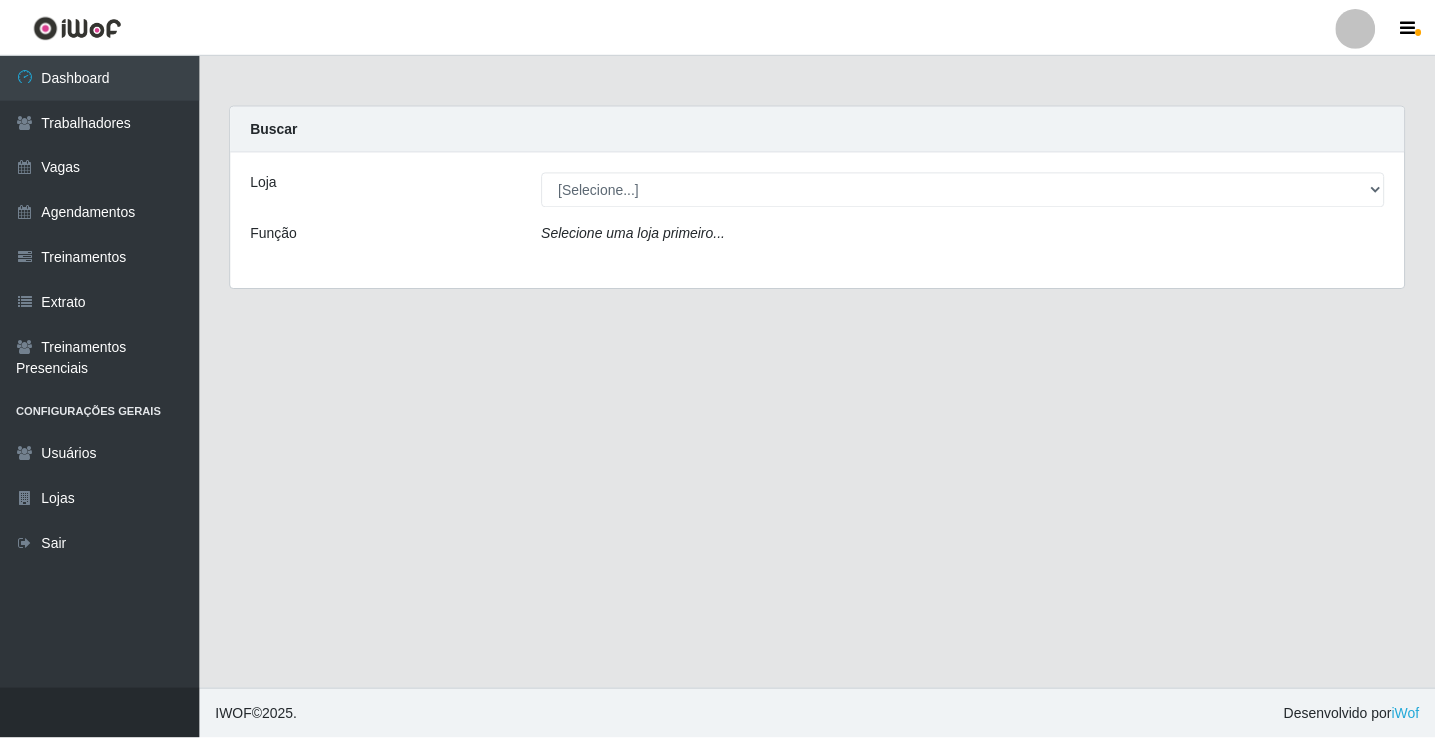 scroll, scrollTop: 0, scrollLeft: 0, axis: both 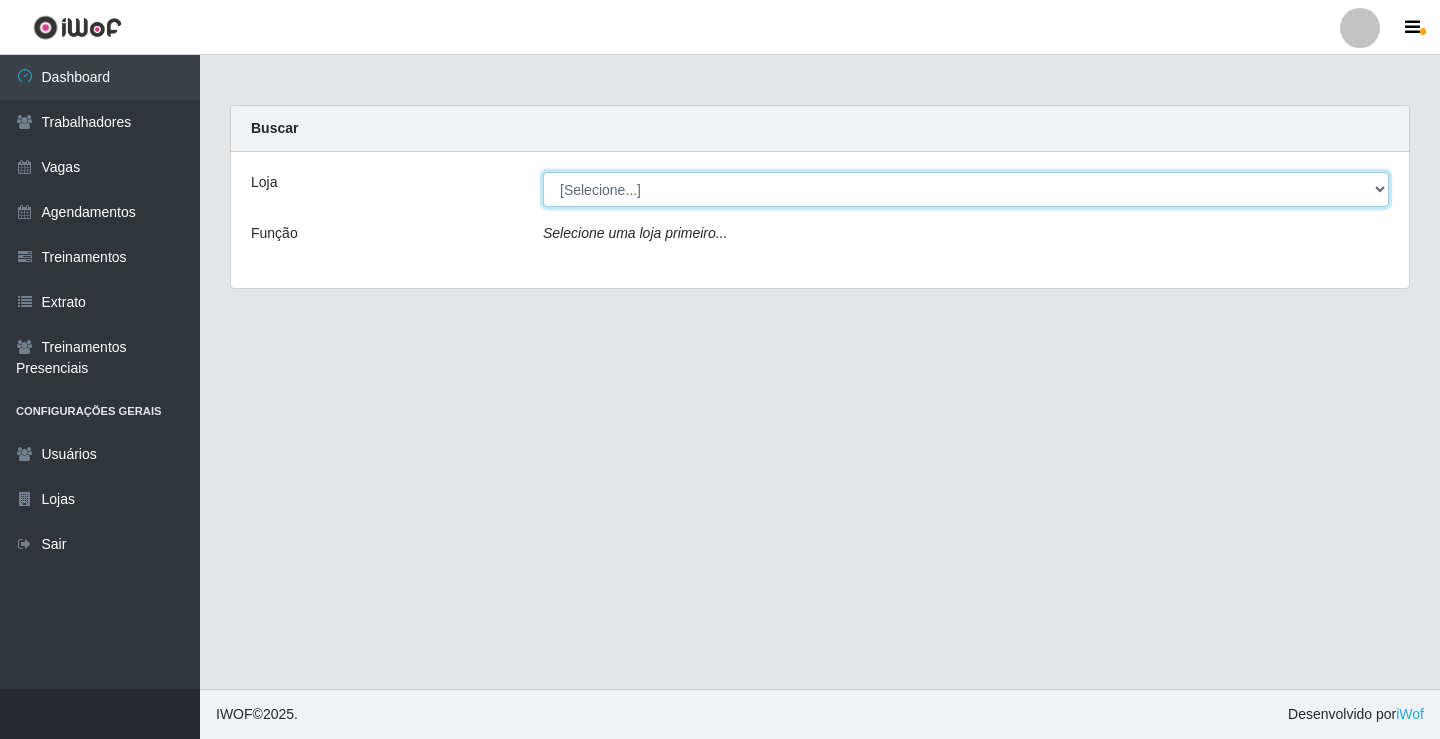 click on "[Selecione...] Minimercado Filezão O Filezão - Centenário" at bounding box center [966, 189] 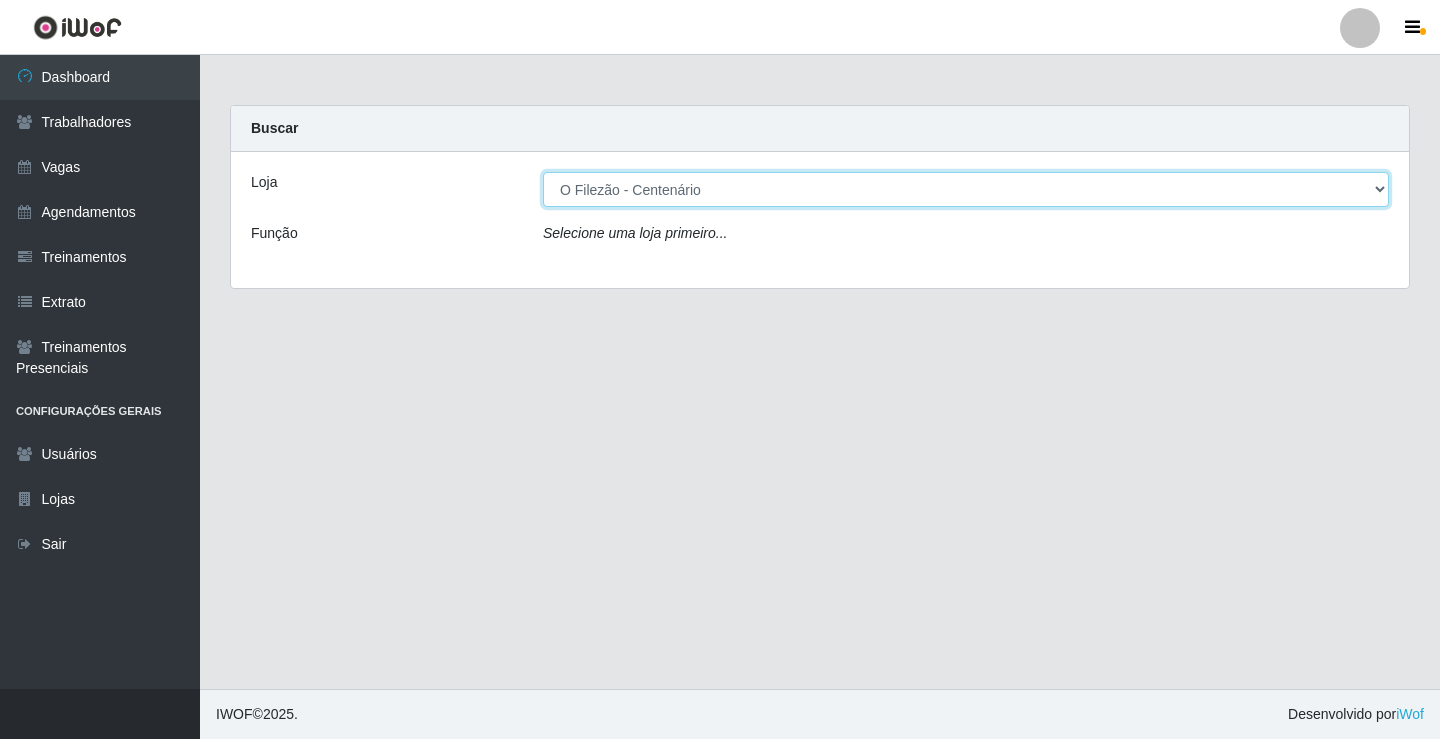 click on "[Selecione...] Minimercado Filezão O Filezão - Centenário" at bounding box center (966, 189) 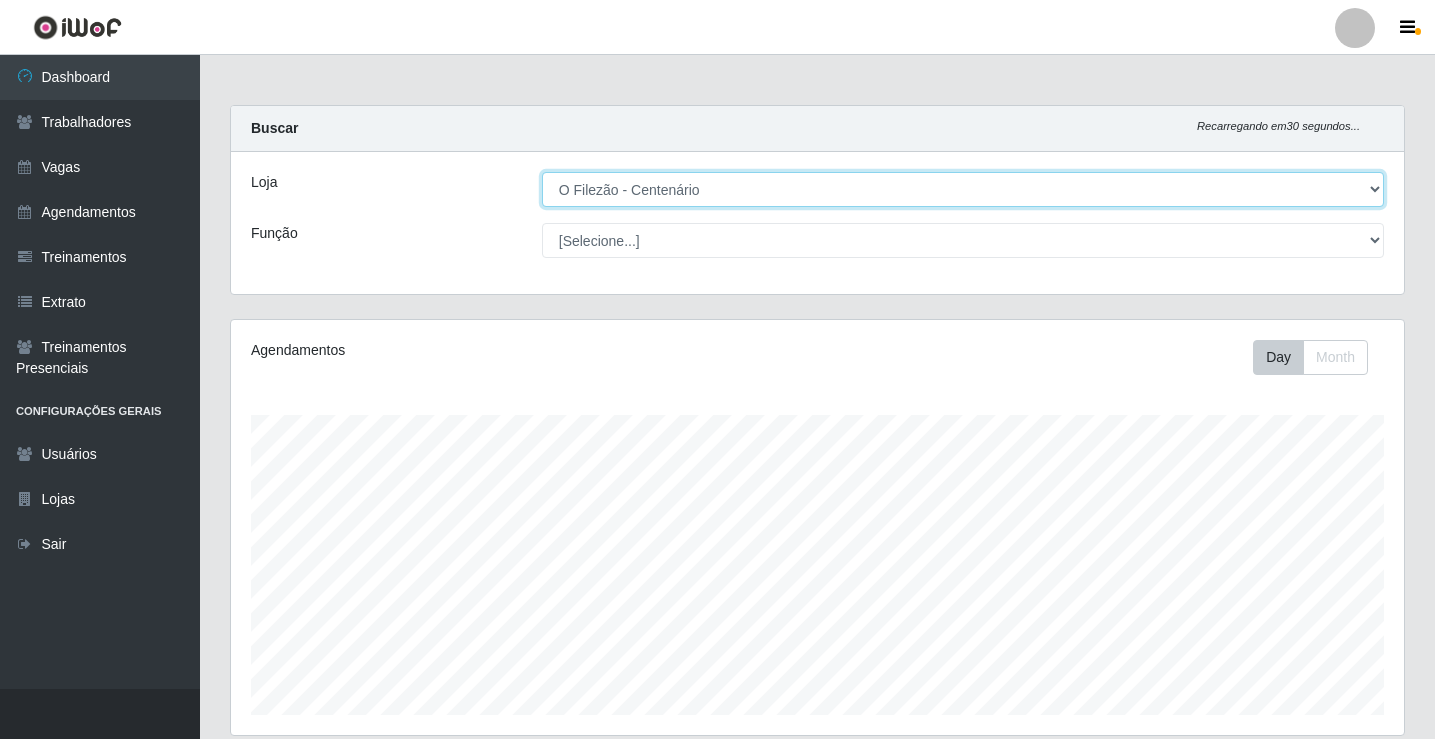 scroll, scrollTop: 999585, scrollLeft: 998827, axis: both 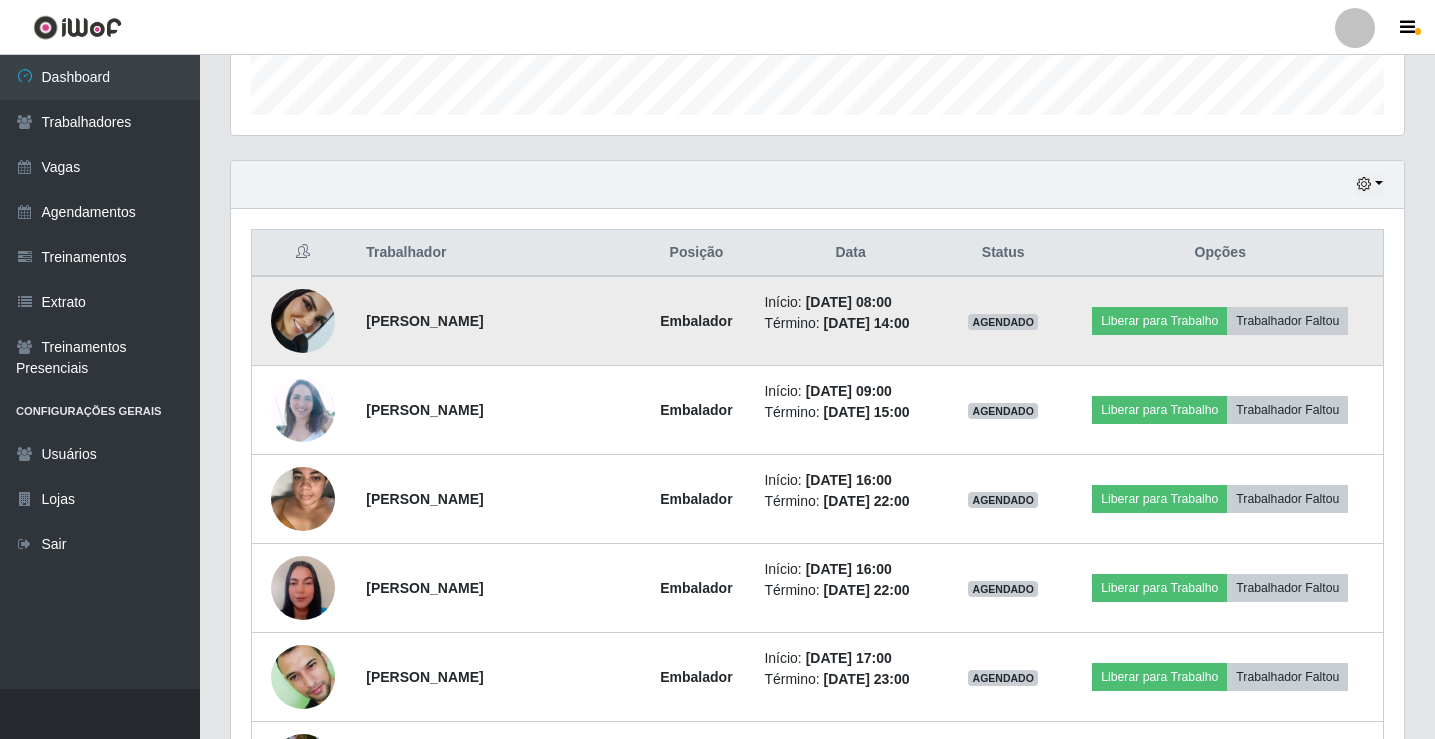 click at bounding box center (303, 321) 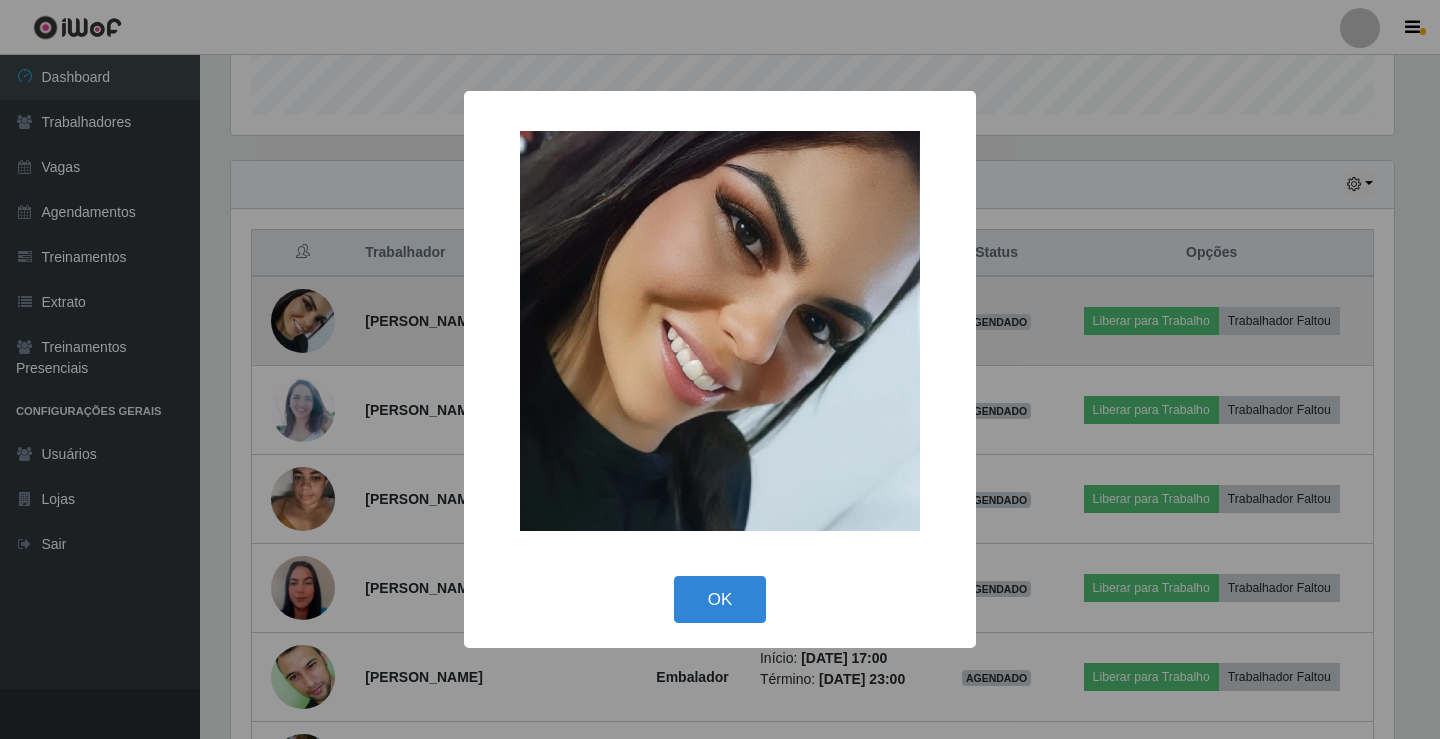 click on "× OK Cancel" at bounding box center (720, 369) 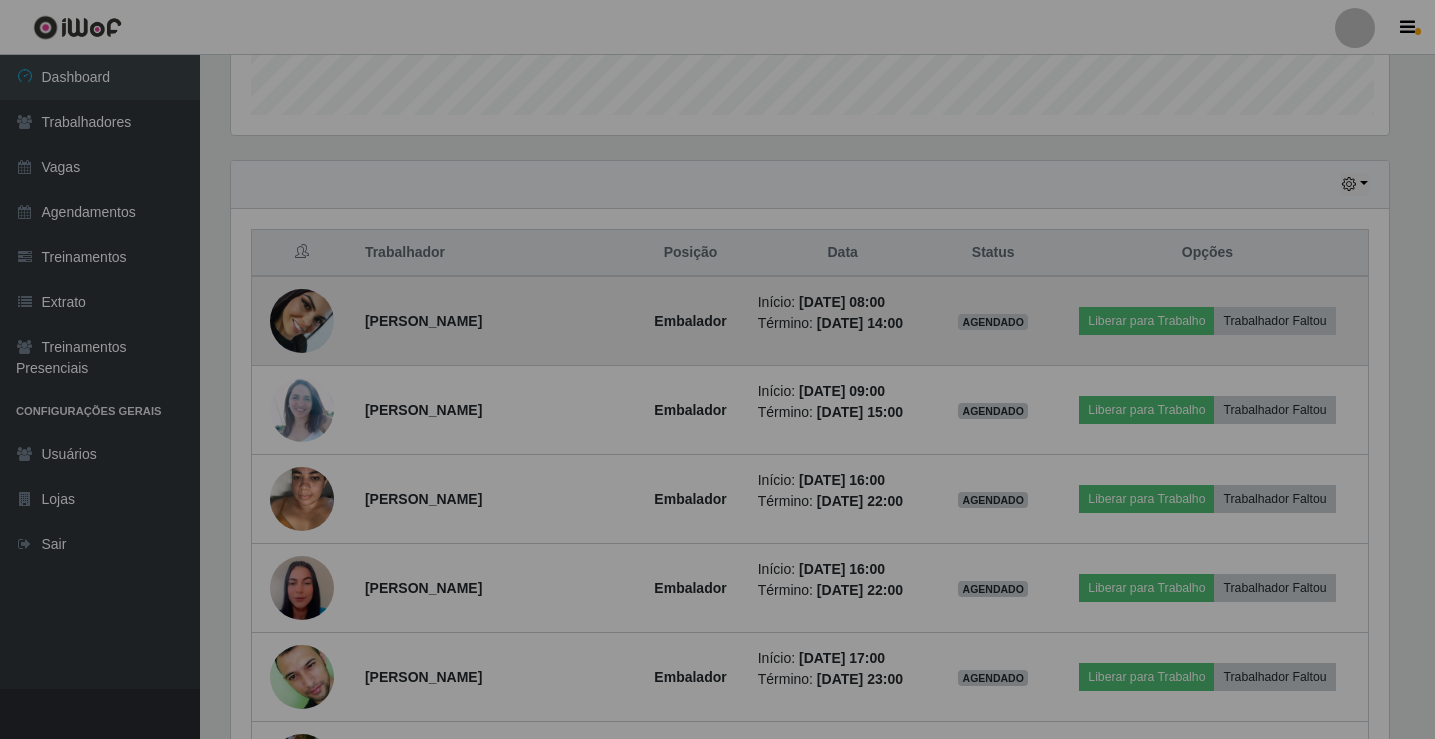 scroll, scrollTop: 999585, scrollLeft: 998827, axis: both 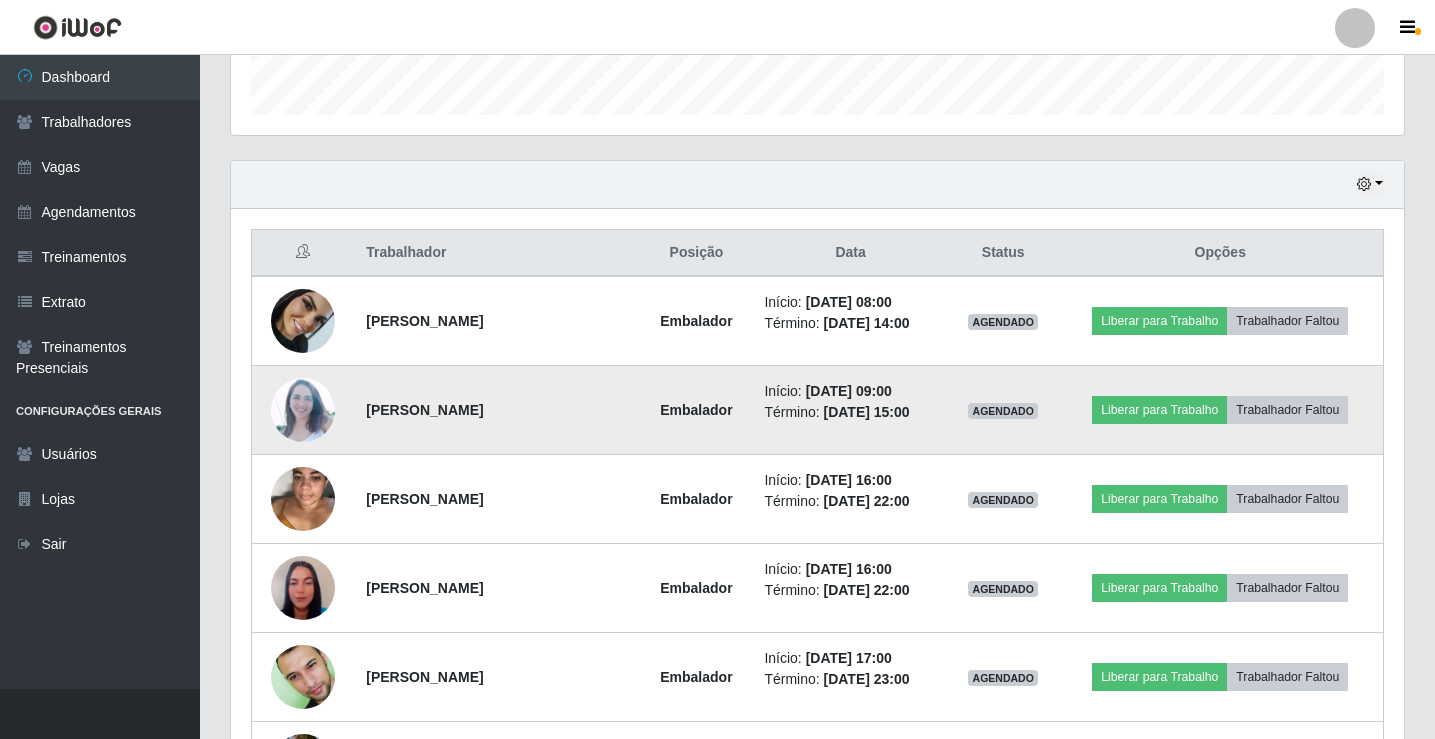 click at bounding box center [303, 410] 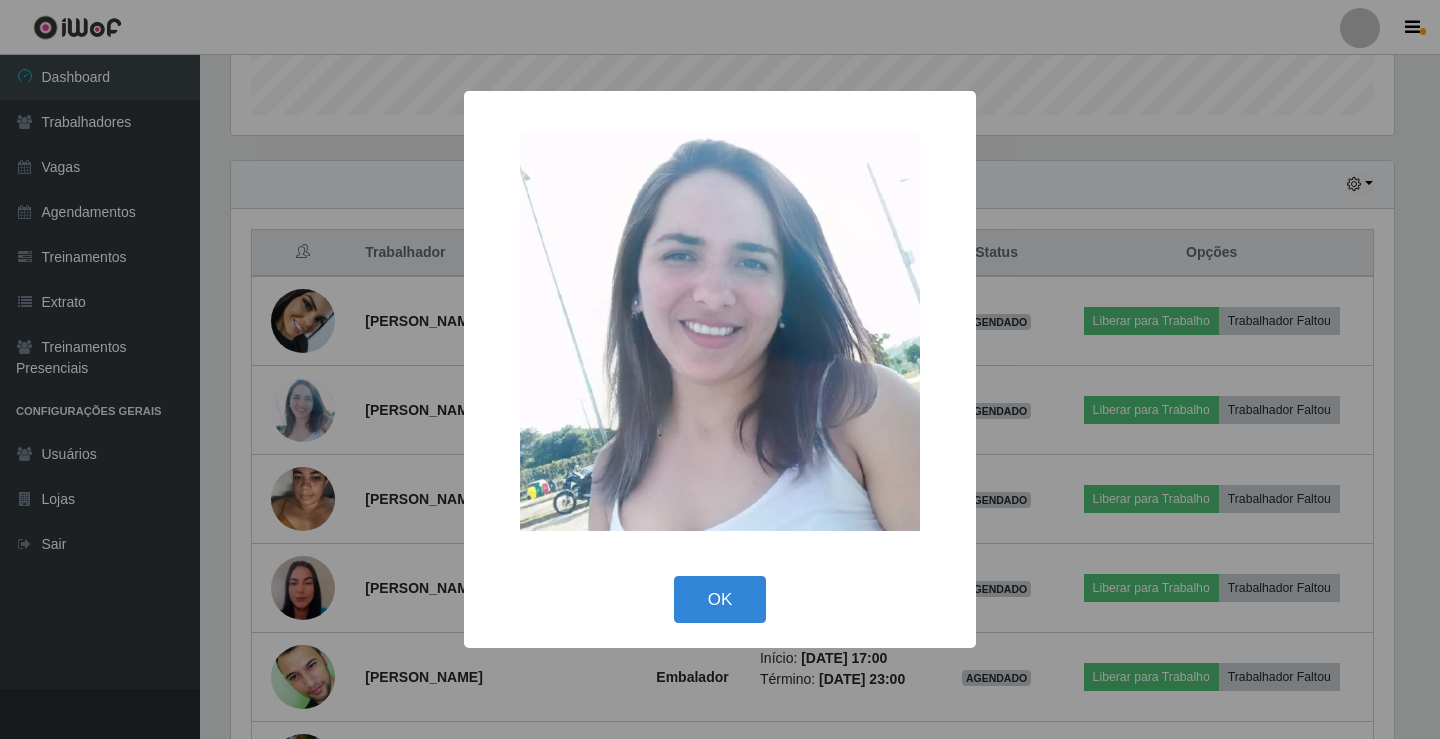 click on "× OK Cancel" at bounding box center (720, 369) 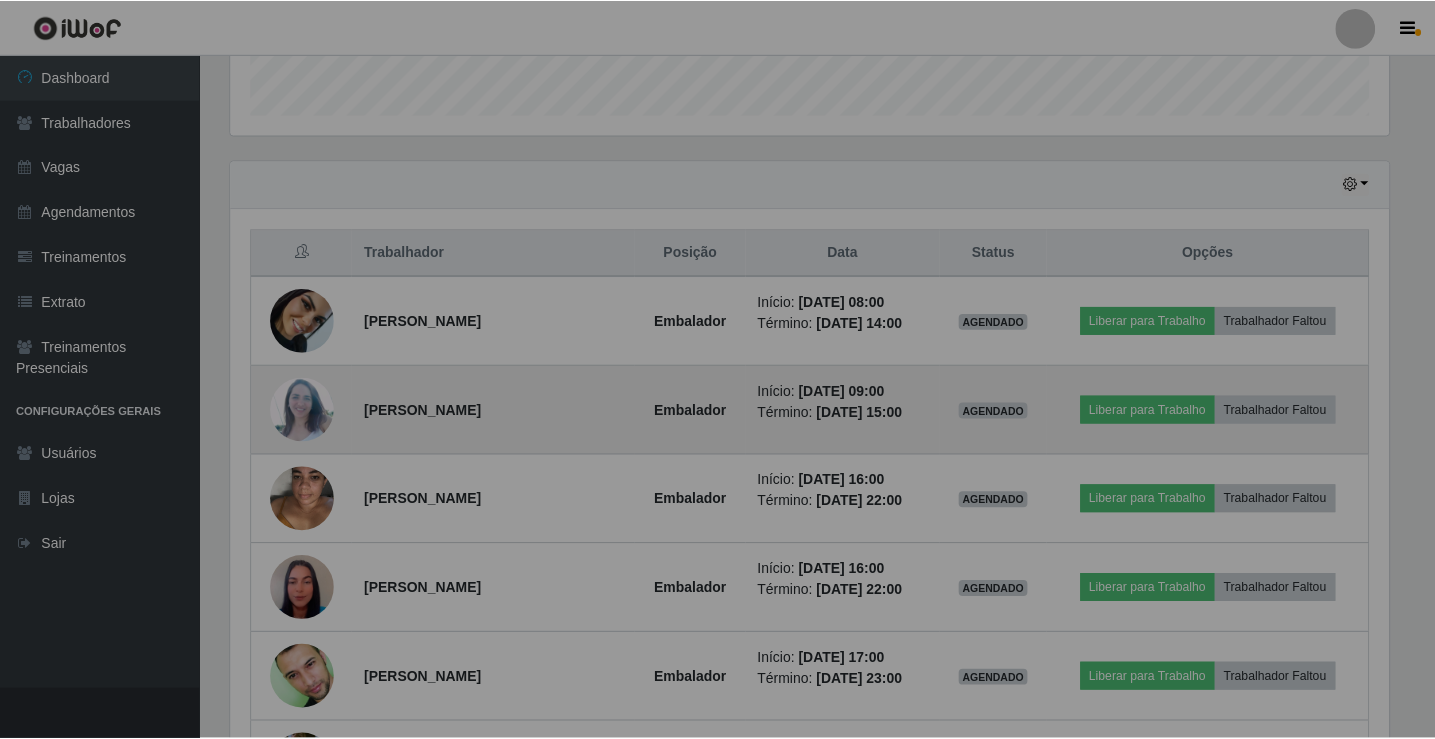 scroll, scrollTop: 999585, scrollLeft: 998827, axis: both 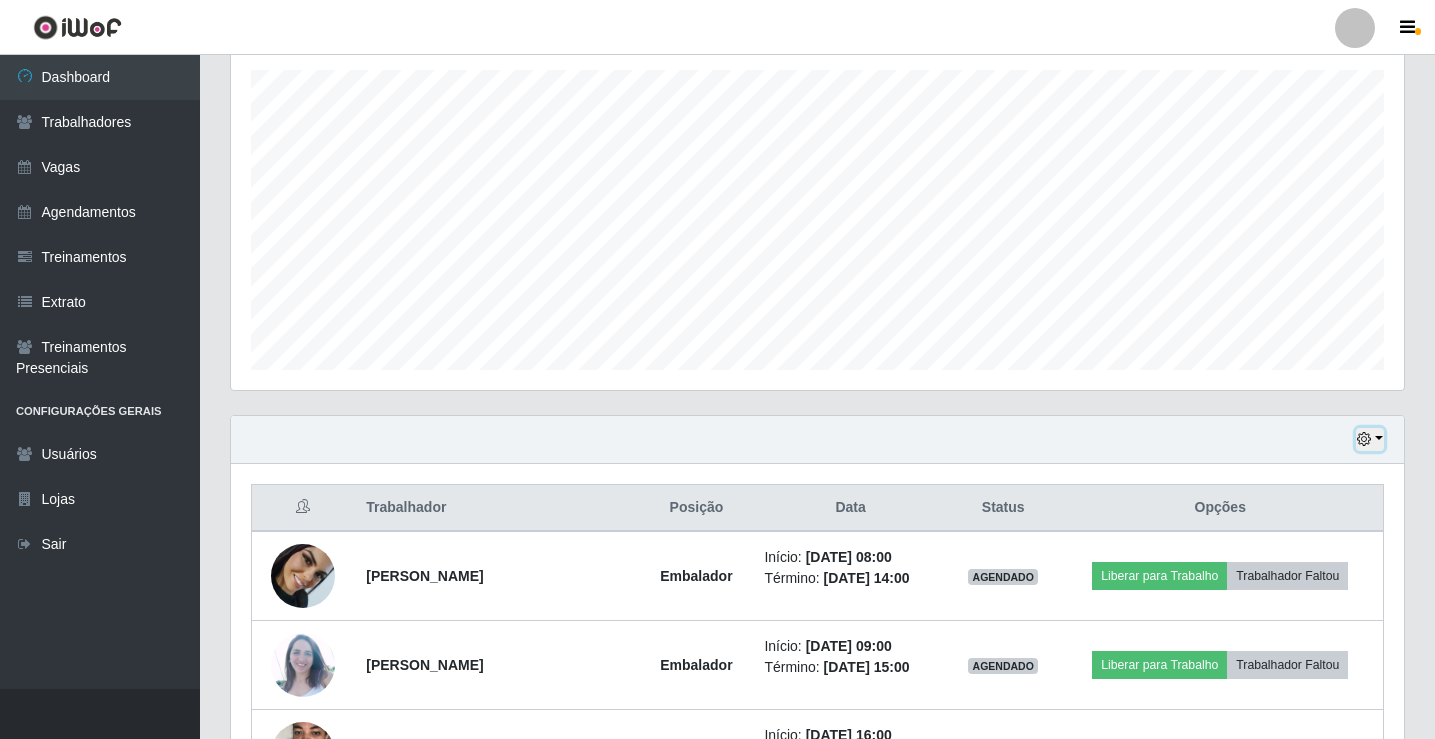 click at bounding box center [1370, 439] 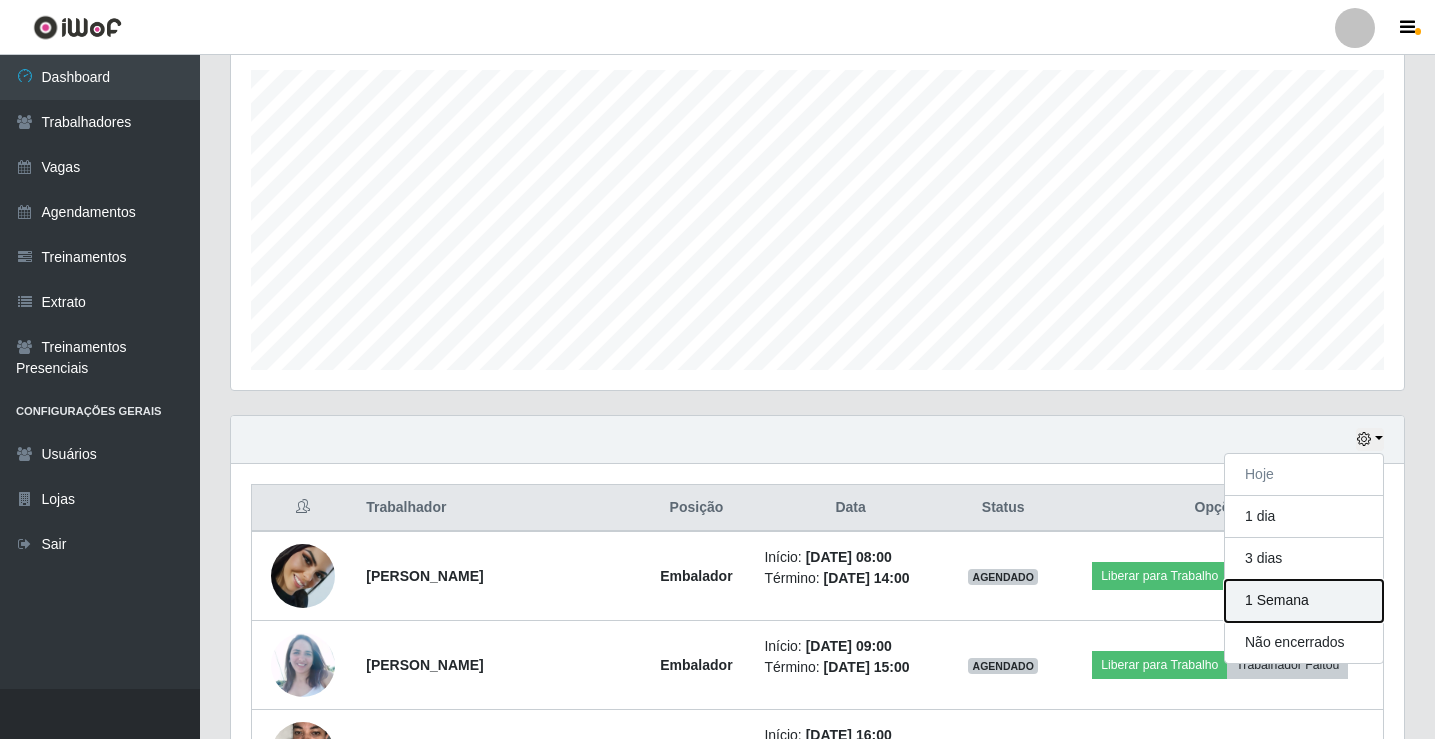 click on "1 Semana" at bounding box center [1304, 601] 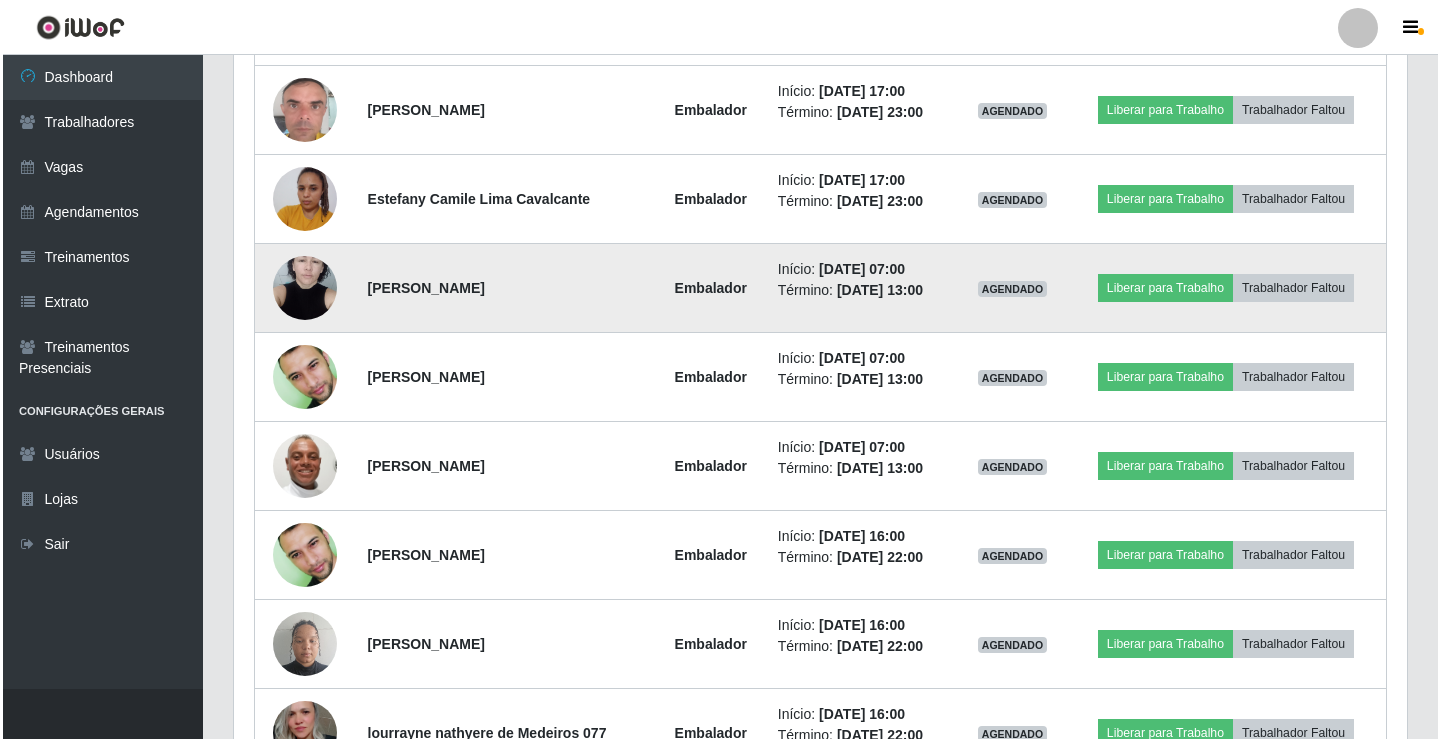 scroll, scrollTop: 1445, scrollLeft: 0, axis: vertical 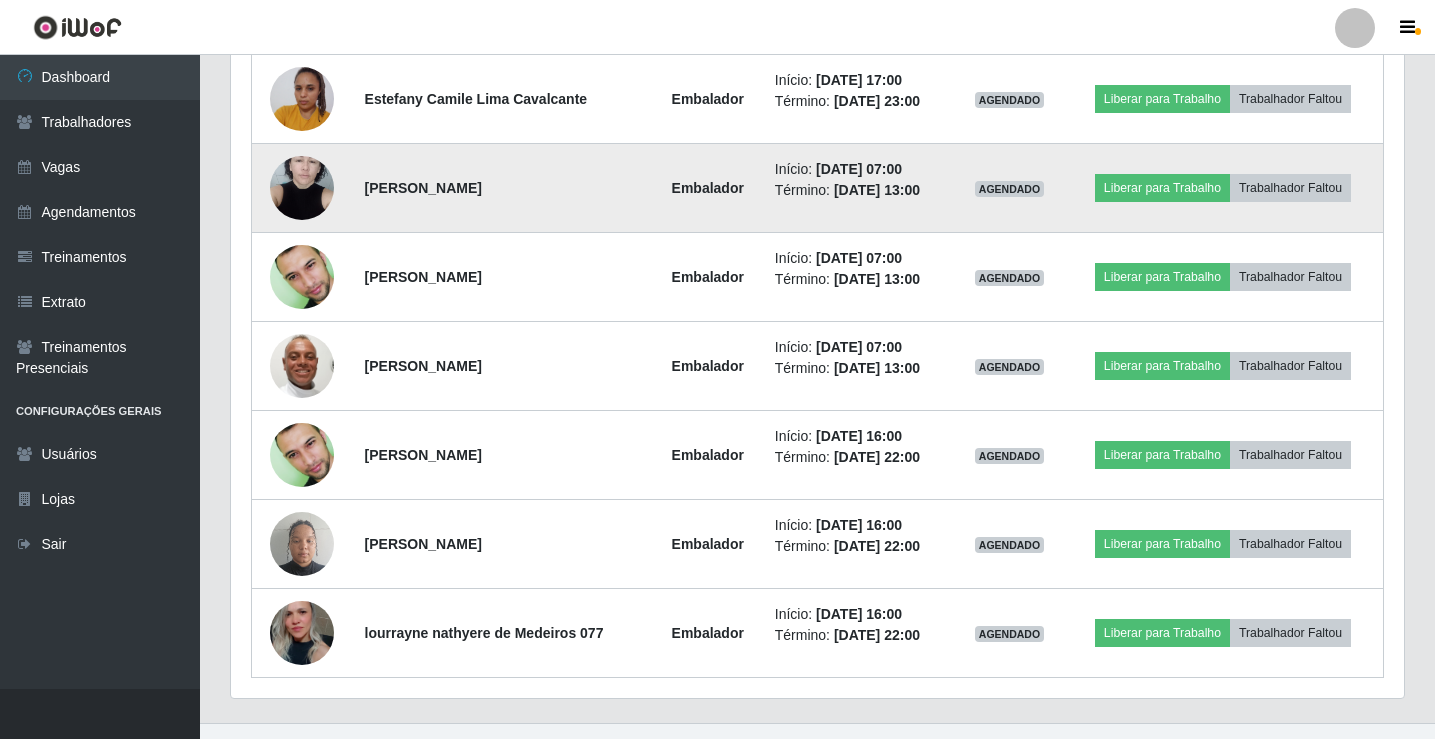 click at bounding box center (302, 187) 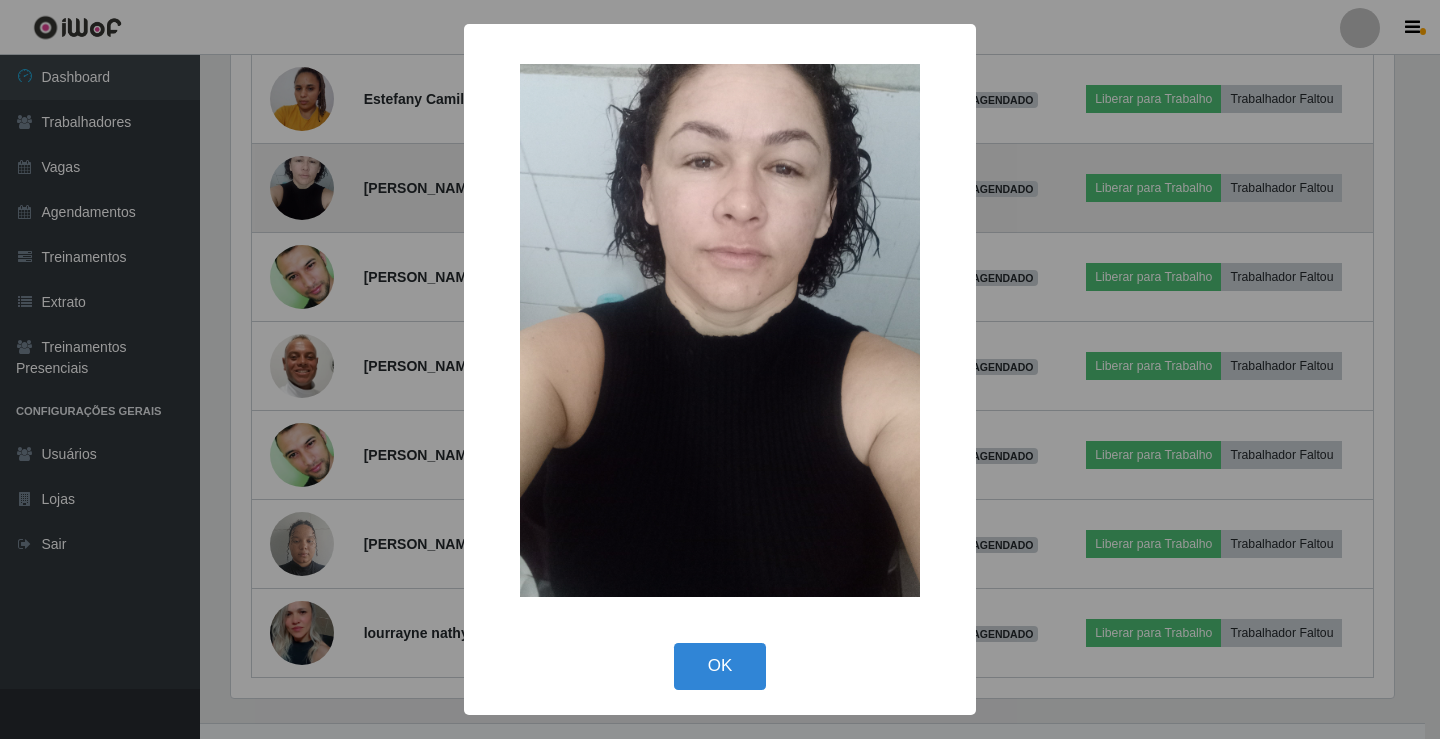 scroll, scrollTop: 999585, scrollLeft: 998837, axis: both 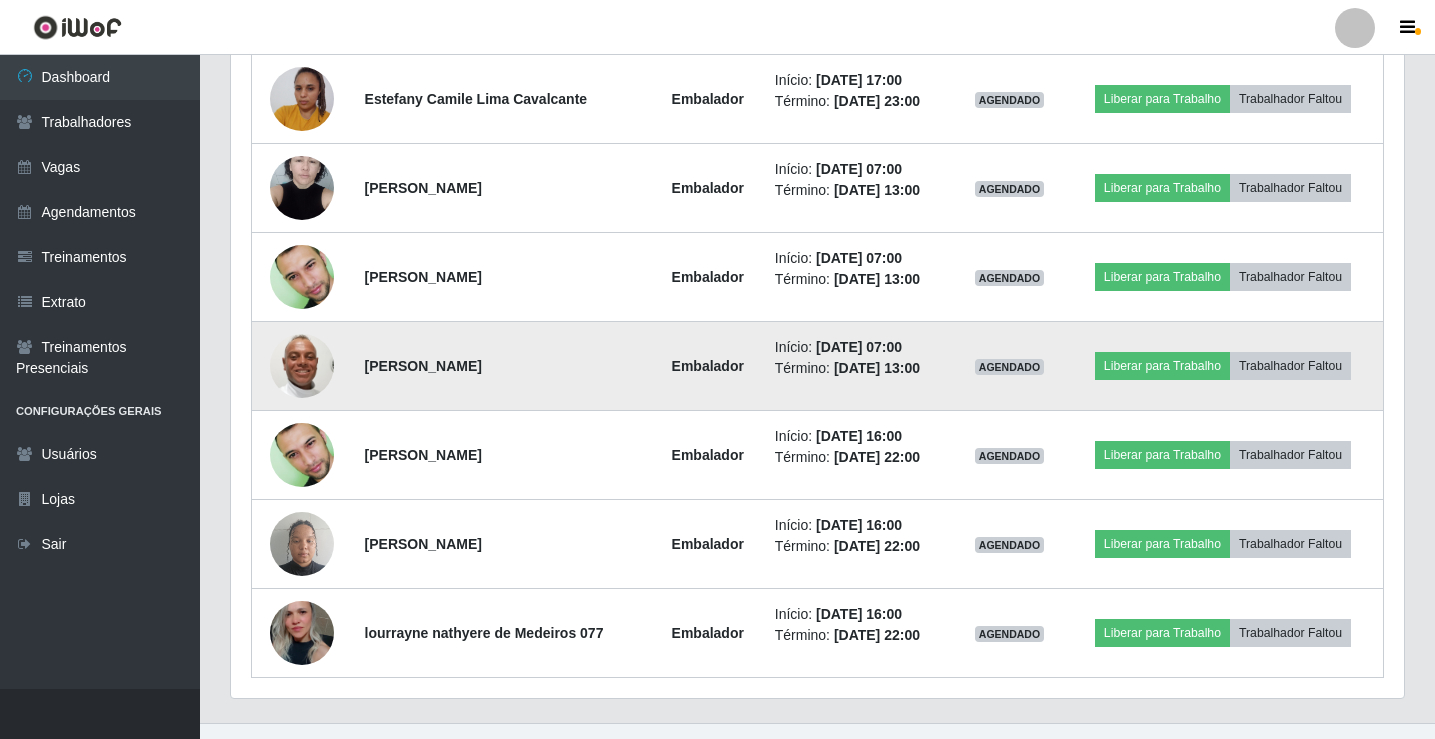 click at bounding box center [302, 366] 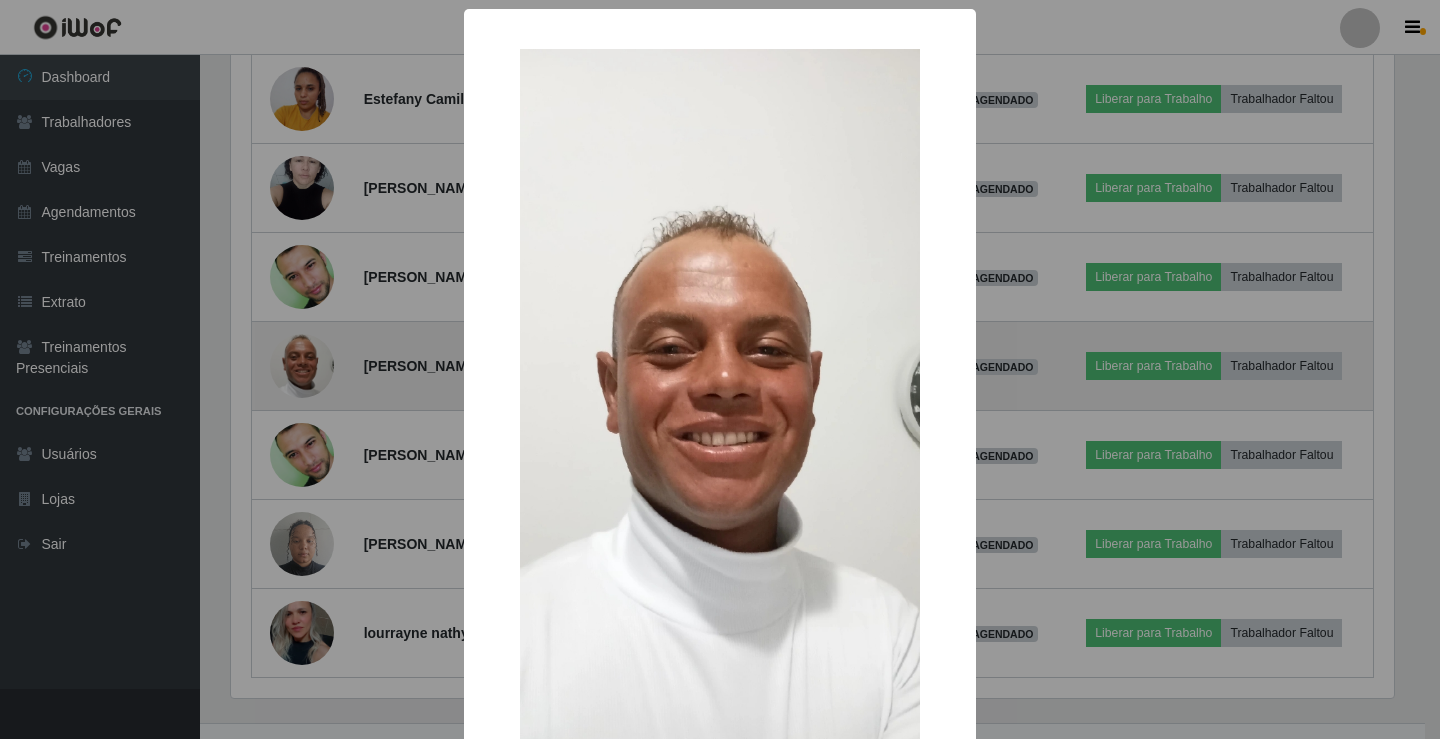 click on "× OK Cancel" at bounding box center (720, 369) 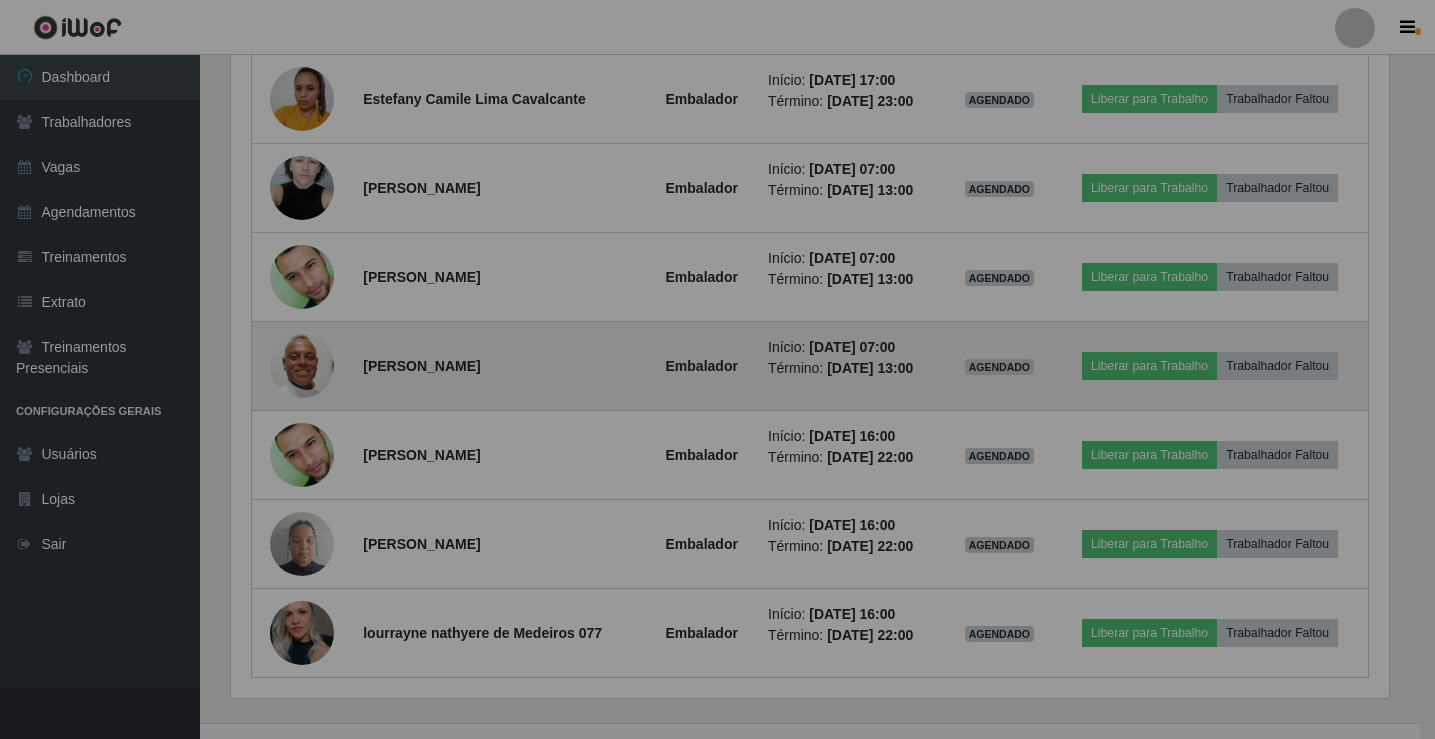 scroll, scrollTop: 999585, scrollLeft: 998827, axis: both 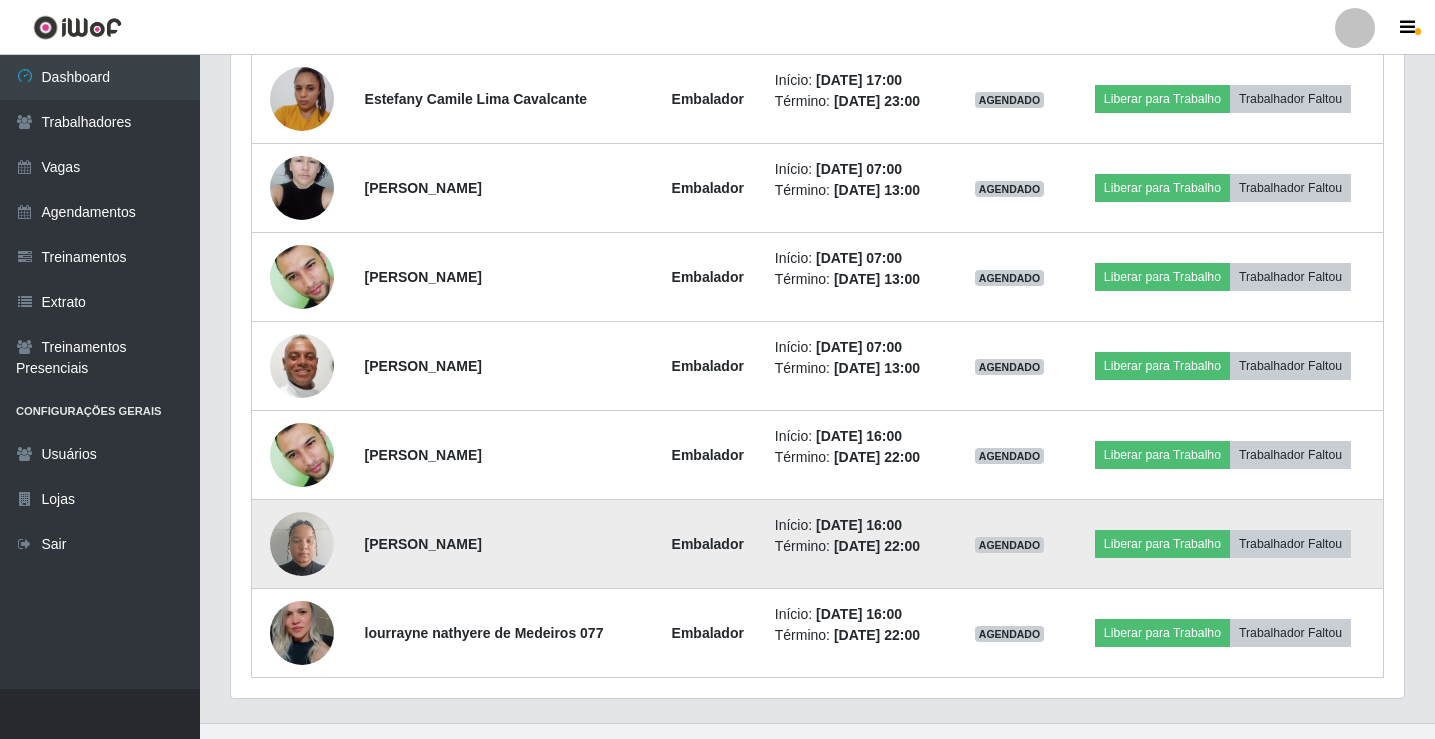 click at bounding box center (302, 543) 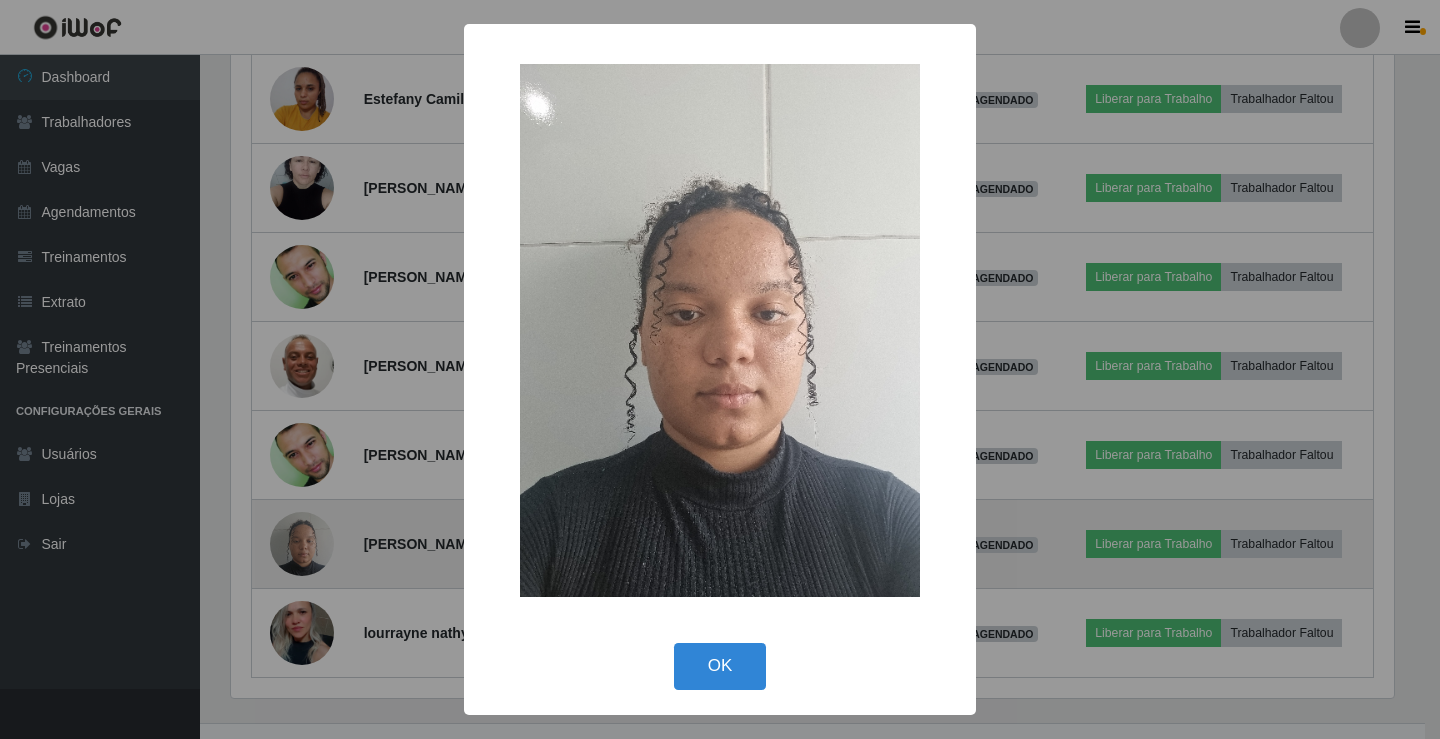 click on "× OK Cancel" at bounding box center (720, 369) 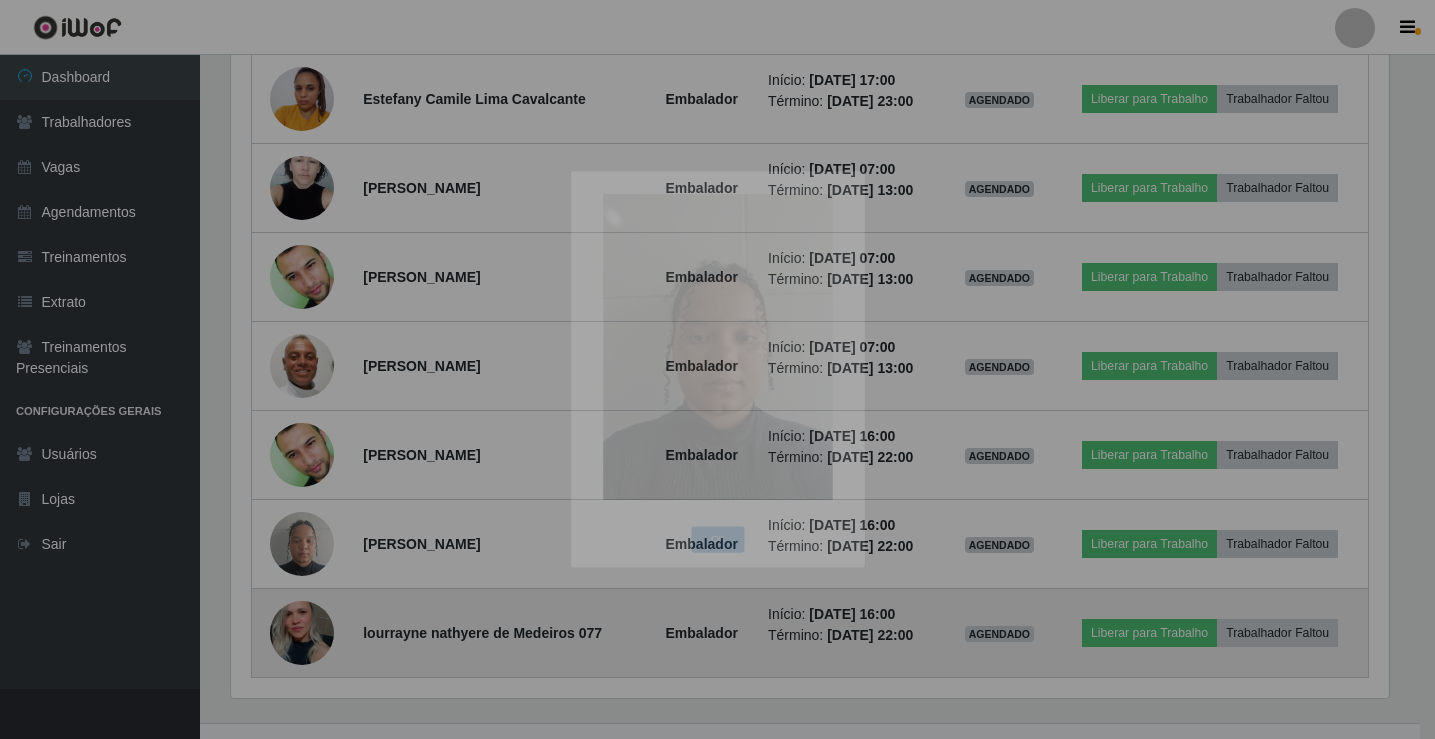 scroll, scrollTop: 999585, scrollLeft: 998827, axis: both 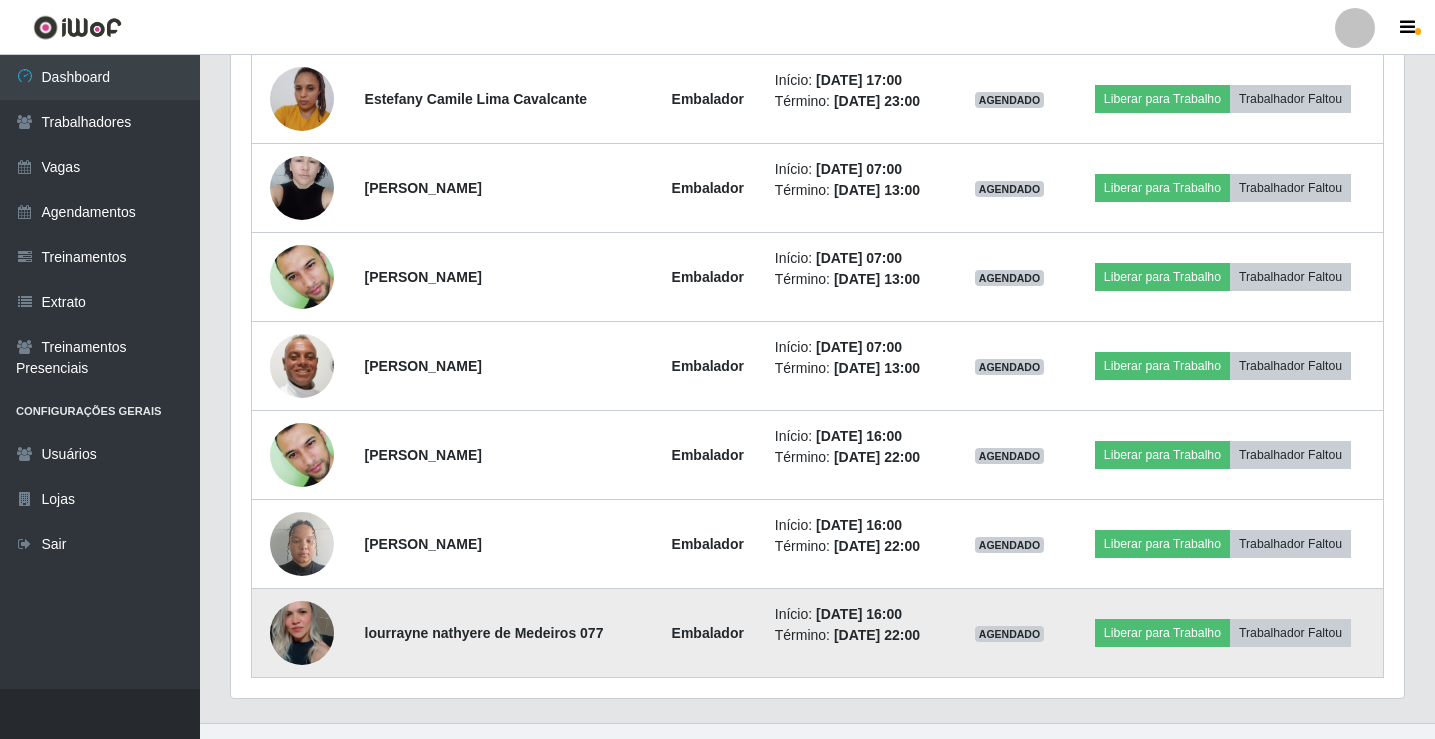 click at bounding box center (302, 632) 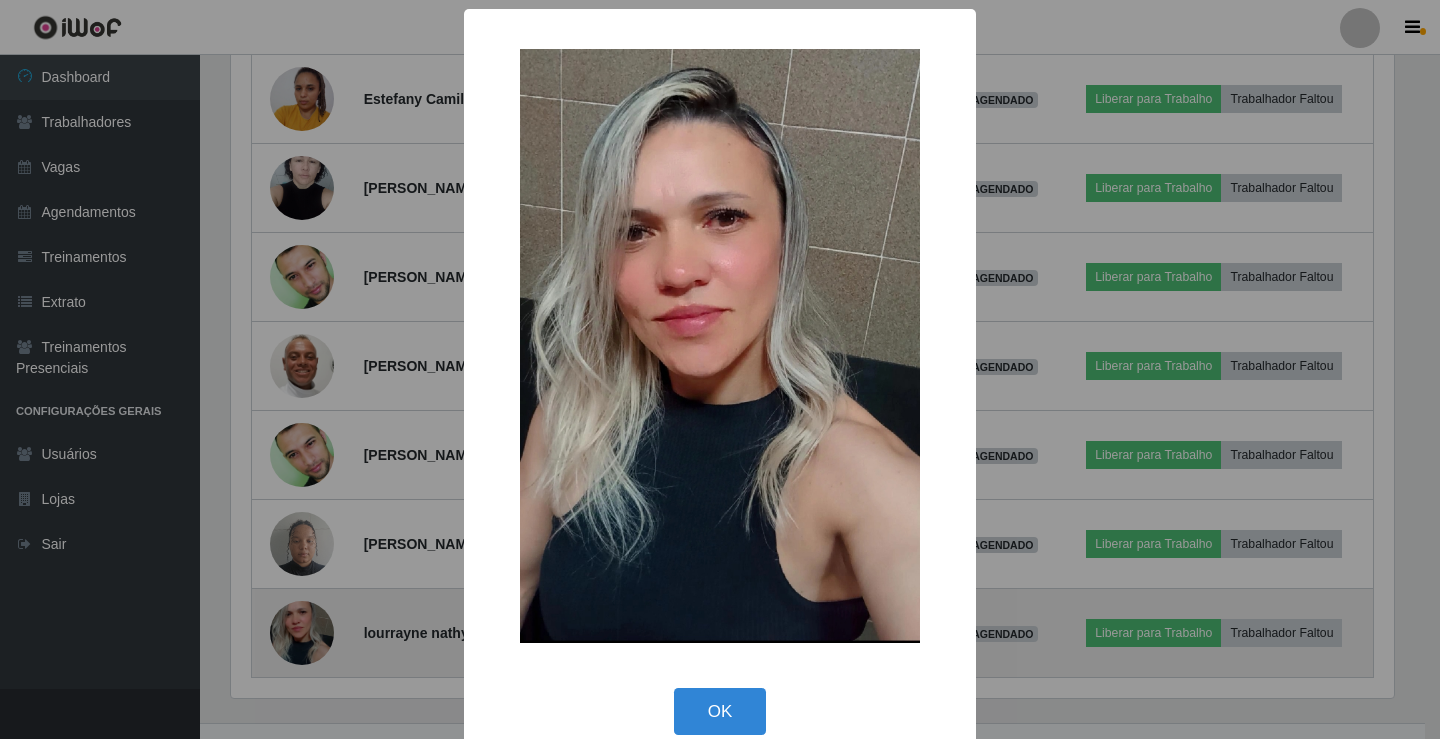 click on "× OK Cancel" at bounding box center (720, 369) 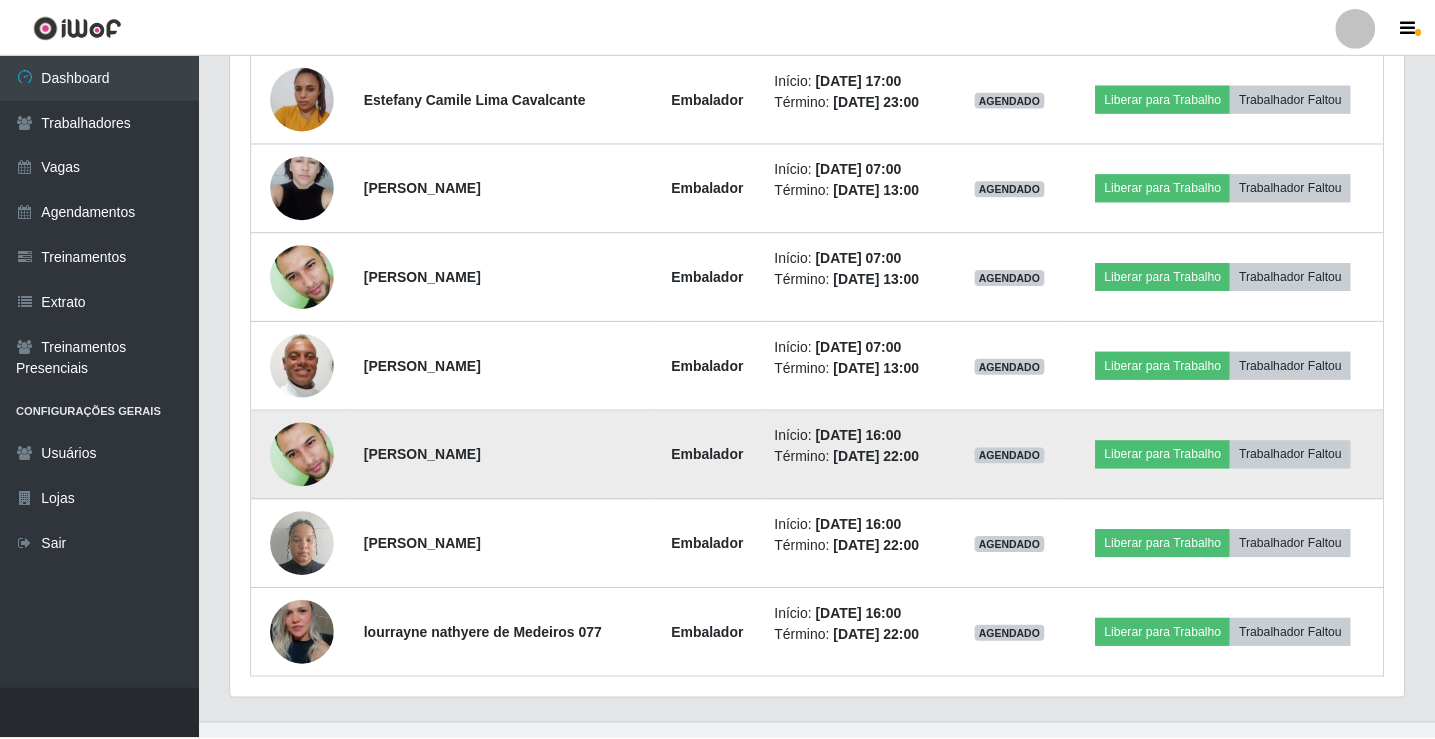 scroll, scrollTop: 999585, scrollLeft: 998827, axis: both 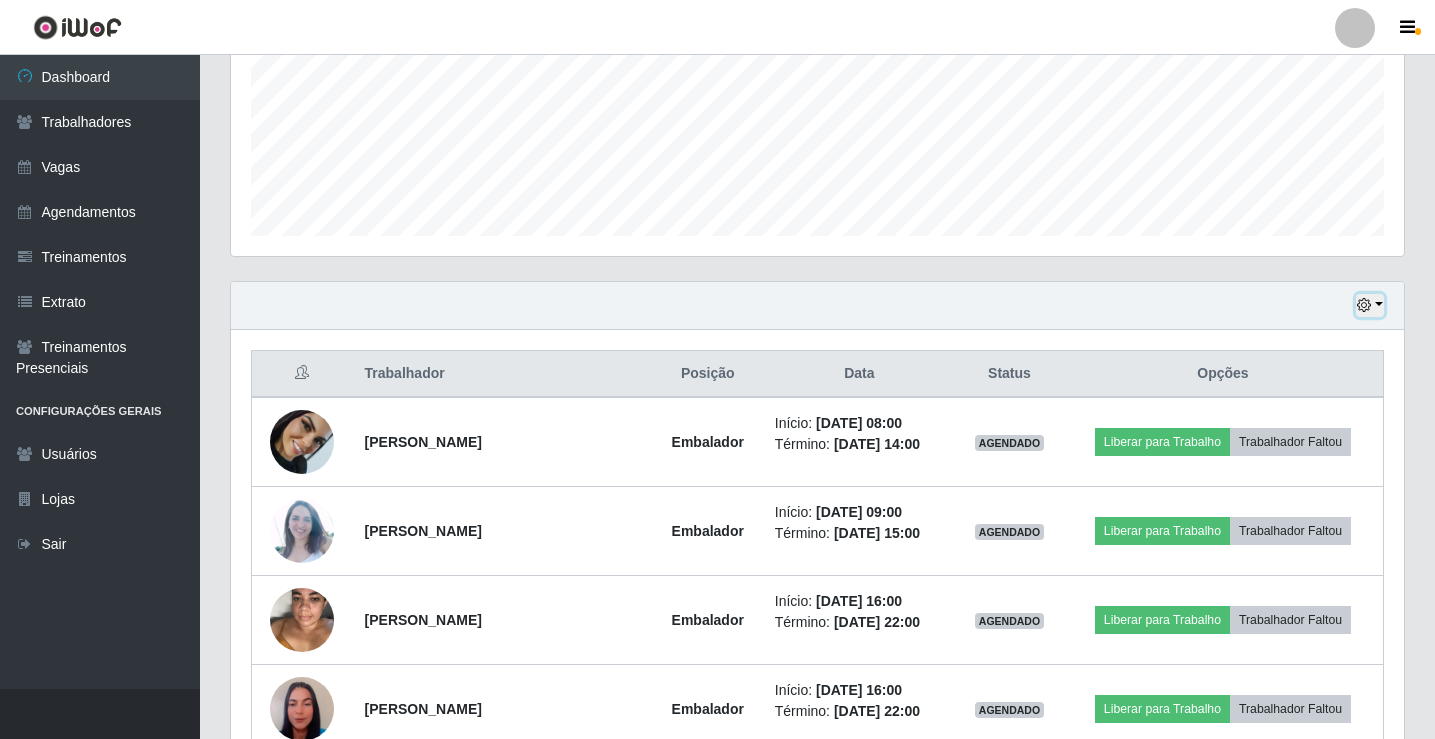 click at bounding box center (1364, 305) 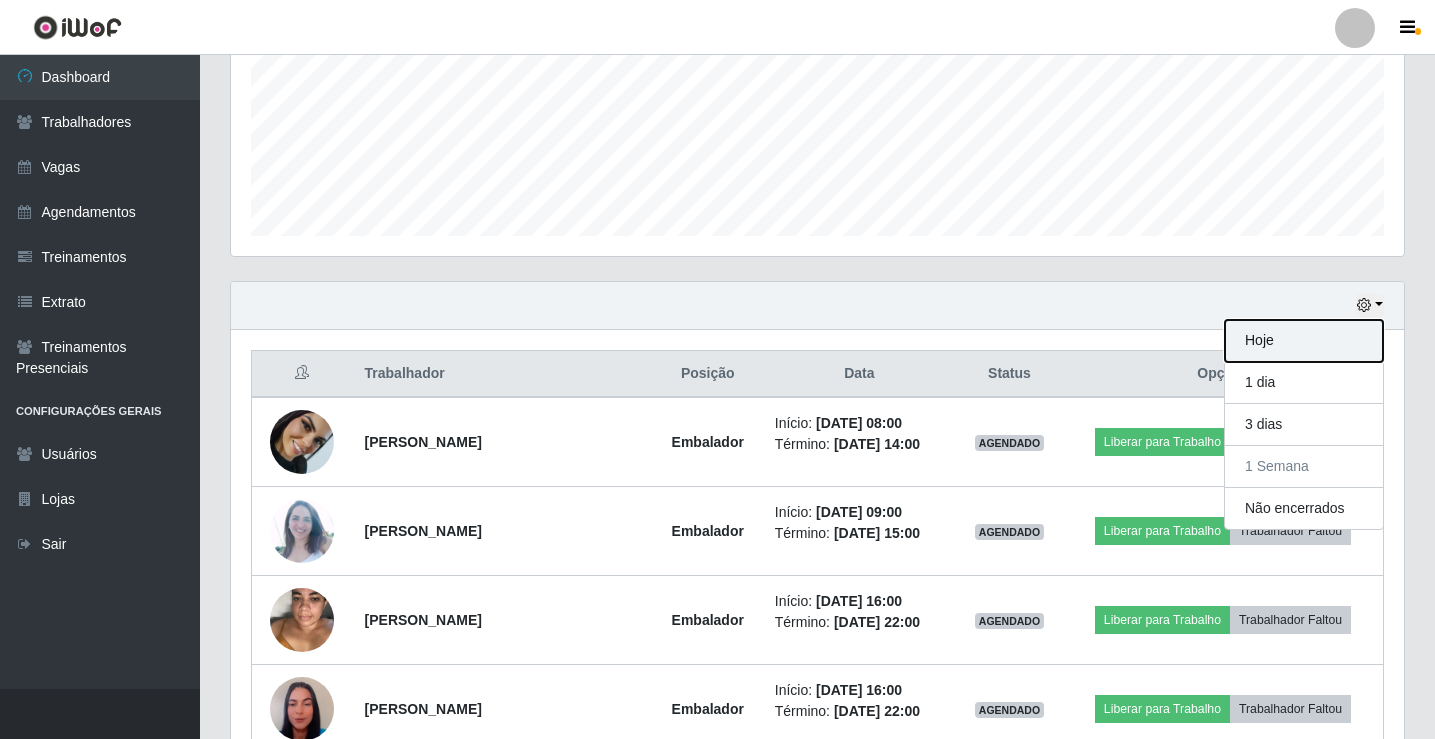 click on "Hoje" at bounding box center [1304, 341] 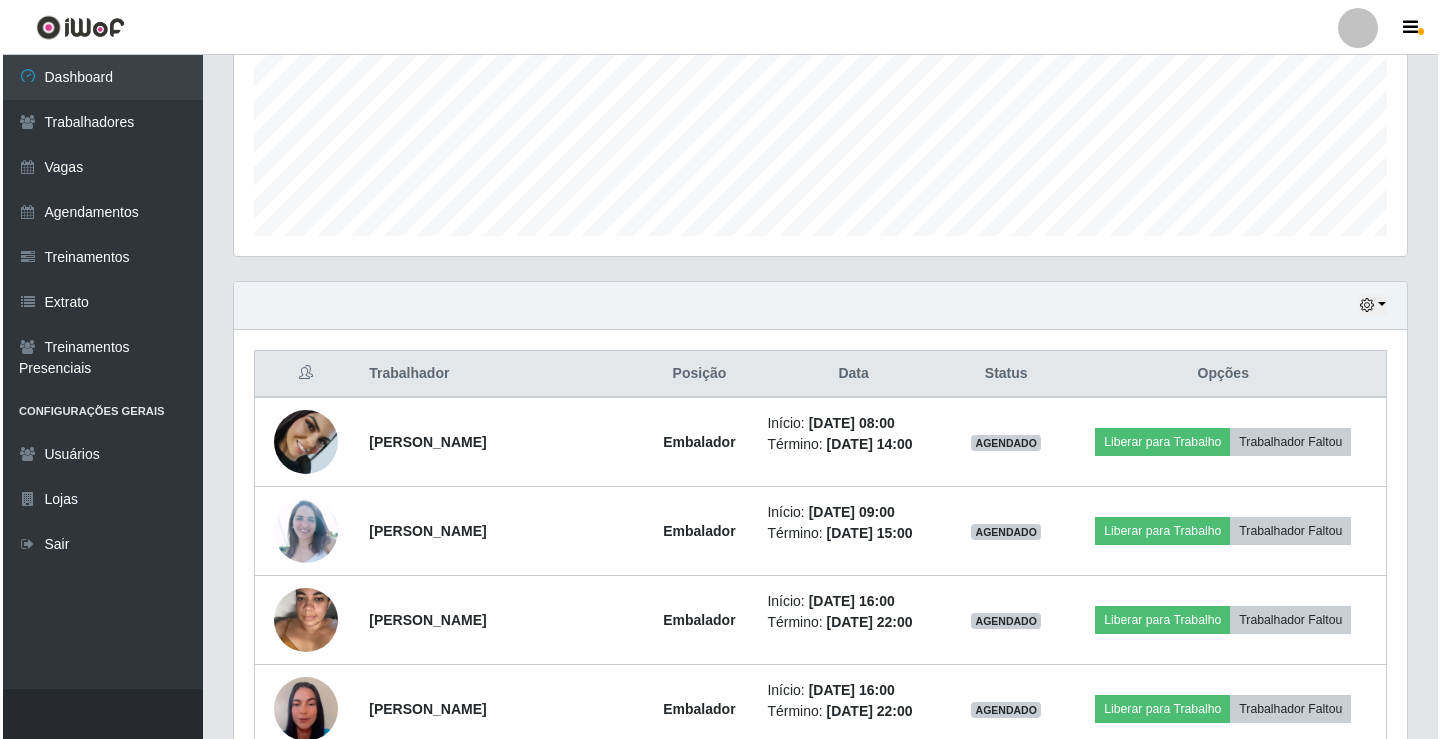 scroll, scrollTop: 945, scrollLeft: 0, axis: vertical 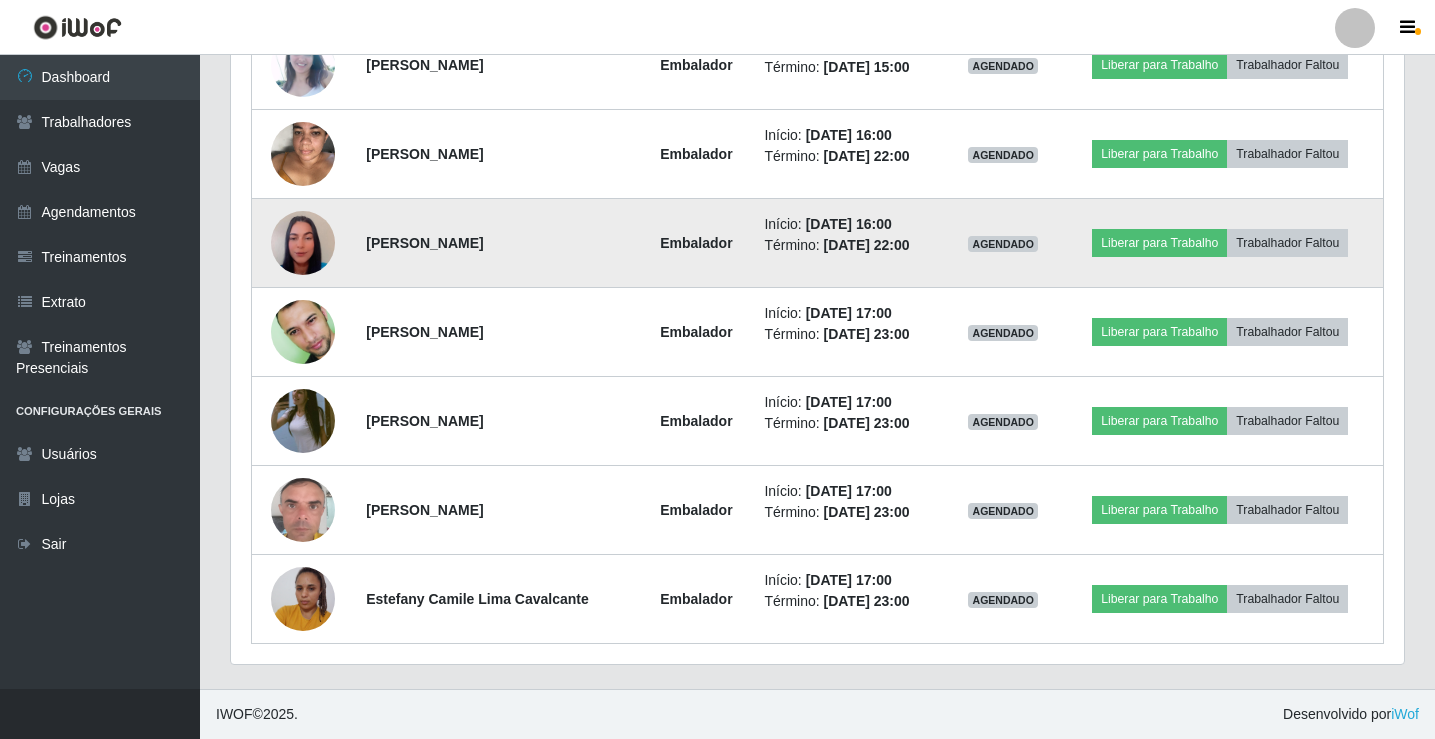 click at bounding box center (303, 243) 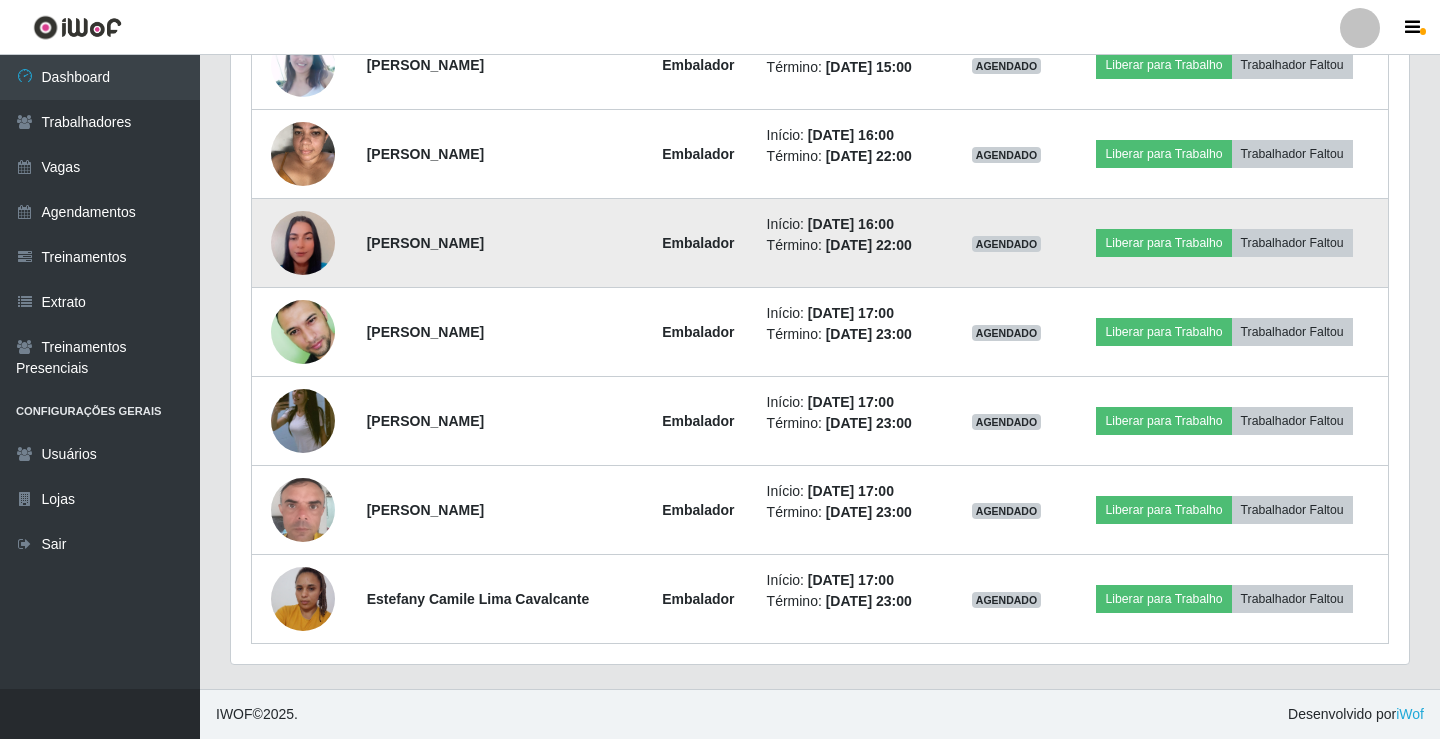 scroll, scrollTop: 999585, scrollLeft: 998837, axis: both 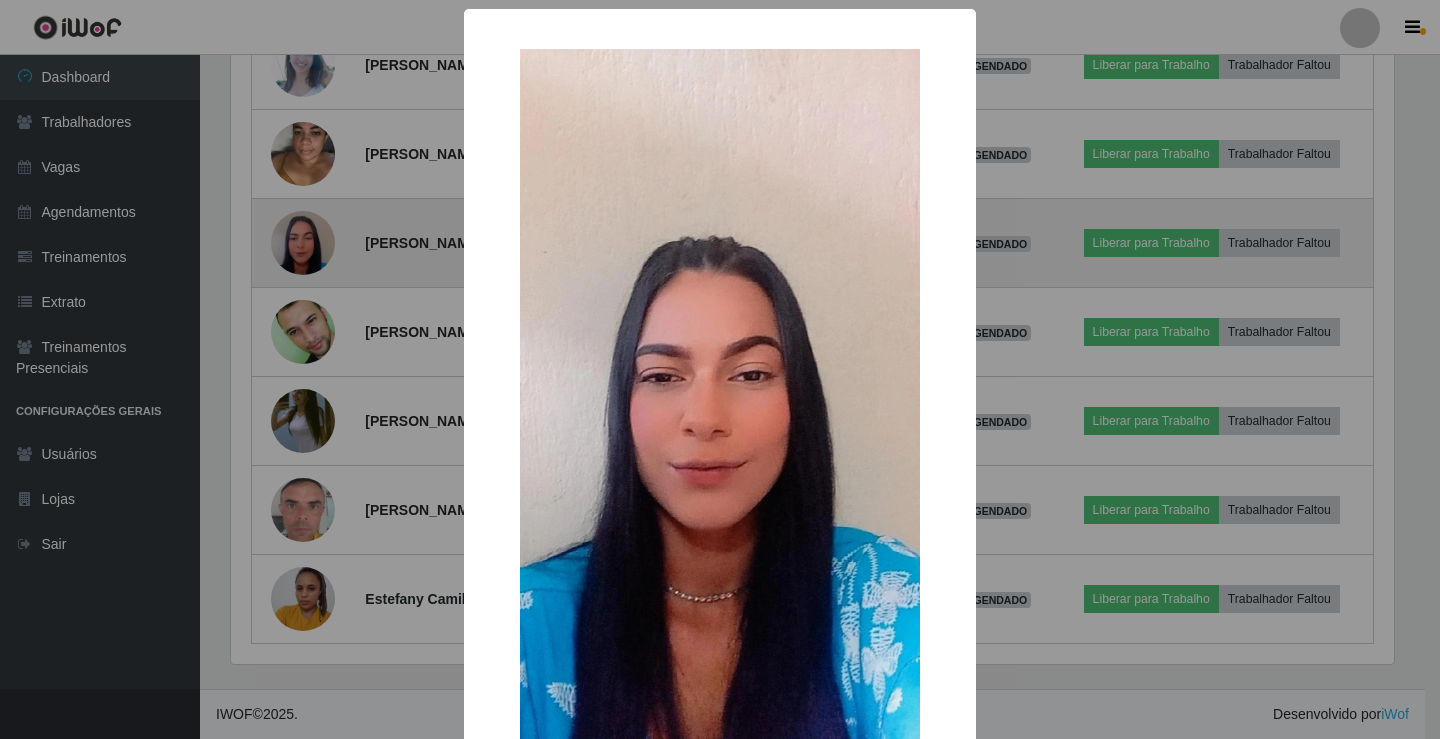 click on "× OK Cancel" at bounding box center (720, 369) 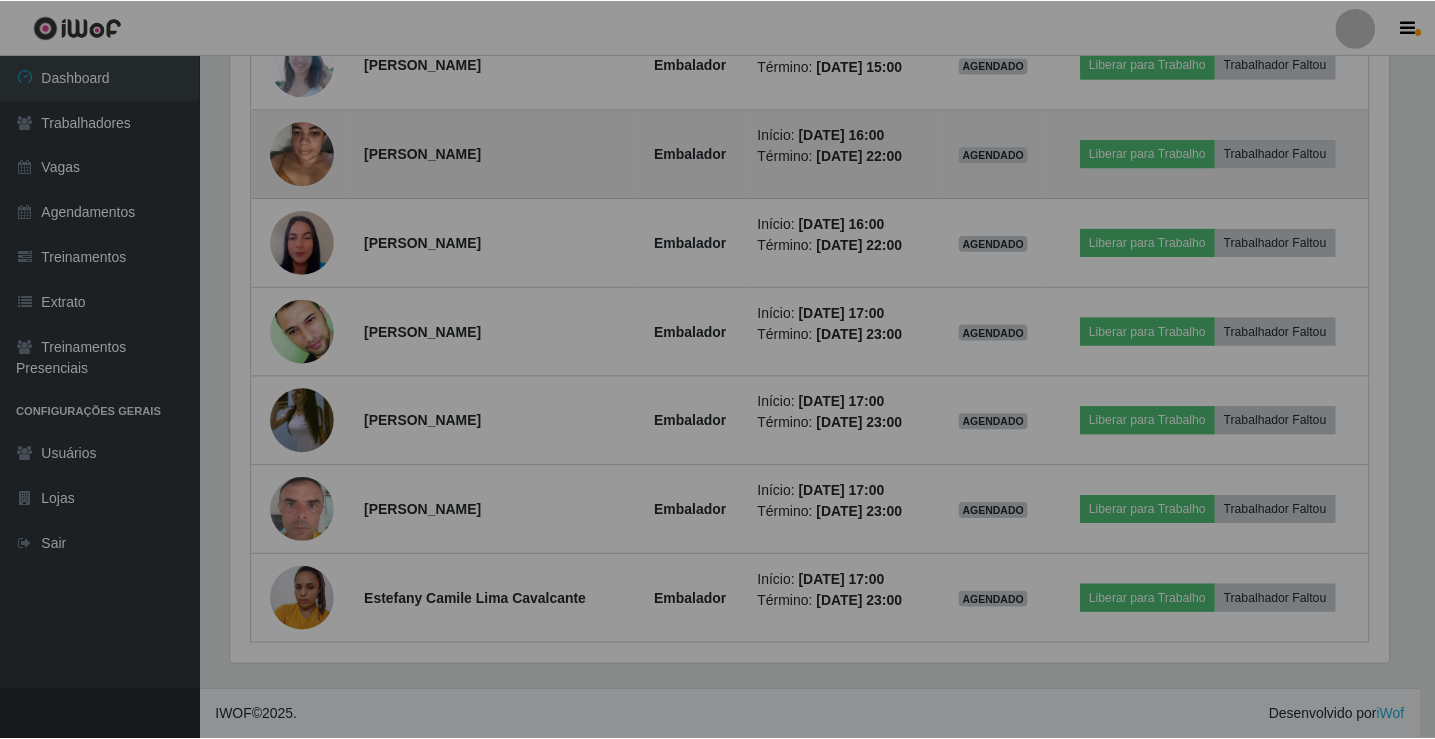 scroll, scrollTop: 999585, scrollLeft: 998827, axis: both 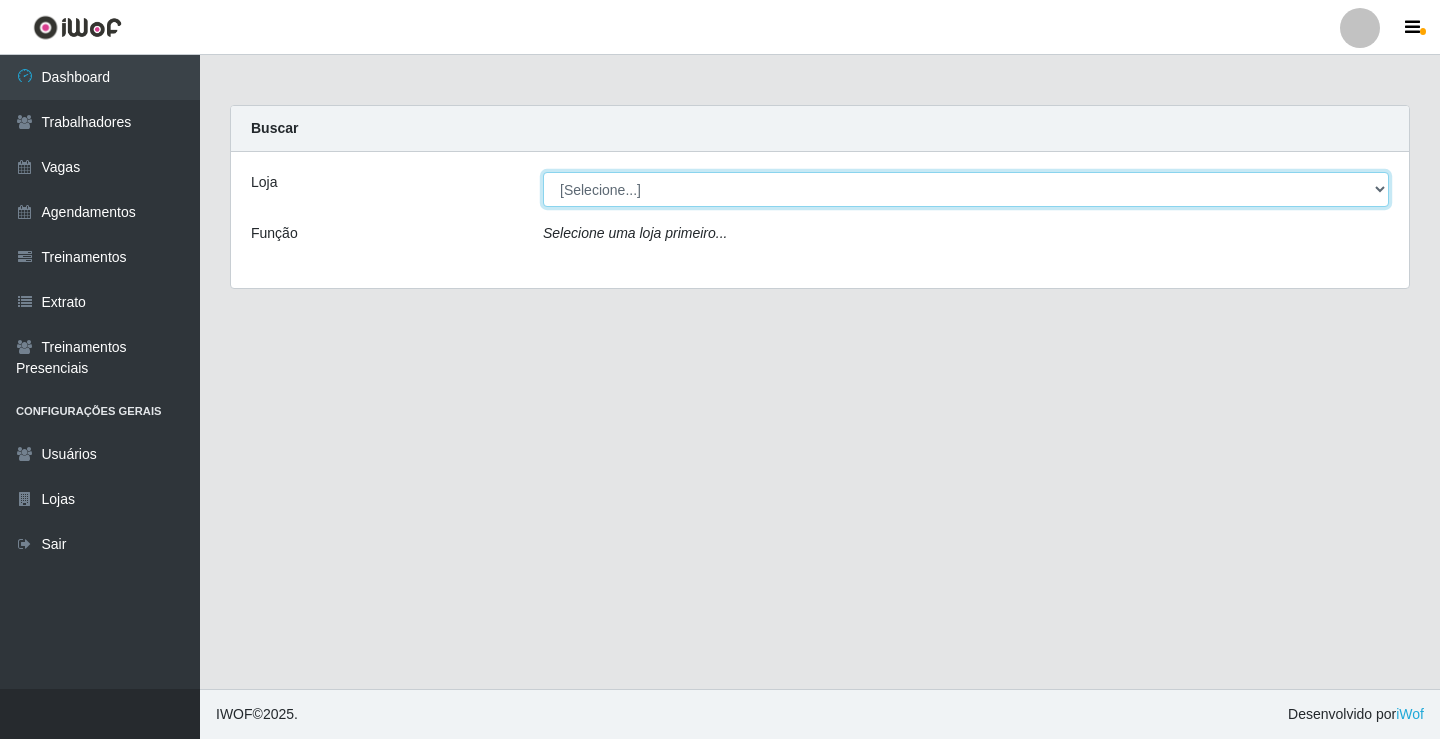 drag, startPoint x: 1374, startPoint y: 188, endPoint x: 1361, endPoint y: 188, distance: 13 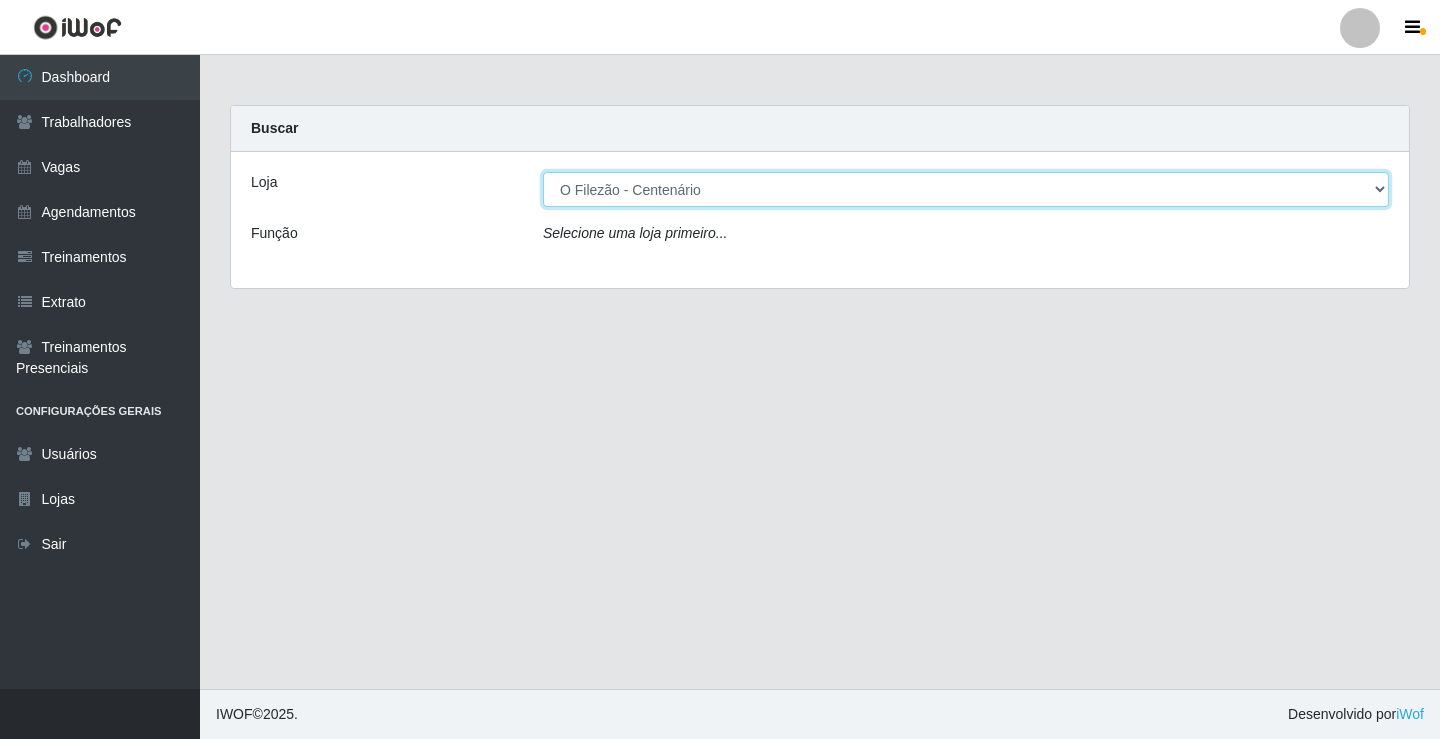 click on "[Selecione...] Minimercado Filezão O Filezão - Centenário" at bounding box center (966, 189) 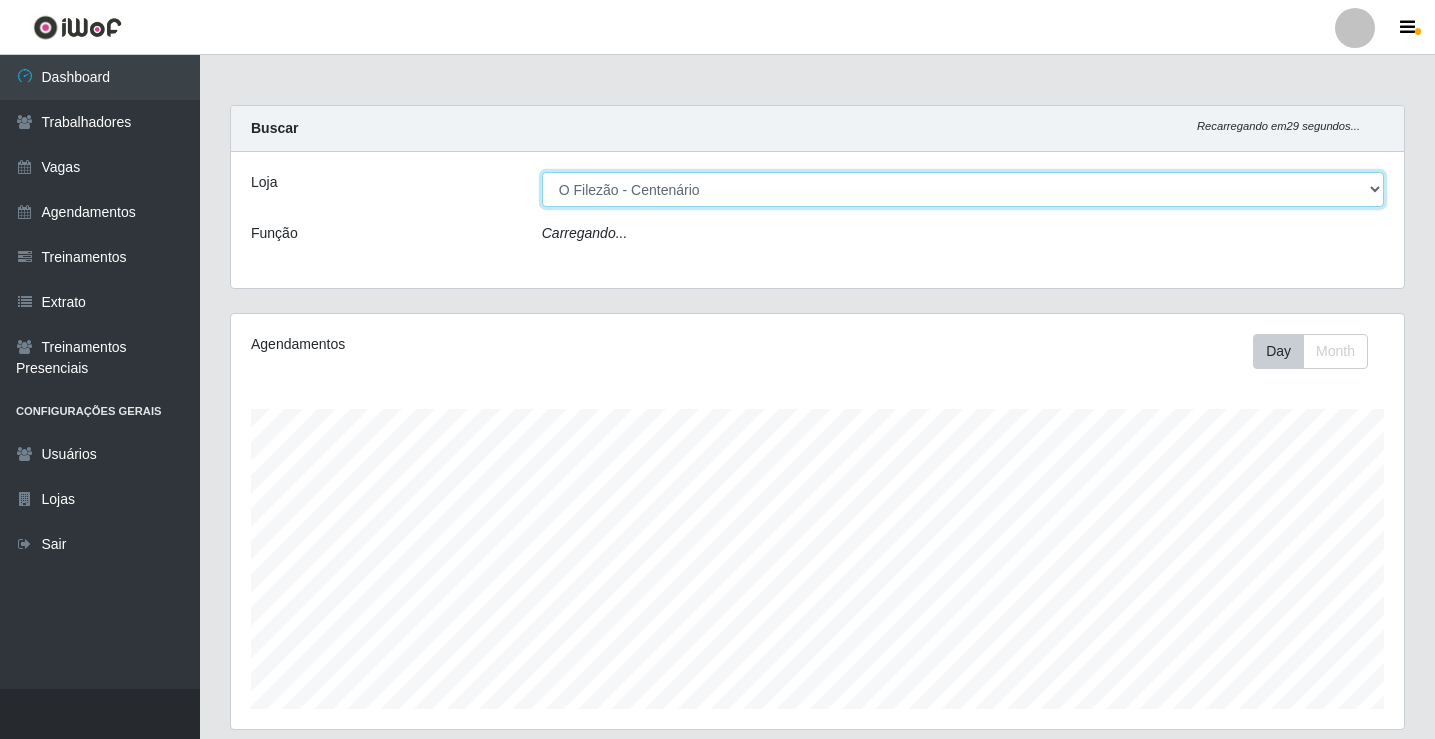 scroll, scrollTop: 999585, scrollLeft: 998827, axis: both 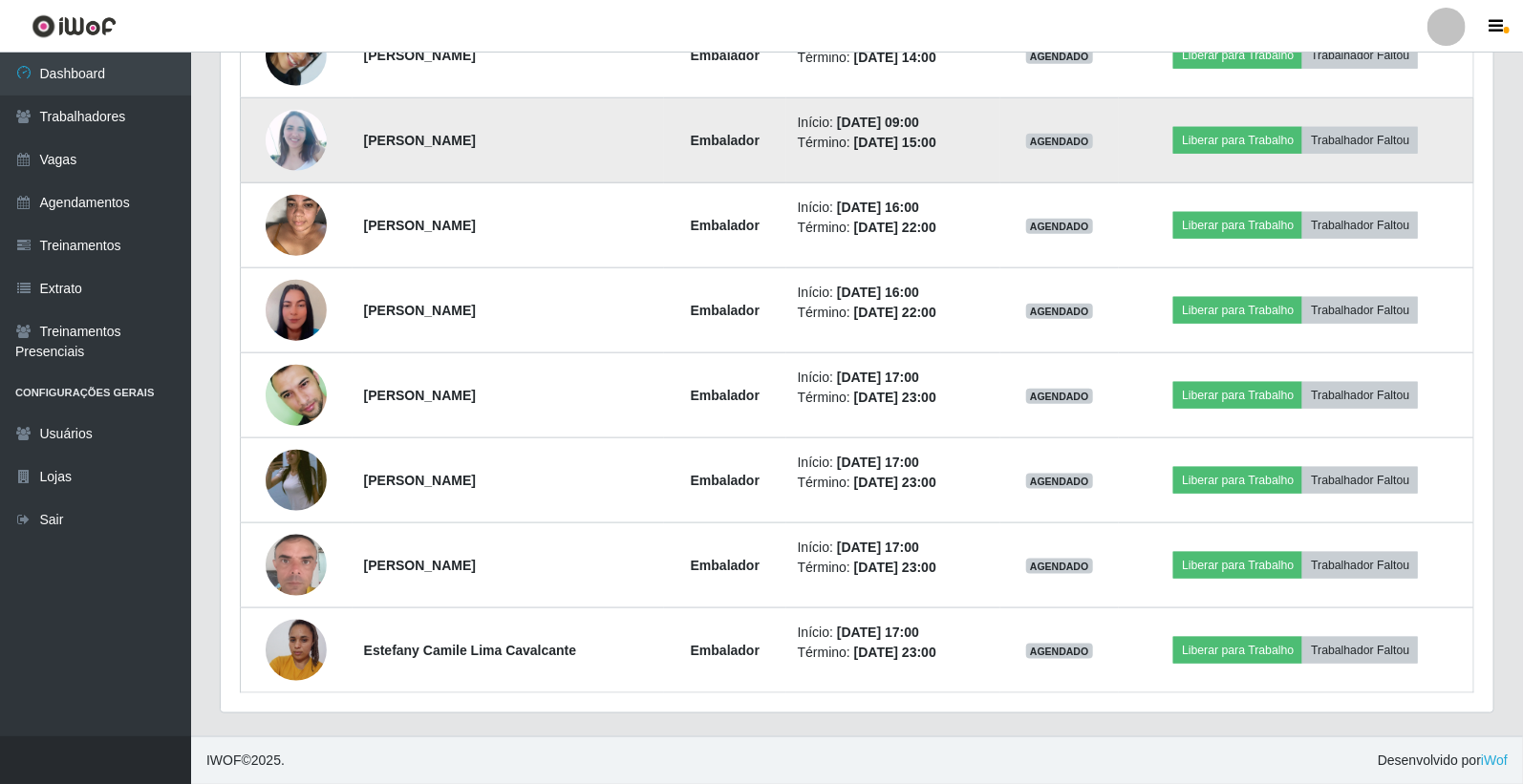 click on "Liberar para Trabalho Trabalhador Faltou" at bounding box center (1297, 140) 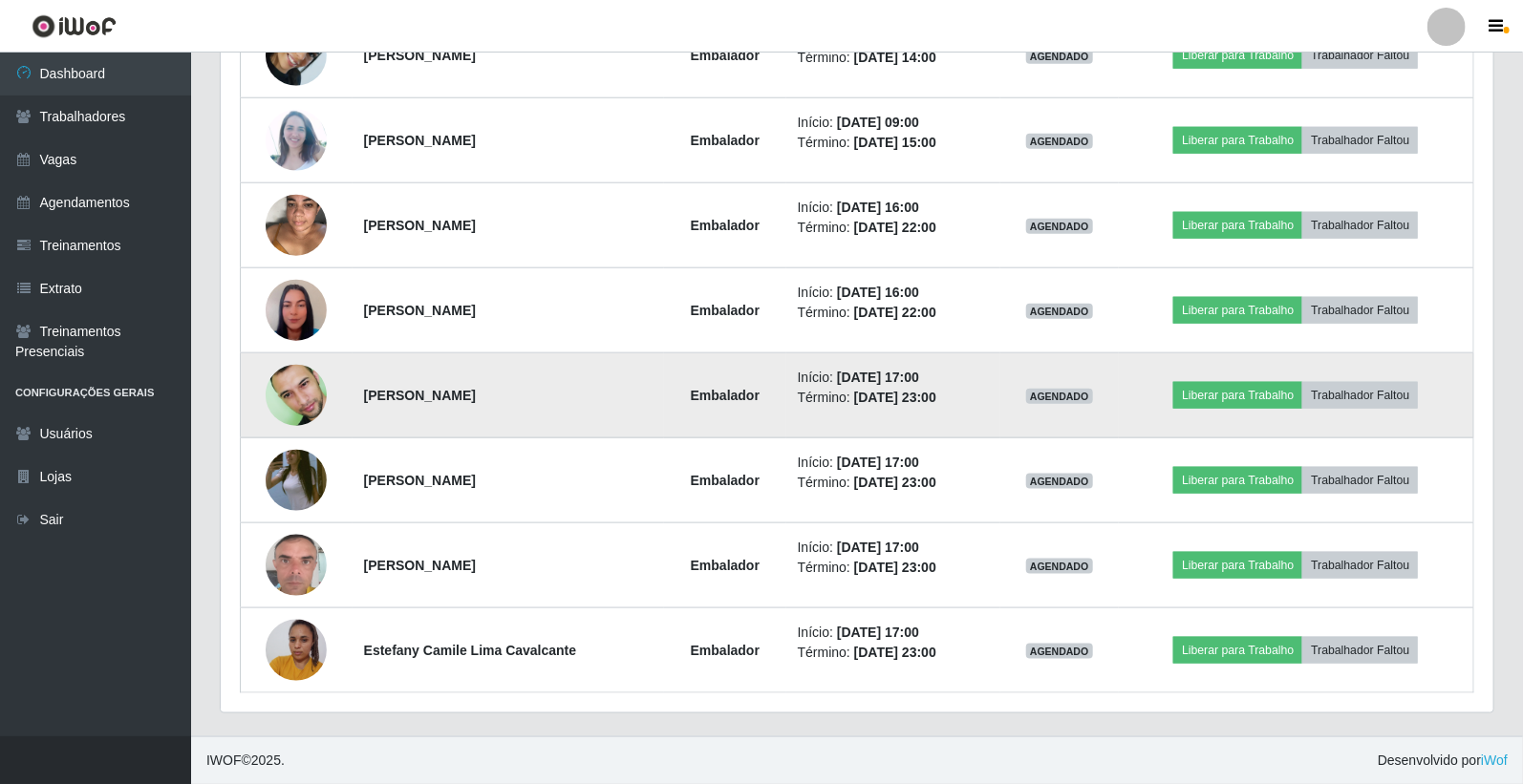 scroll, scrollTop: 613, scrollLeft: 0, axis: vertical 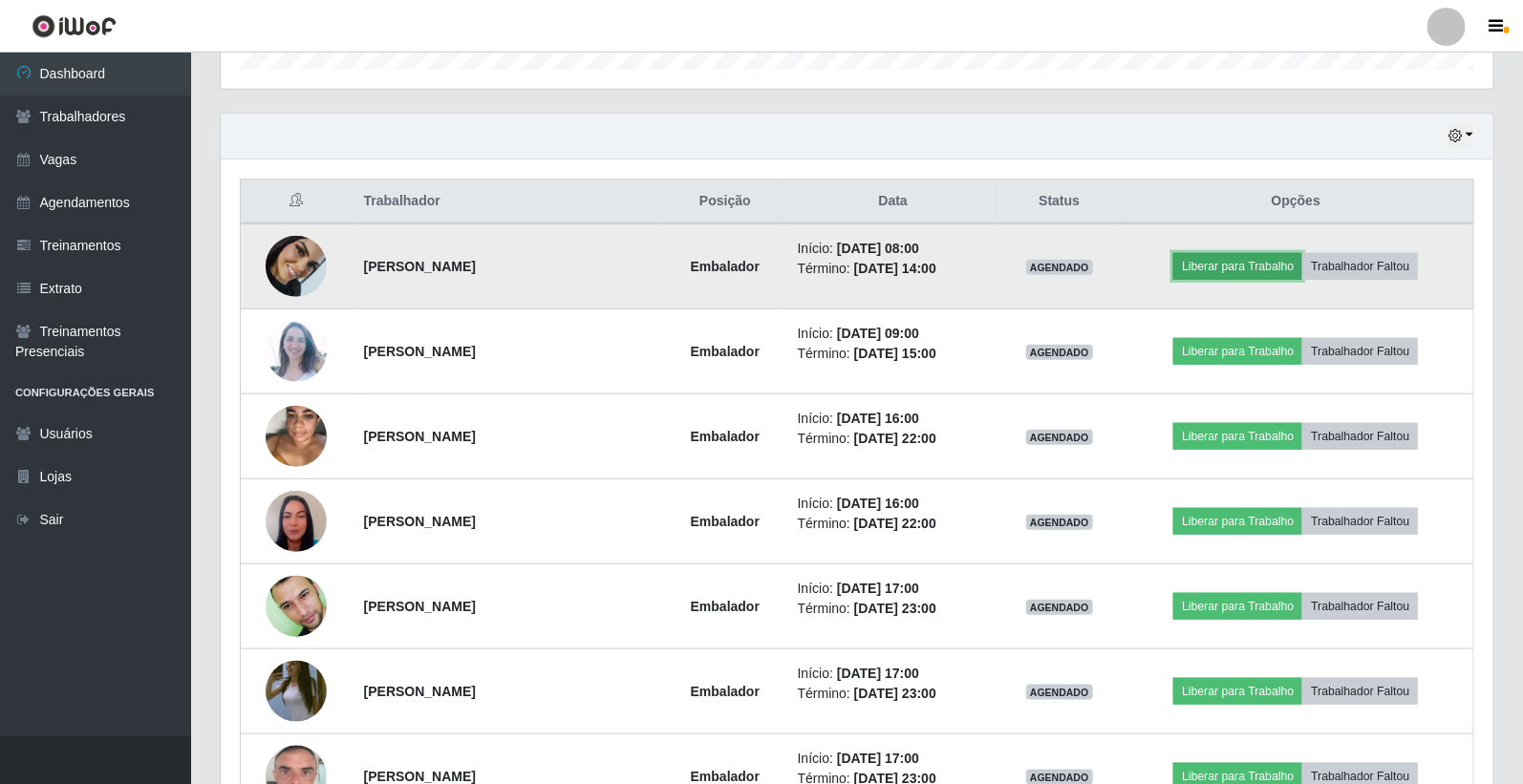click on "Liberar para Trabalho" at bounding box center (1237, 266) 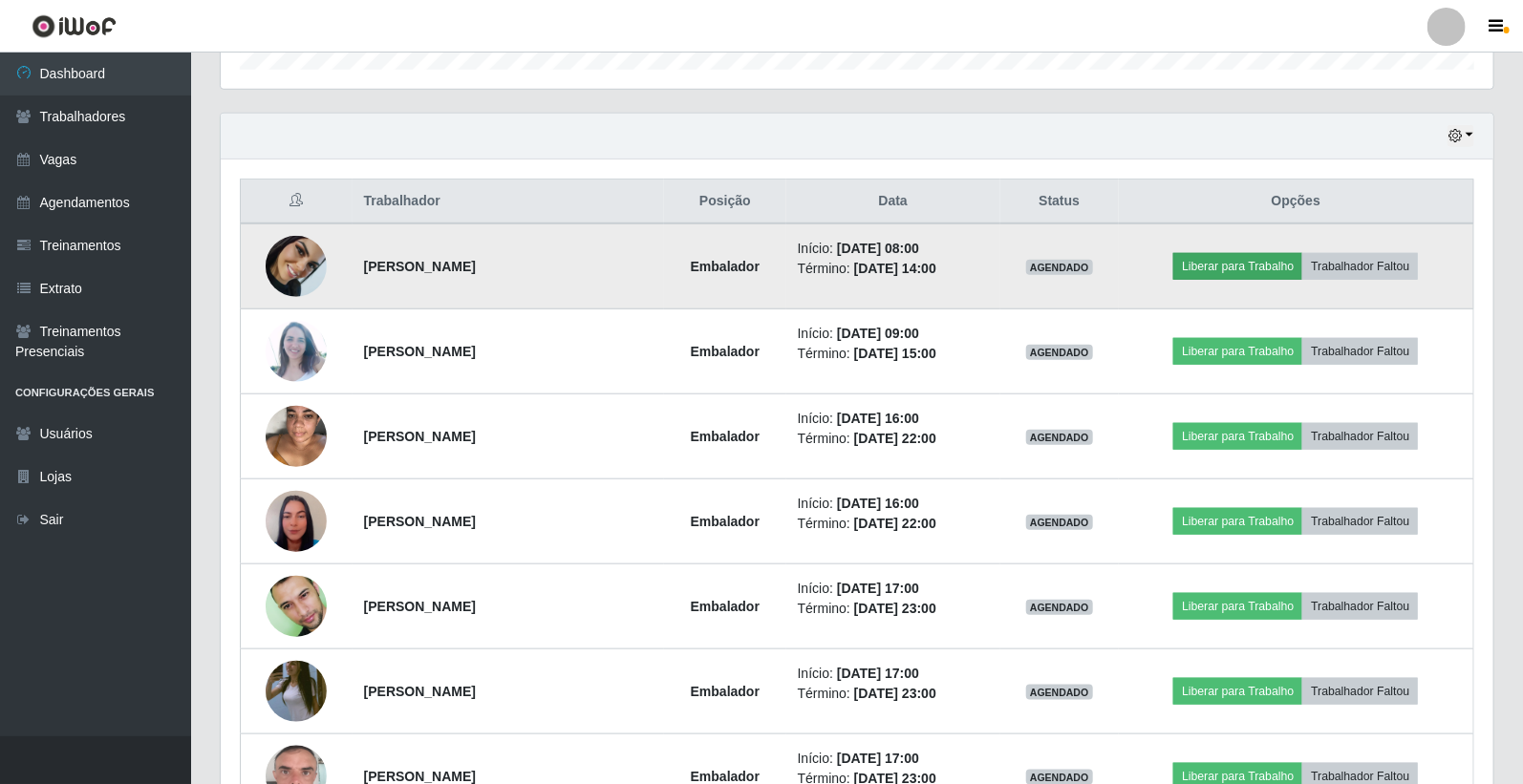 scroll, scrollTop: 954536, scrollLeft: 954195, axis: both 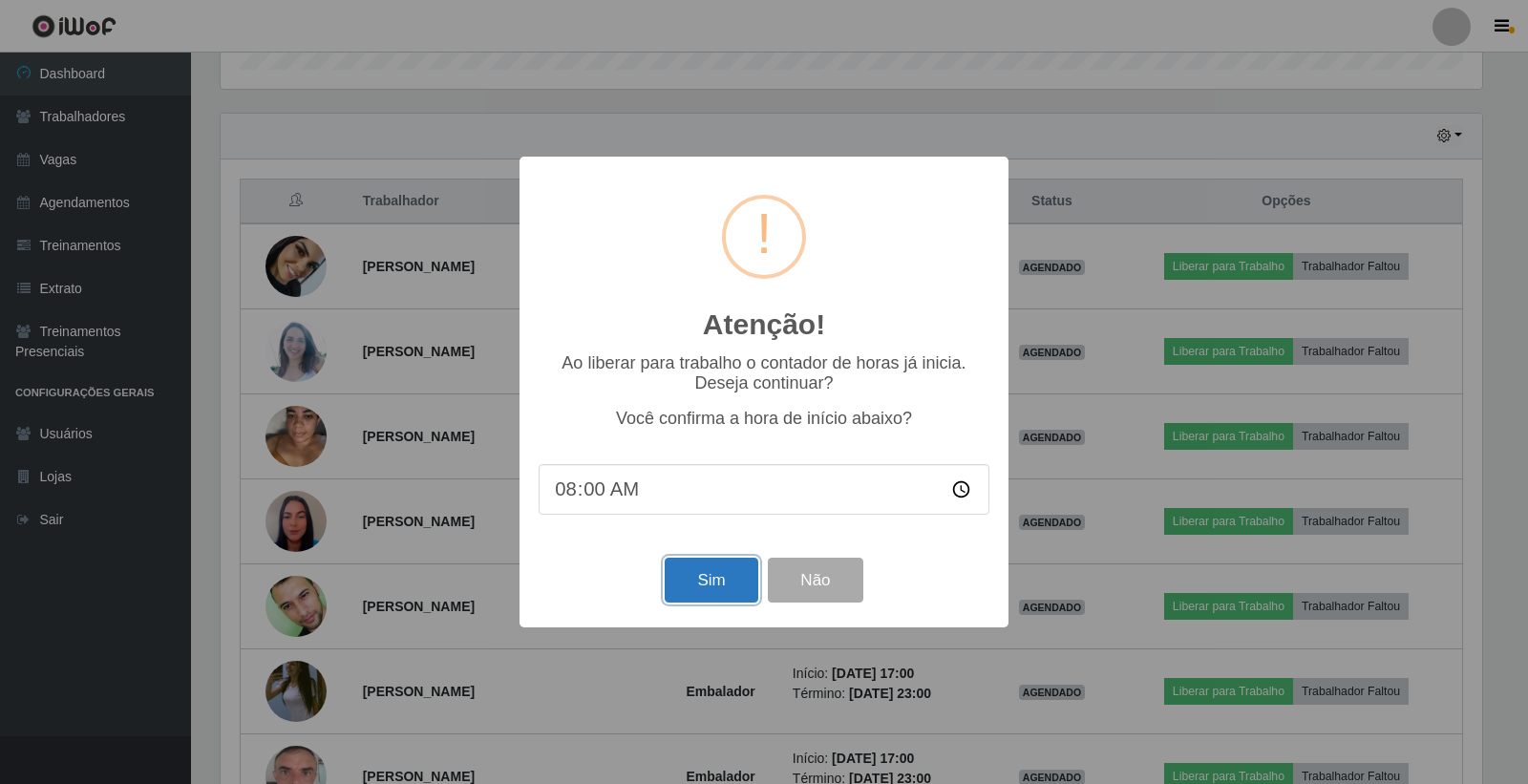 click on "Sim" at bounding box center [711, 580] 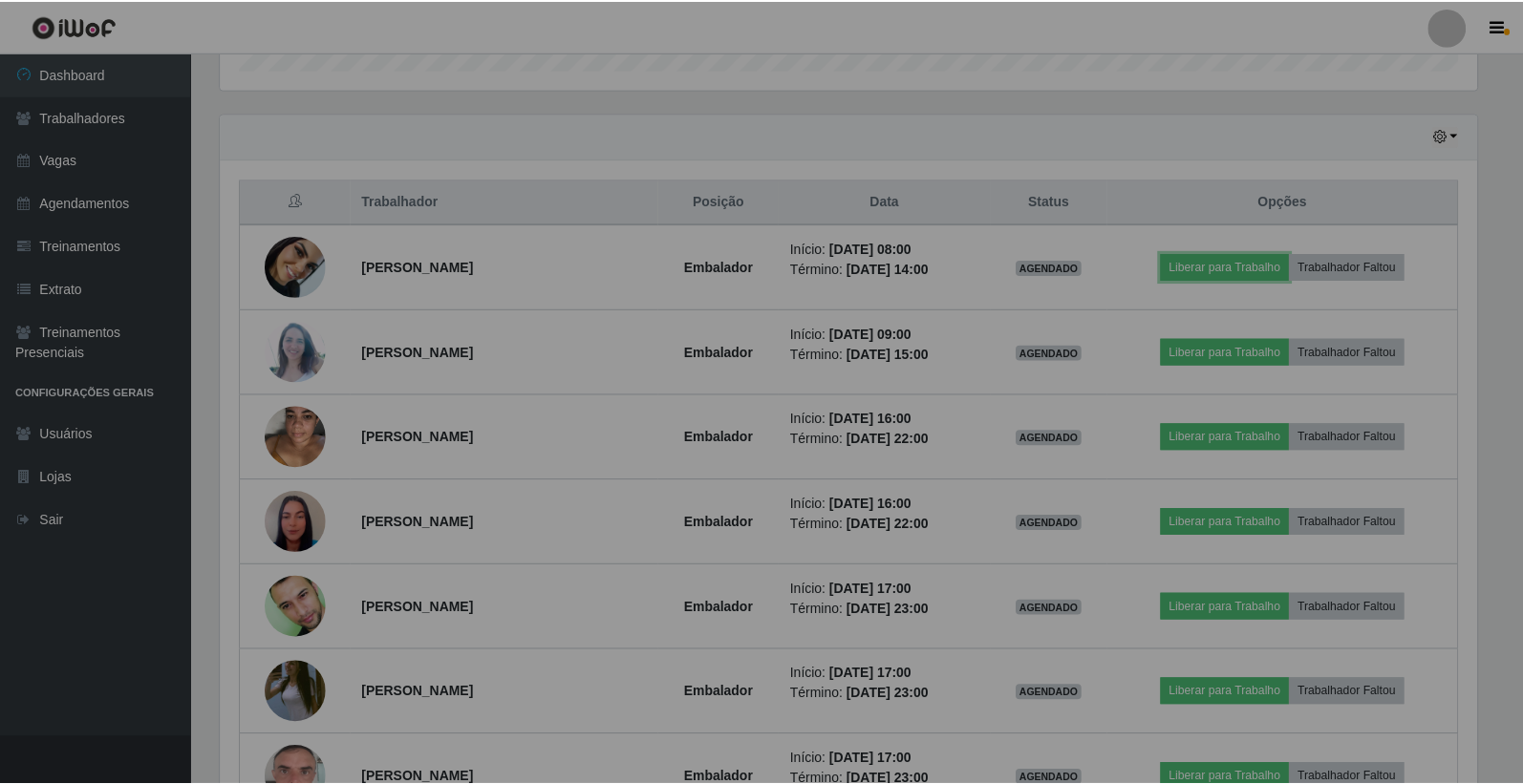 scroll, scrollTop: 954536, scrollLeft: 954184, axis: both 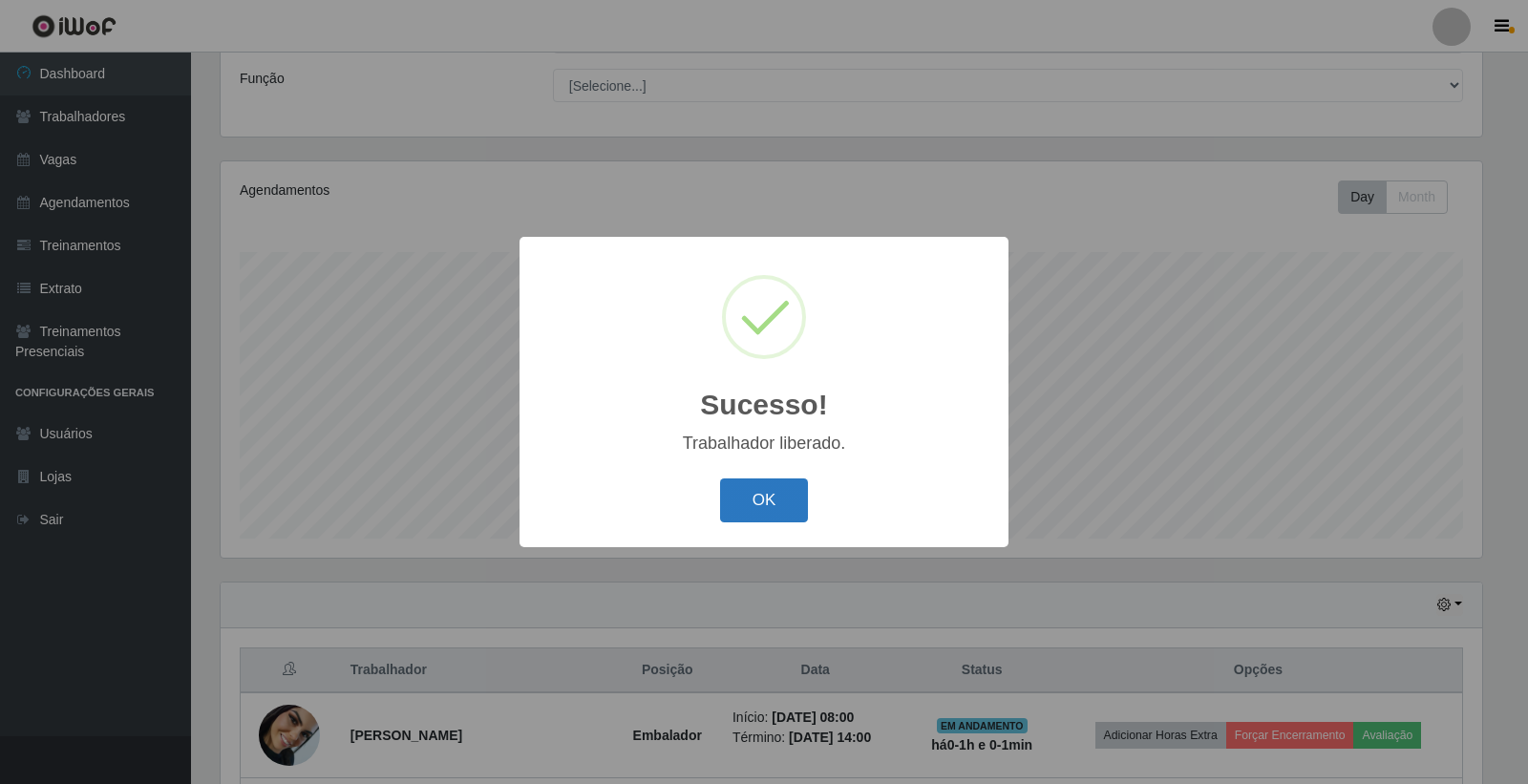 click on "OK" at bounding box center (764, 500) 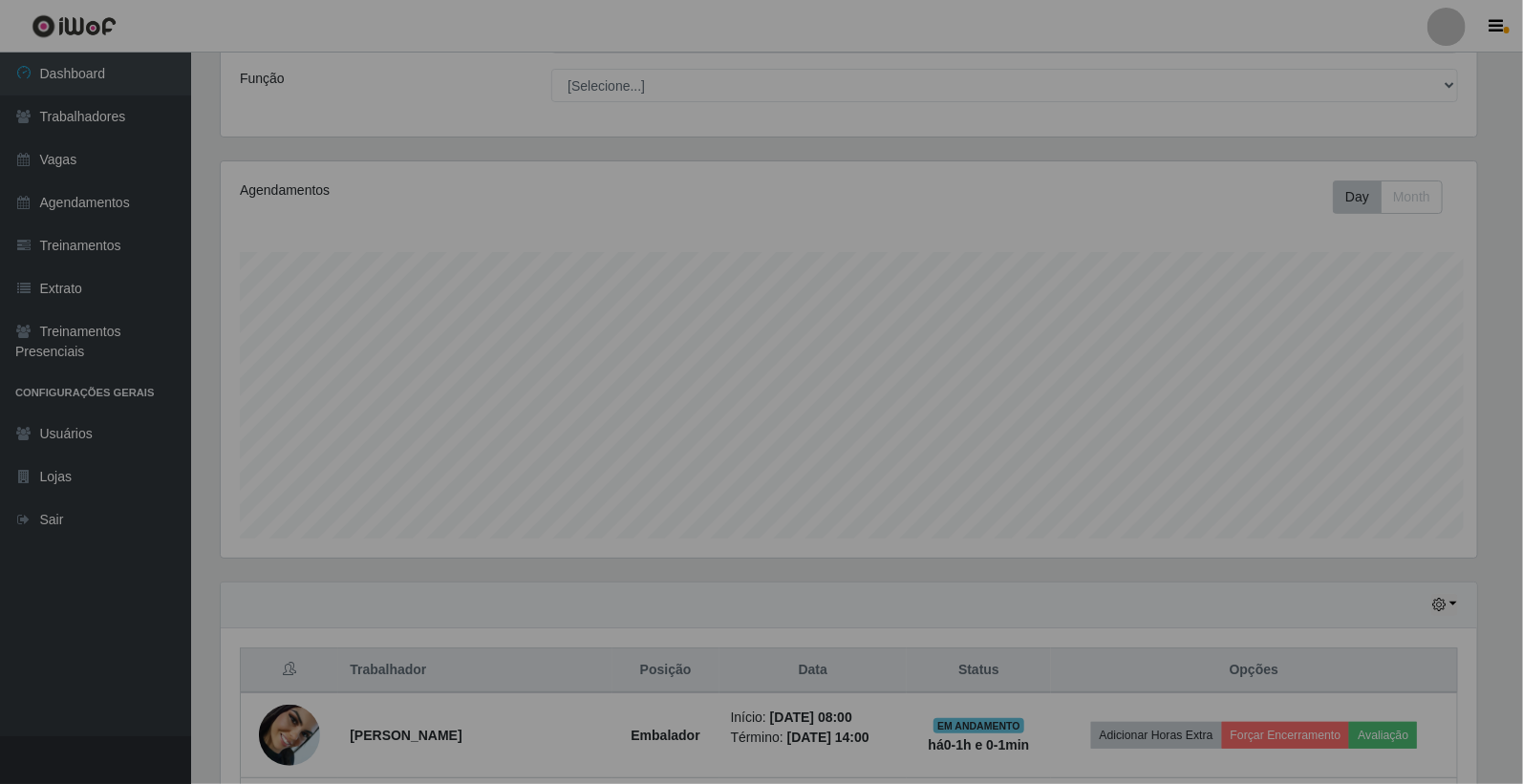 scroll, scrollTop: 954536, scrollLeft: 954184, axis: both 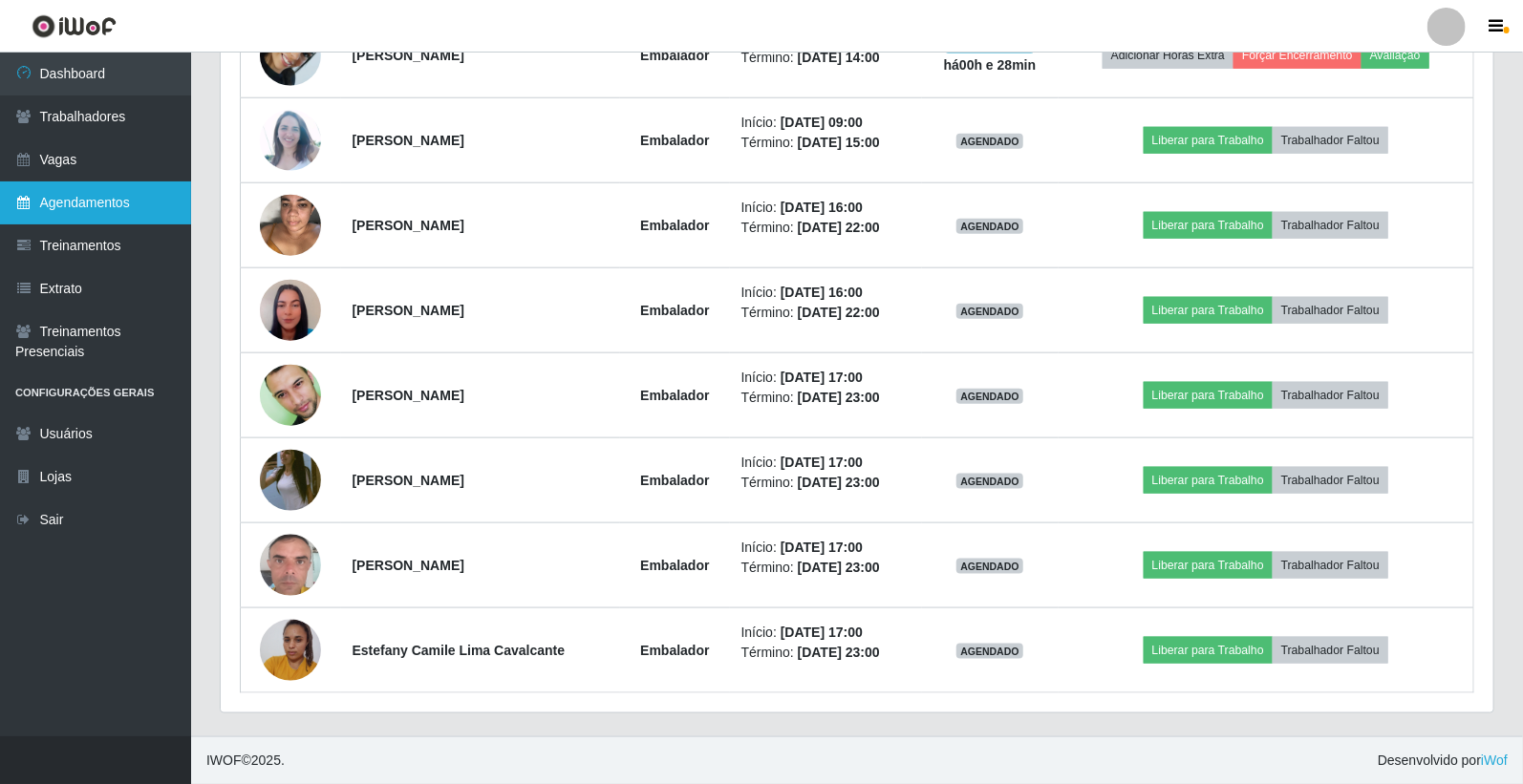 click on "Agendamentos" at bounding box center (96, 202) 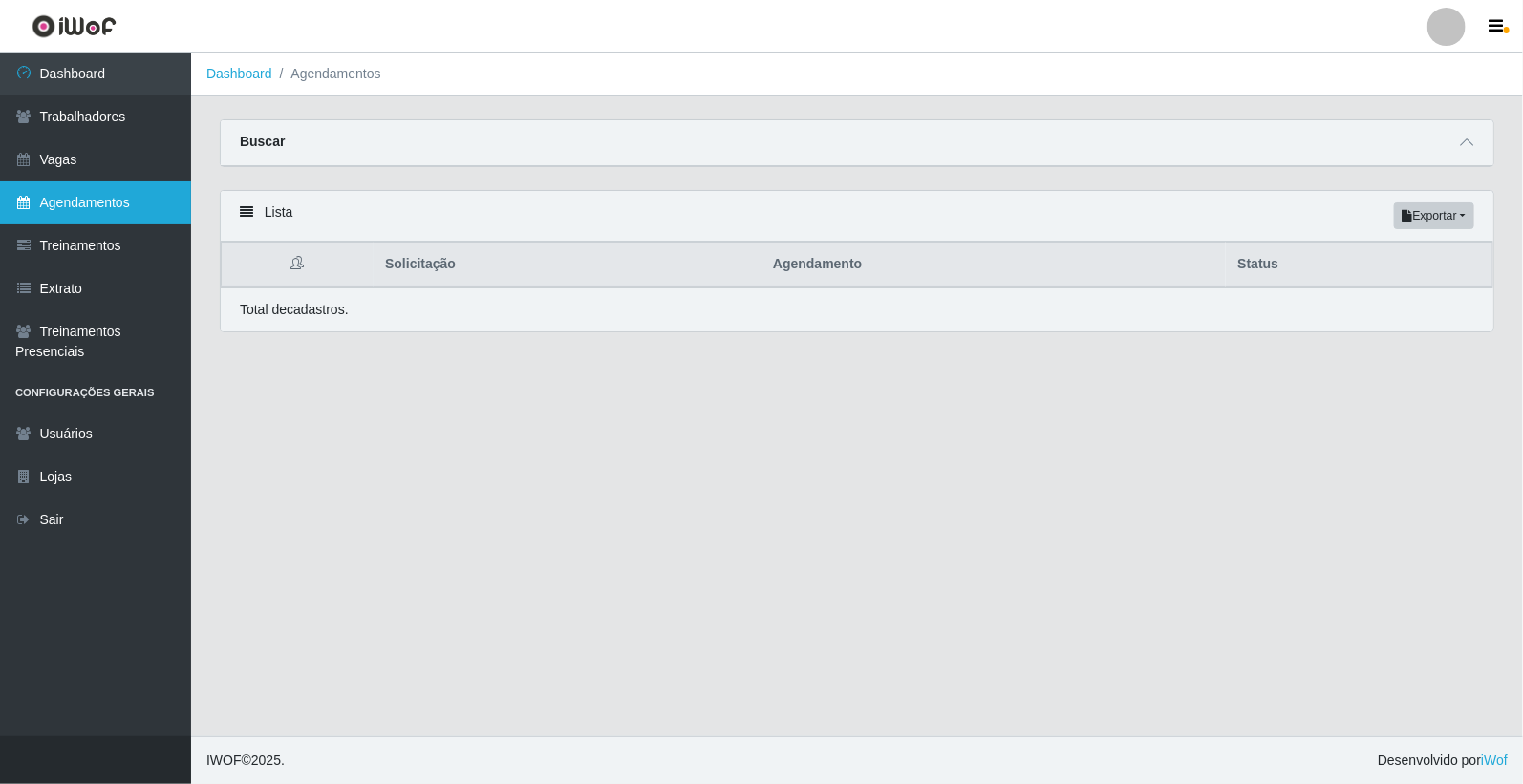 scroll, scrollTop: 0, scrollLeft: 0, axis: both 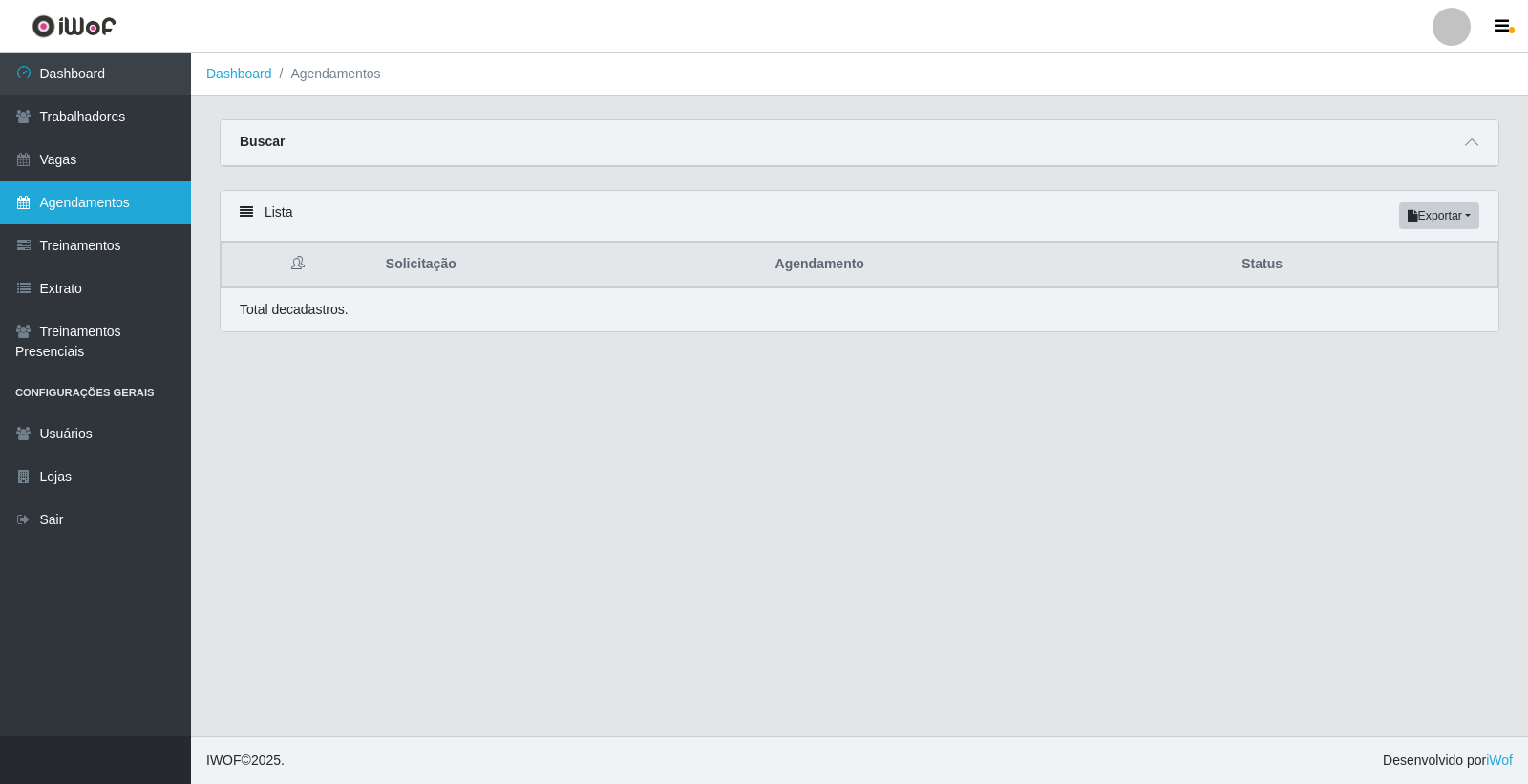click on "Agendamentos" at bounding box center (96, 202) 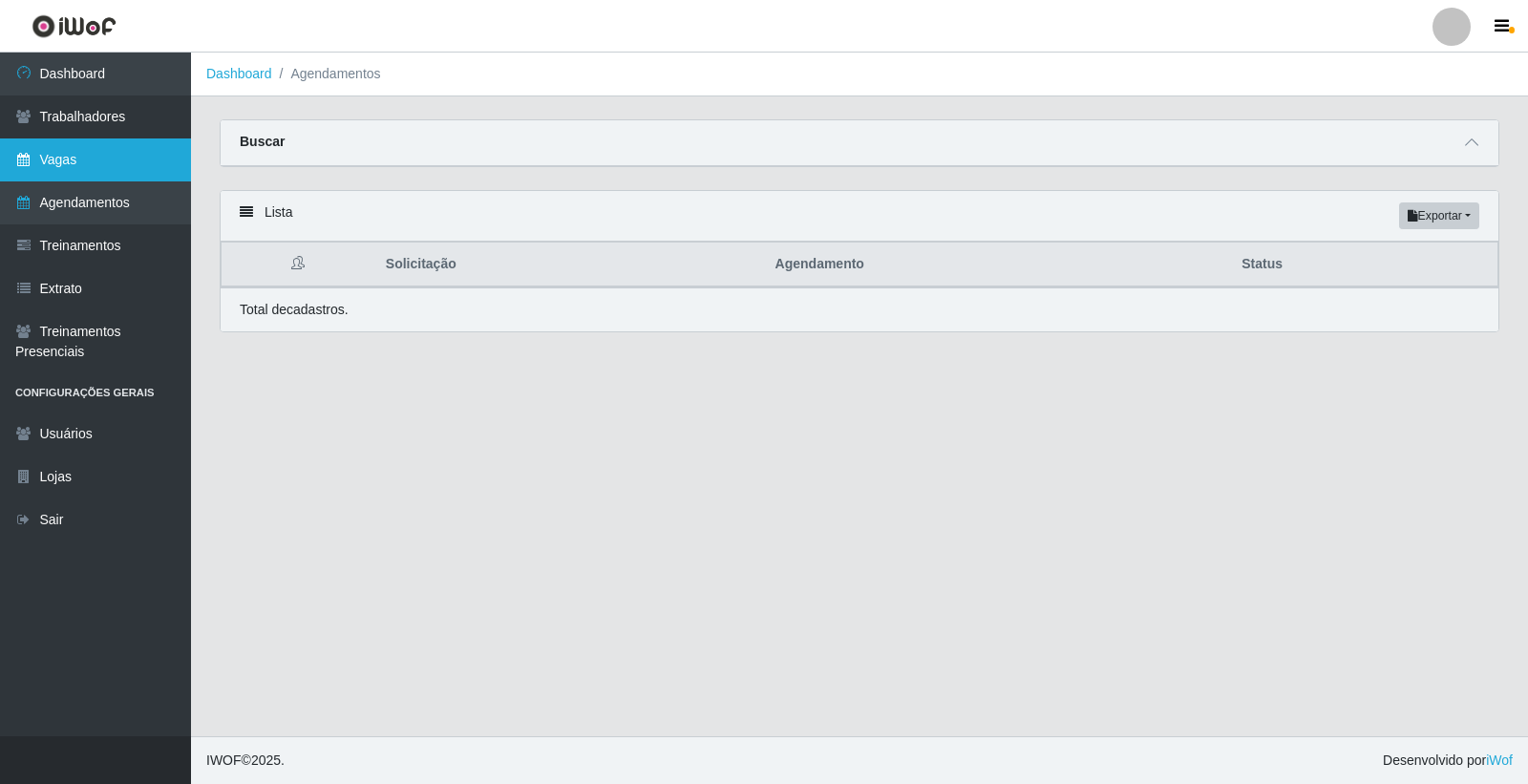 click on "Vagas" at bounding box center [96, 159] 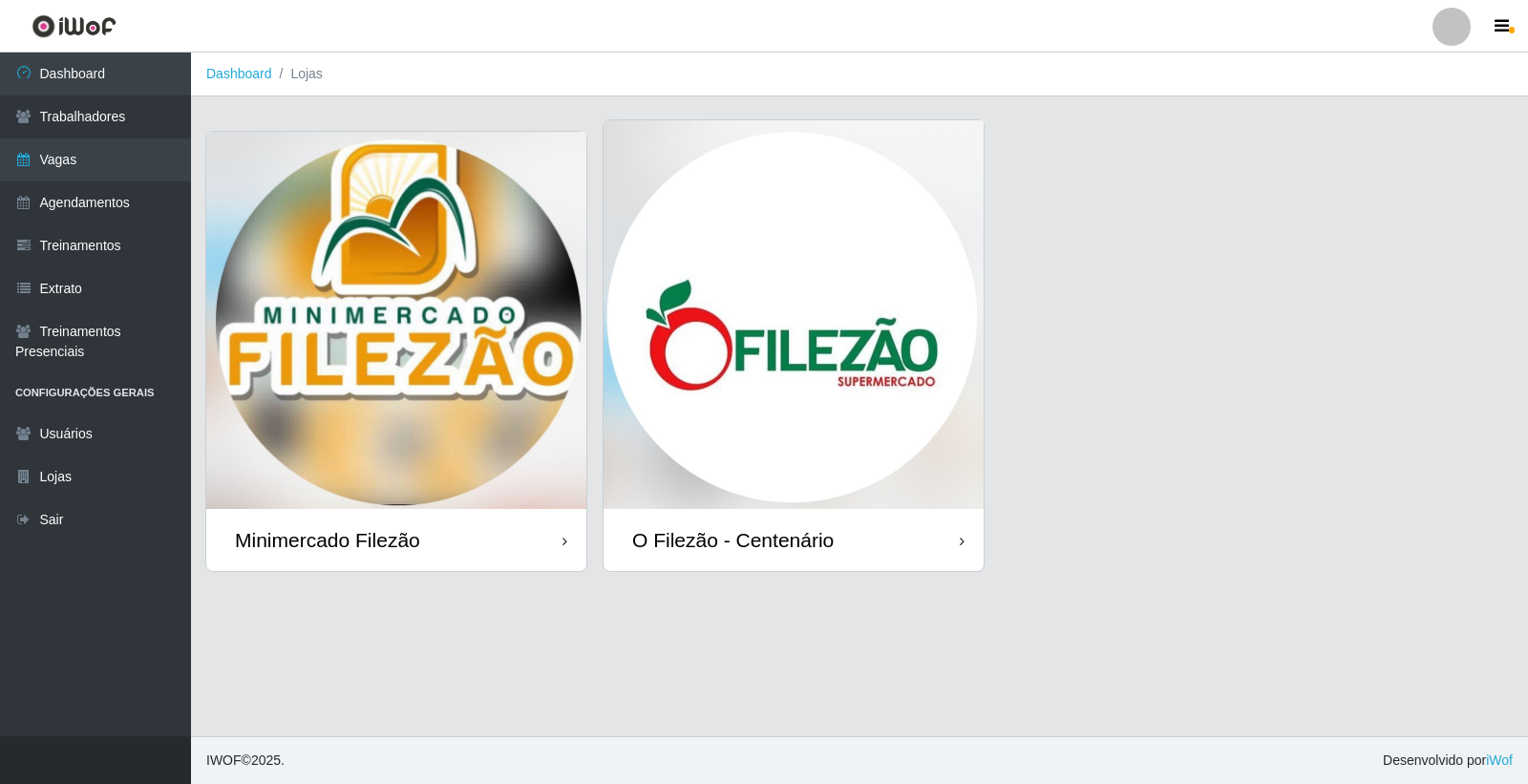 click at bounding box center (794, 314) 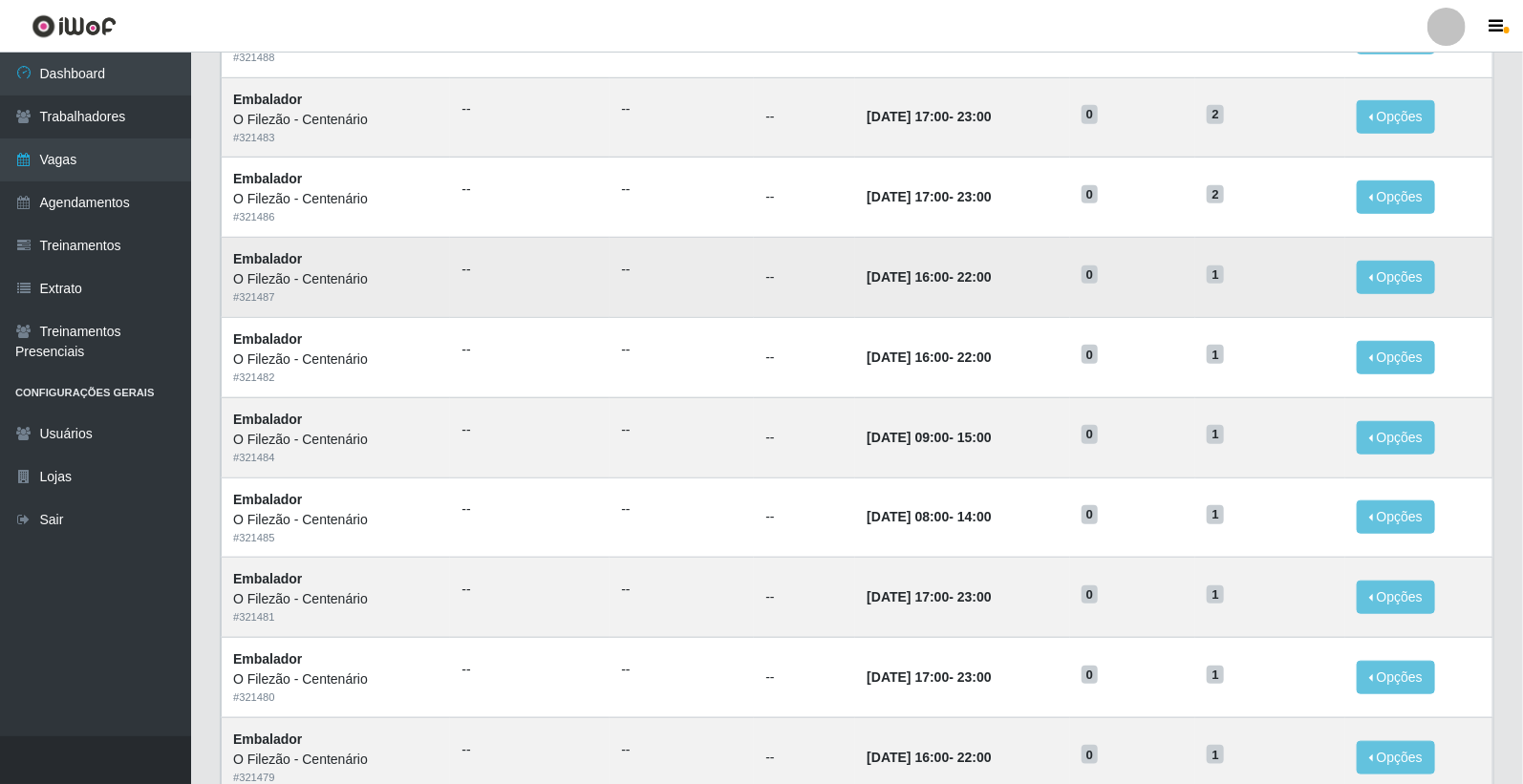 scroll, scrollTop: 424, scrollLeft: 0, axis: vertical 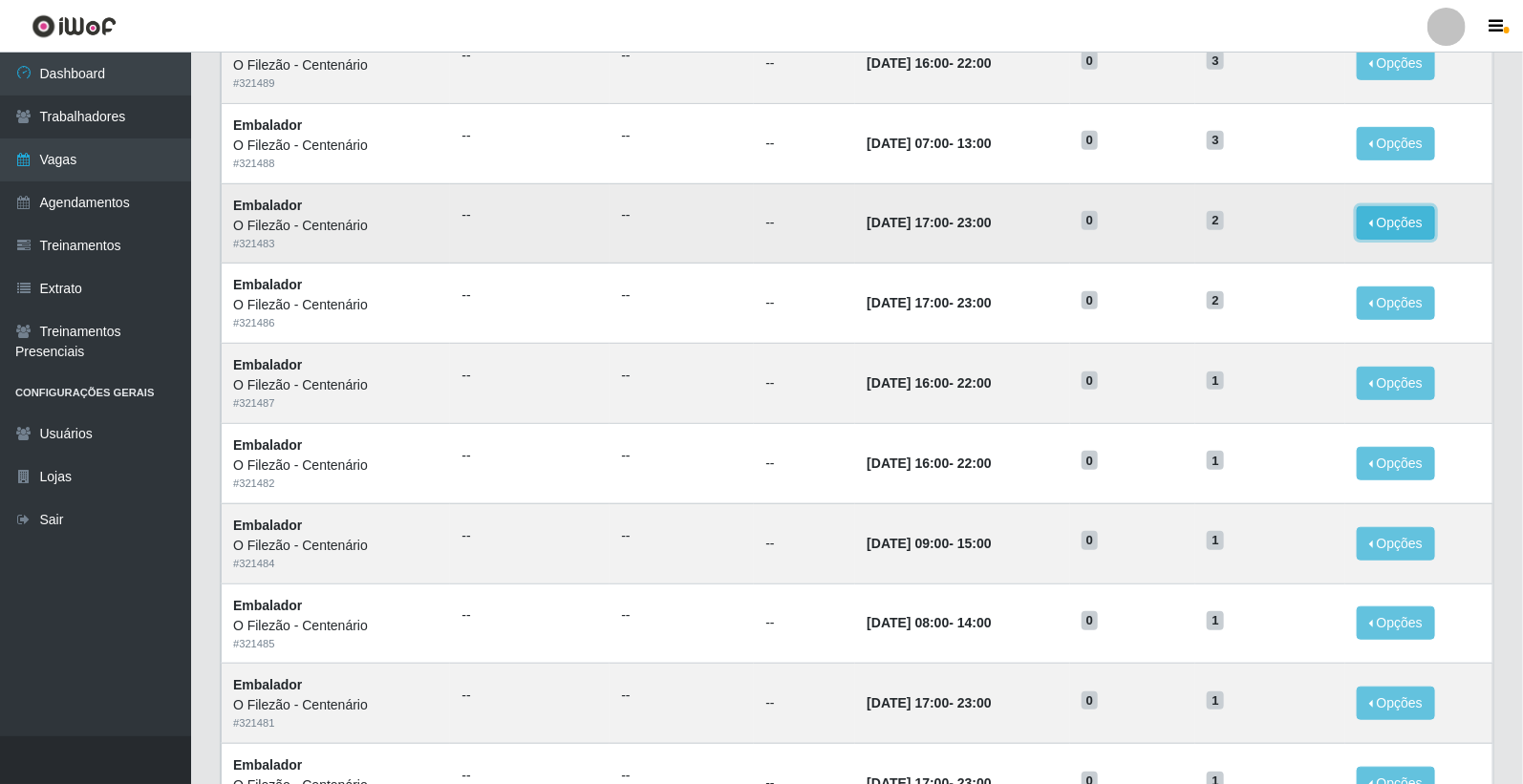 click on "Opções" at bounding box center (1396, 222) 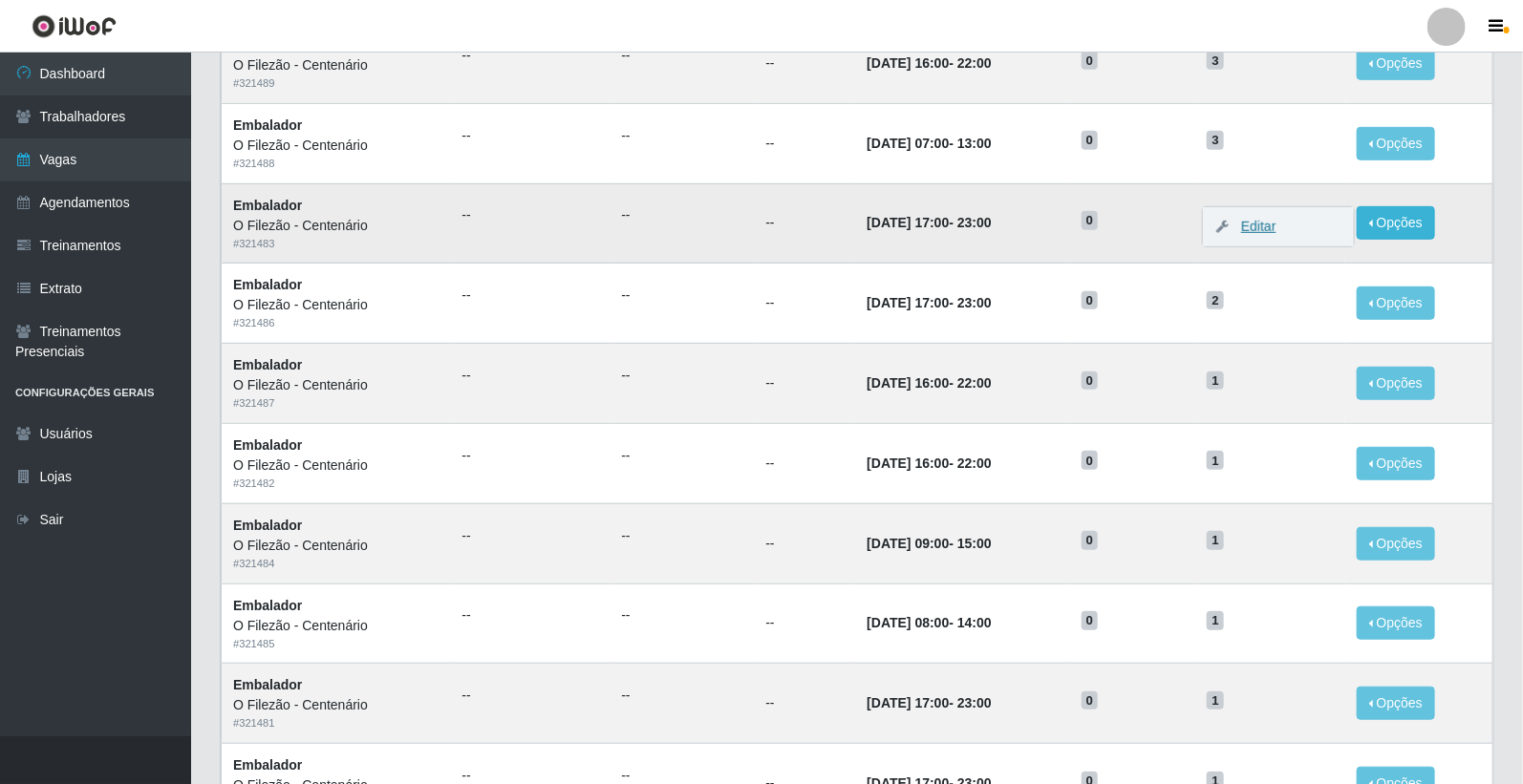click on "Editar" at bounding box center [1249, 226] 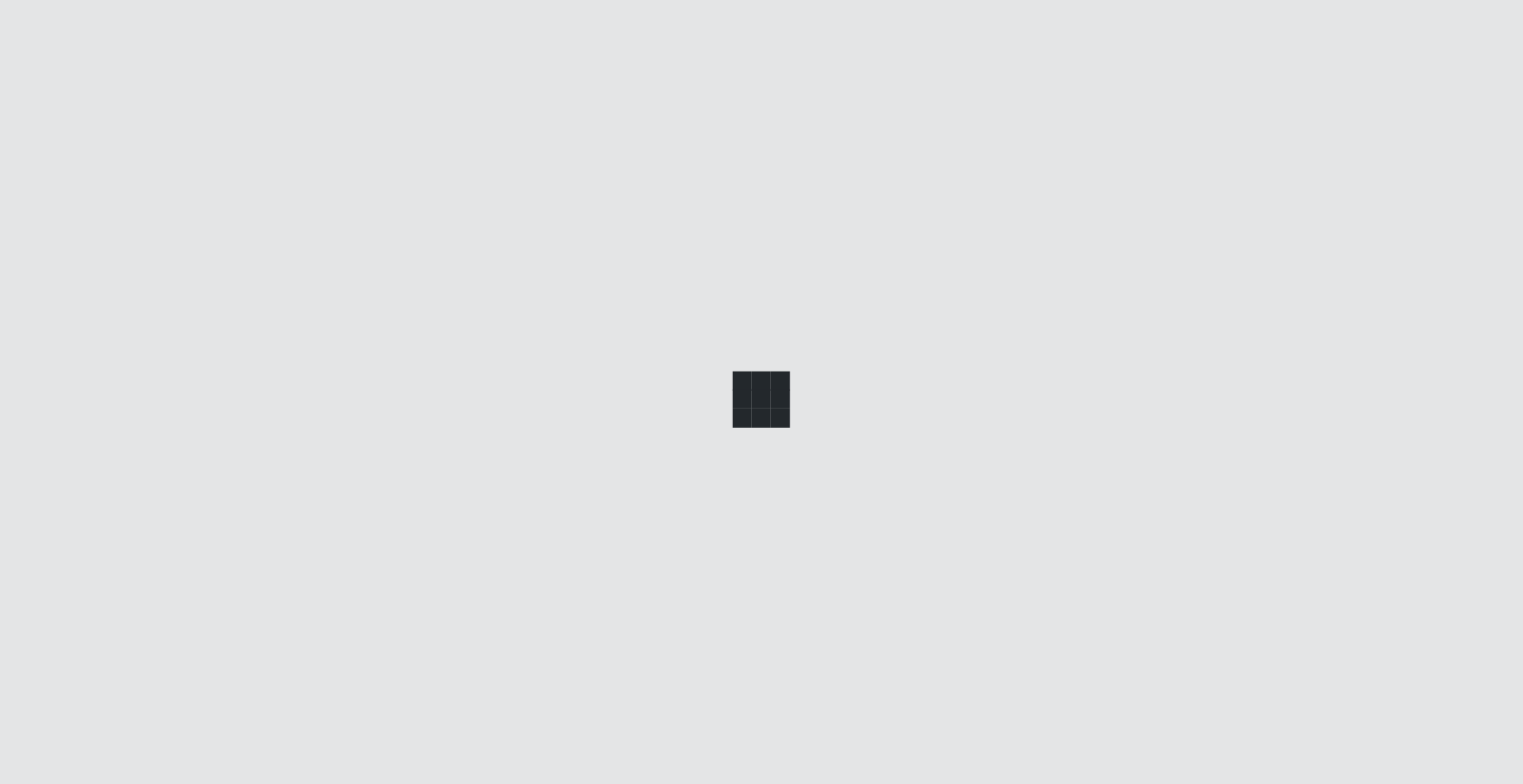 scroll, scrollTop: 0, scrollLeft: 0, axis: both 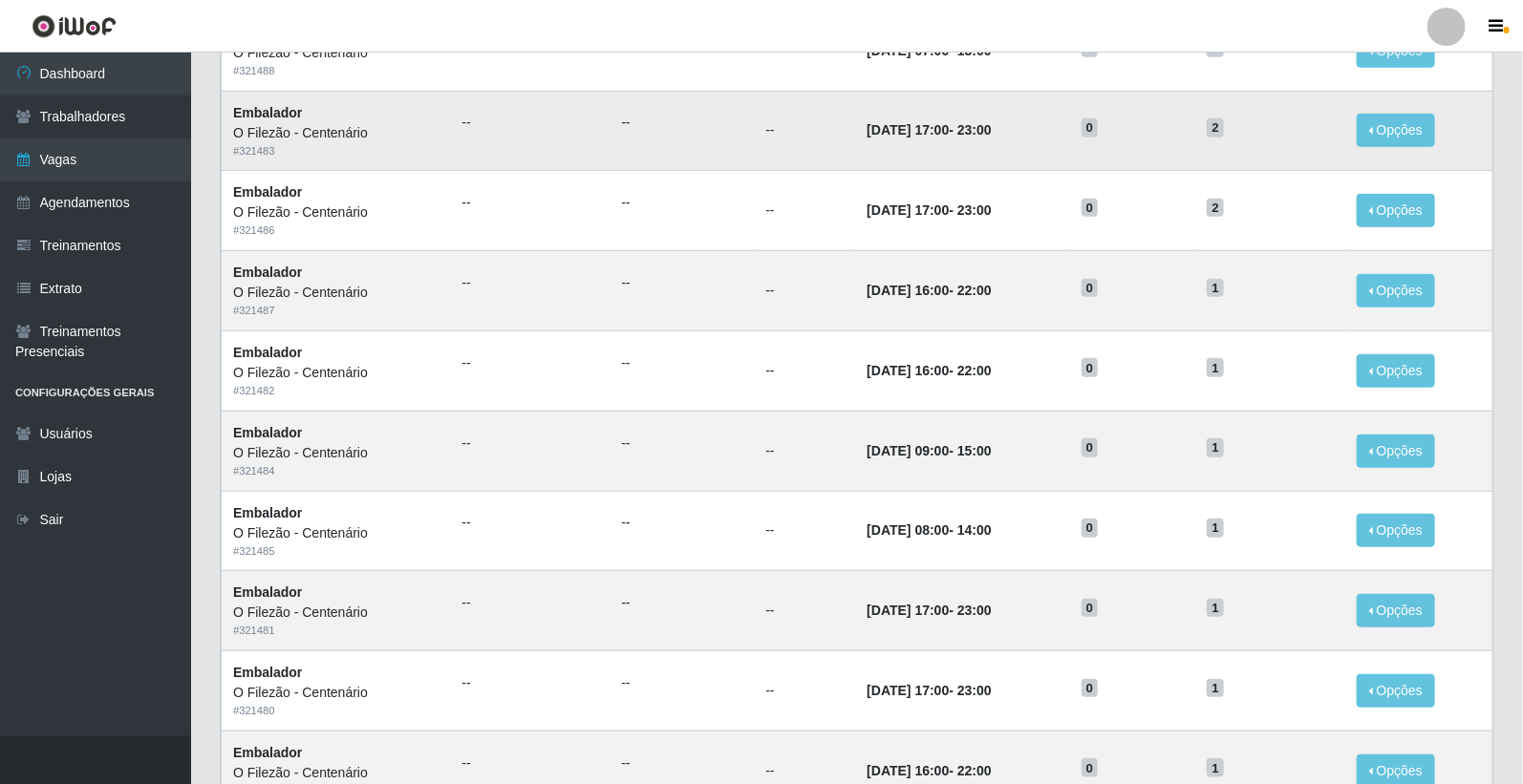 click on "Embalador" at bounding box center [268, 113] 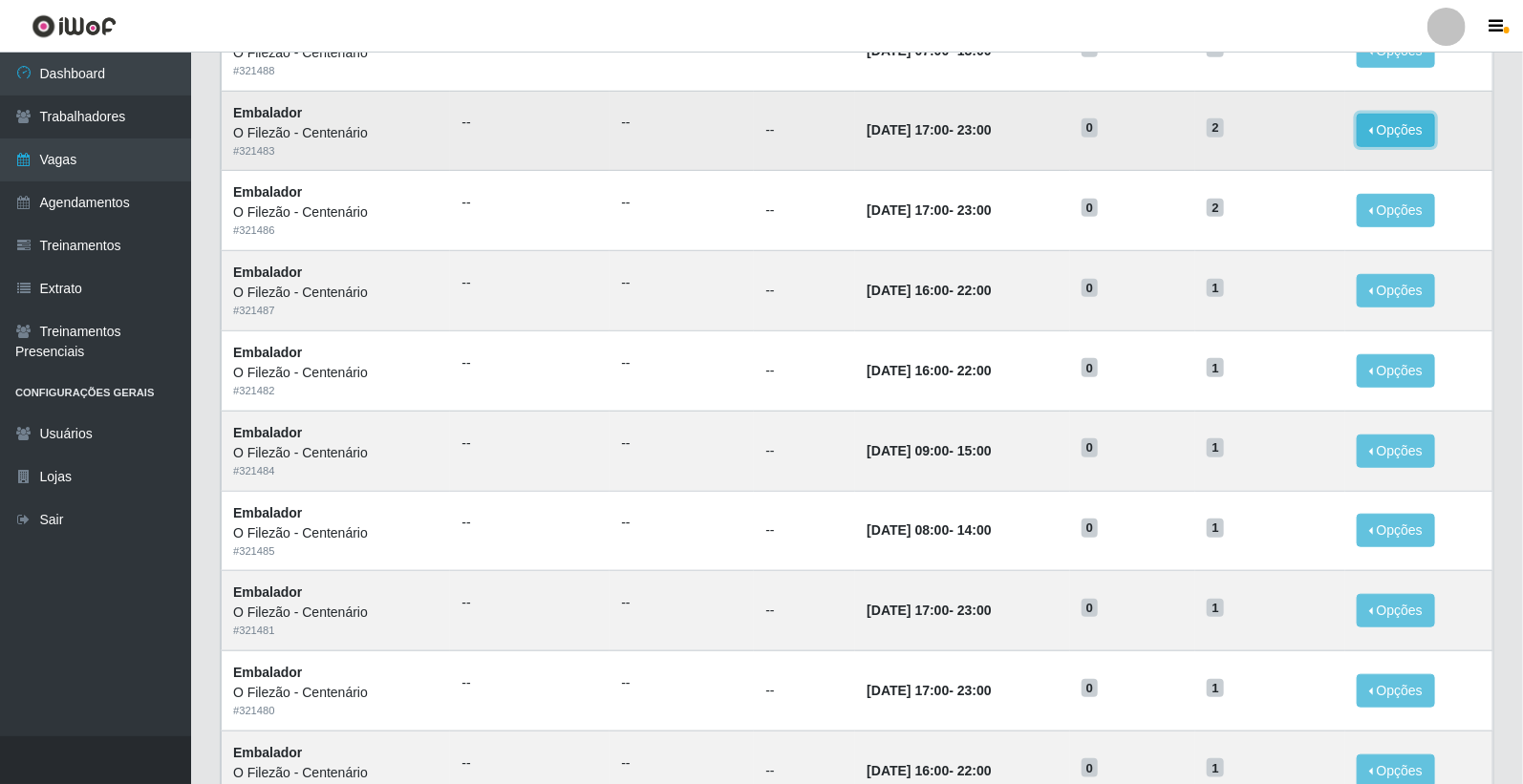click on "Opções" at bounding box center [1396, 130] 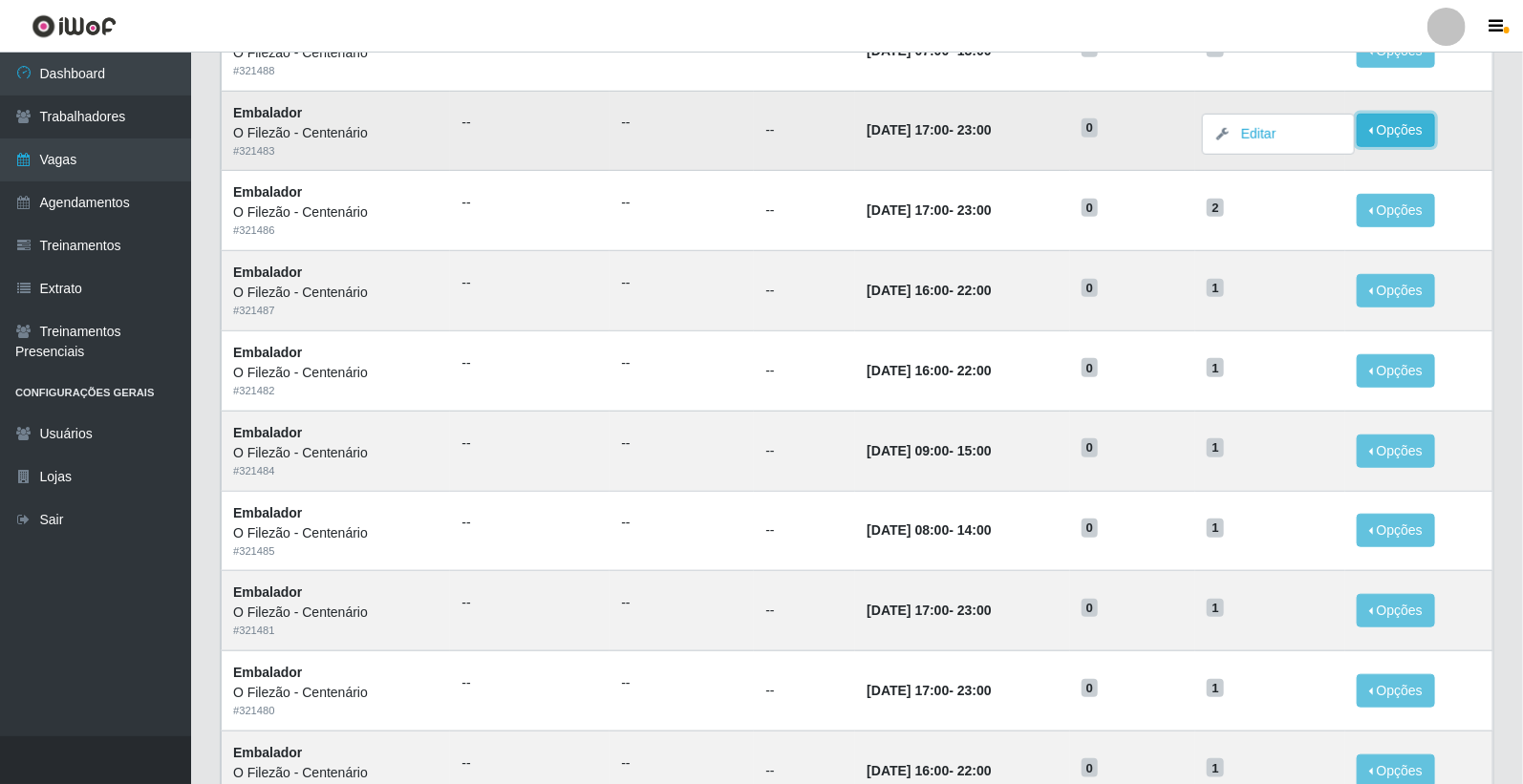click on "Opções" at bounding box center [1396, 130] 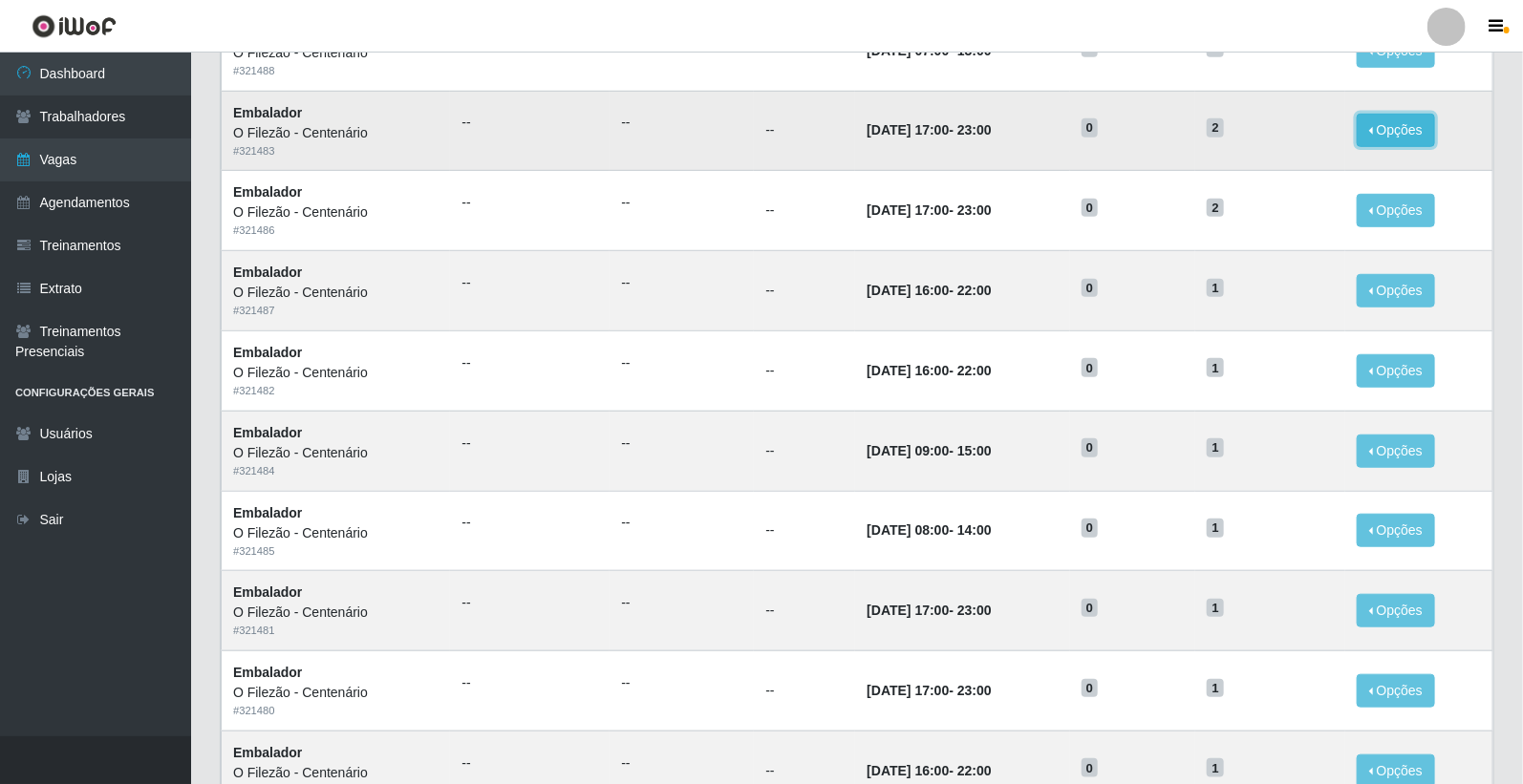 click on "Opções" at bounding box center (1396, 130) 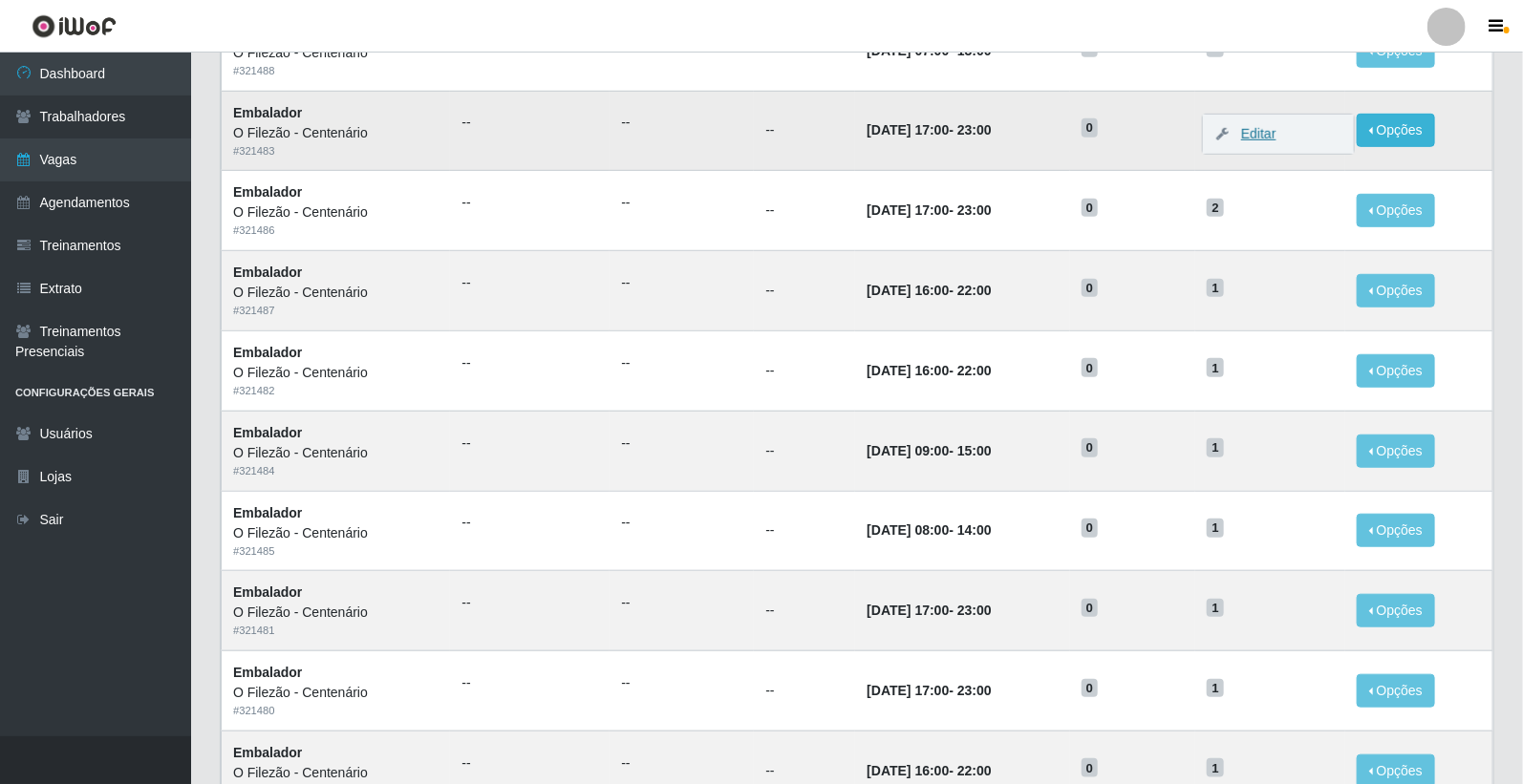 click at bounding box center [1222, 134] 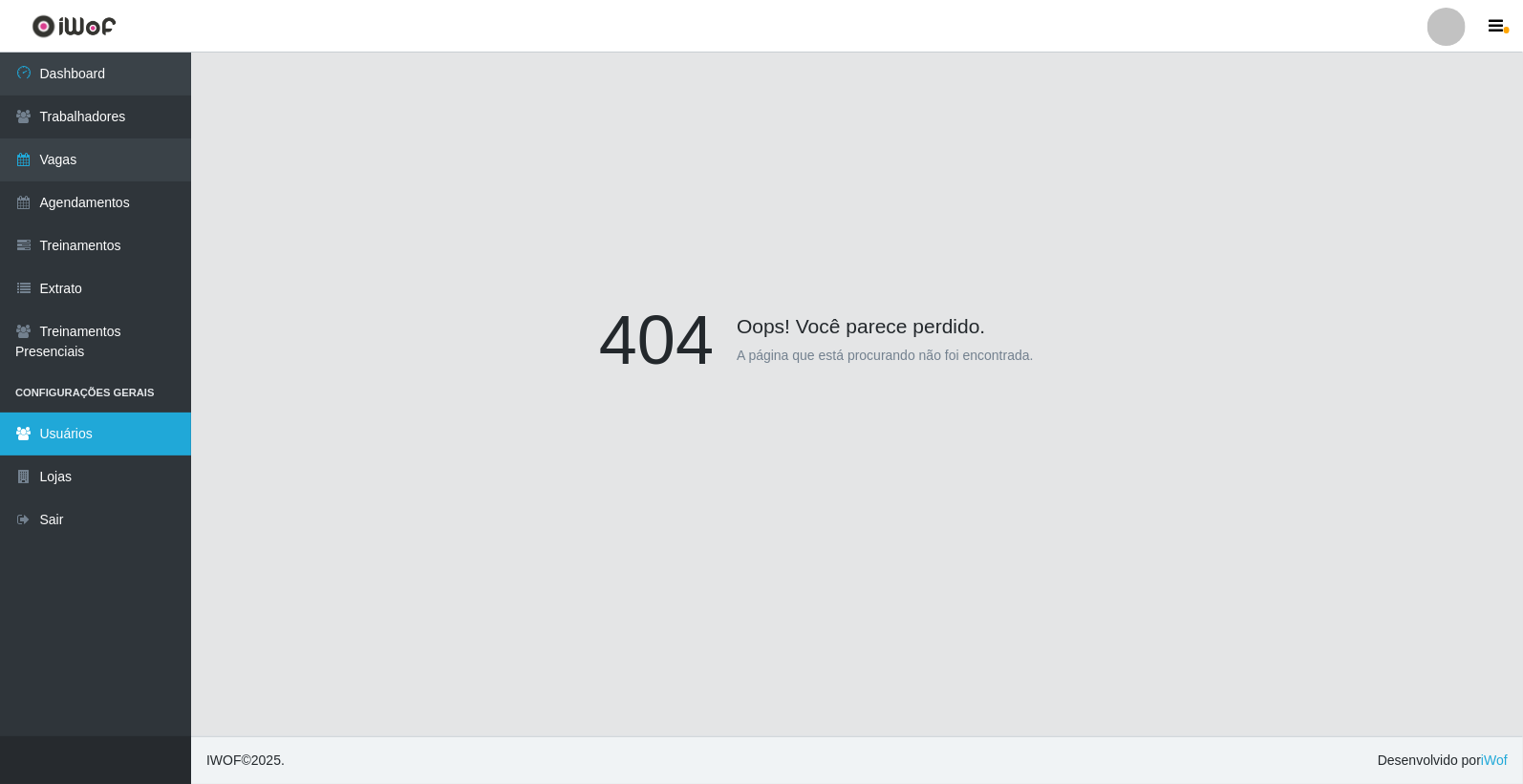 click on "Usuários" at bounding box center [96, 434] 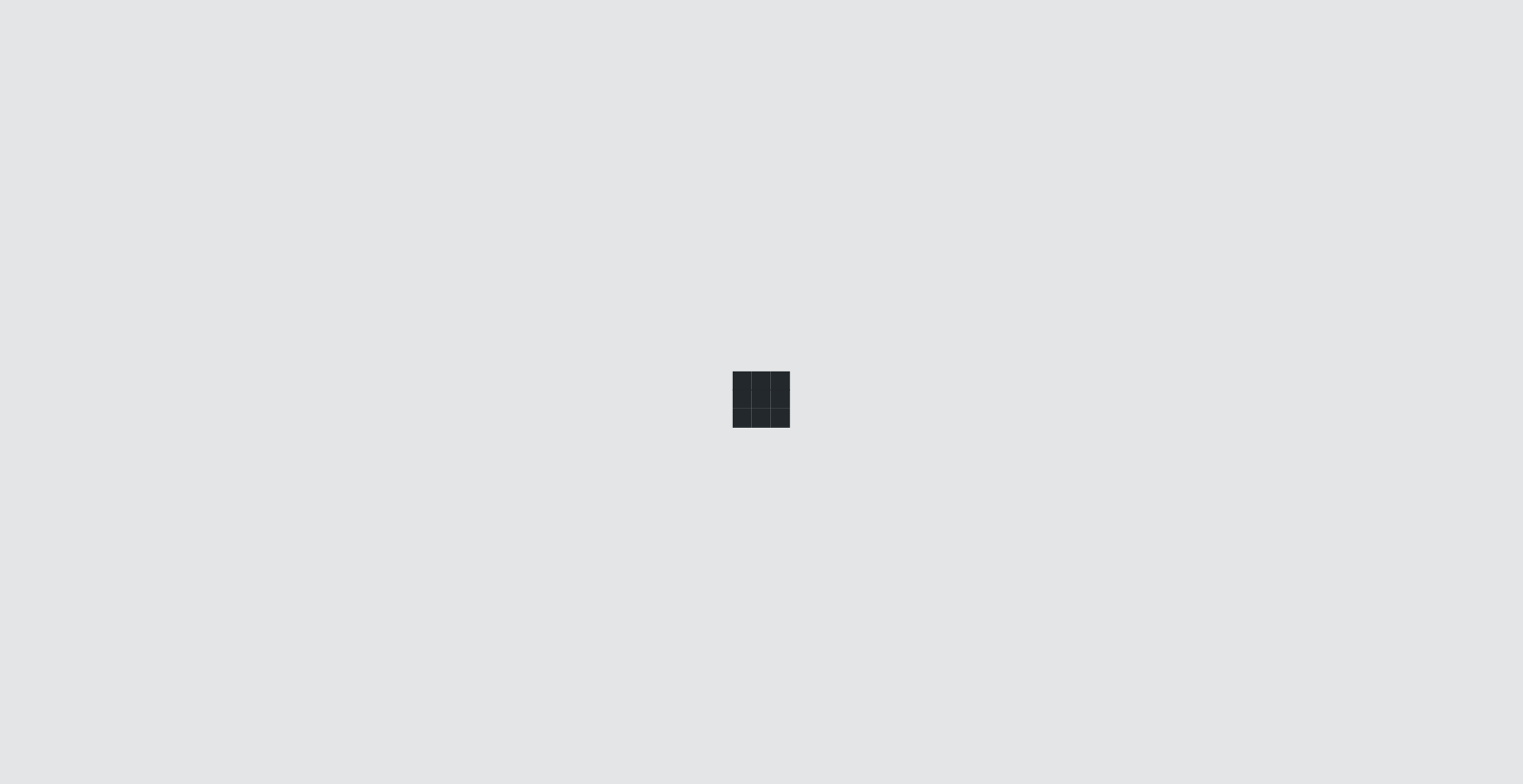 scroll, scrollTop: 0, scrollLeft: 0, axis: both 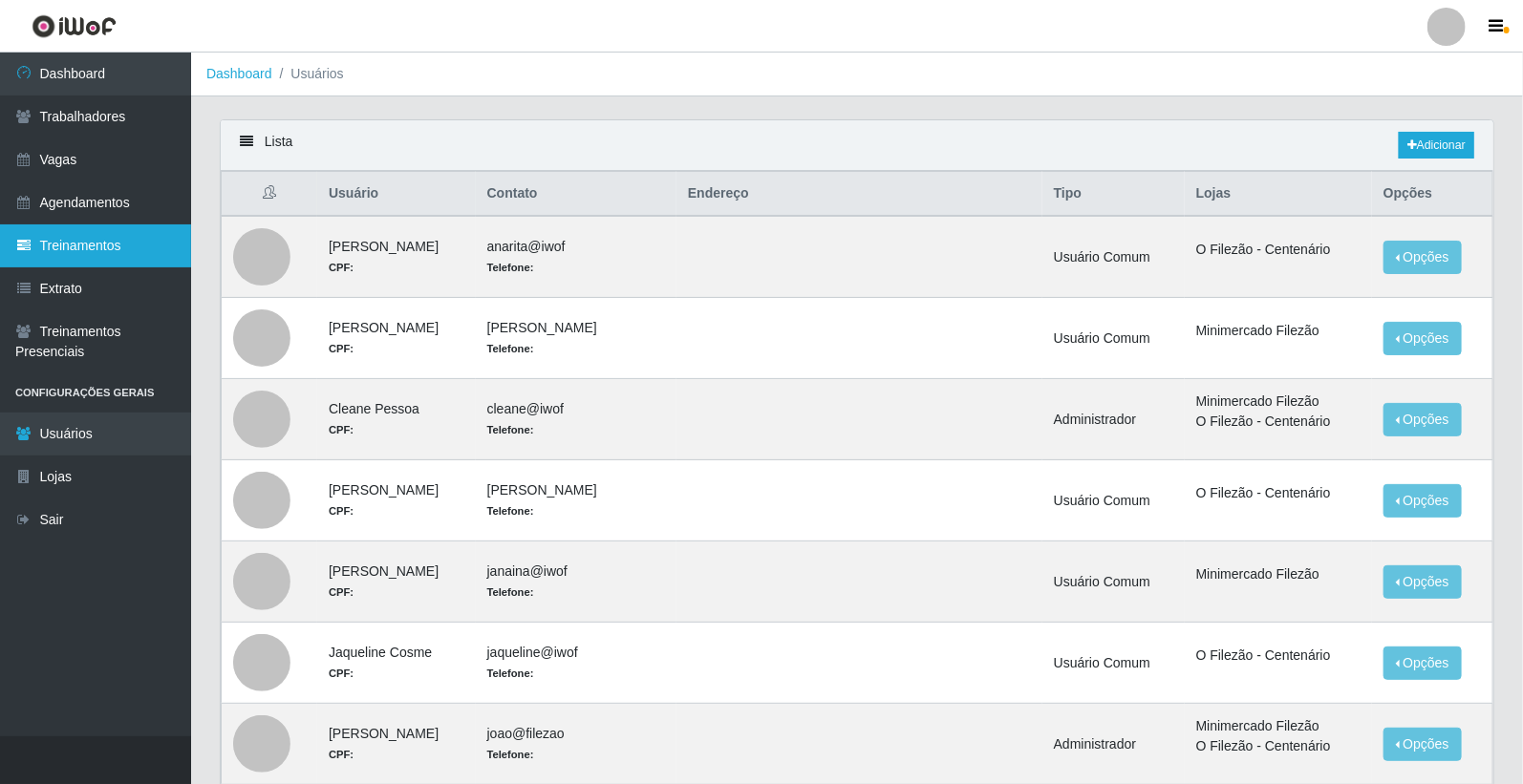 click on "Treinamentos" at bounding box center (96, 245) 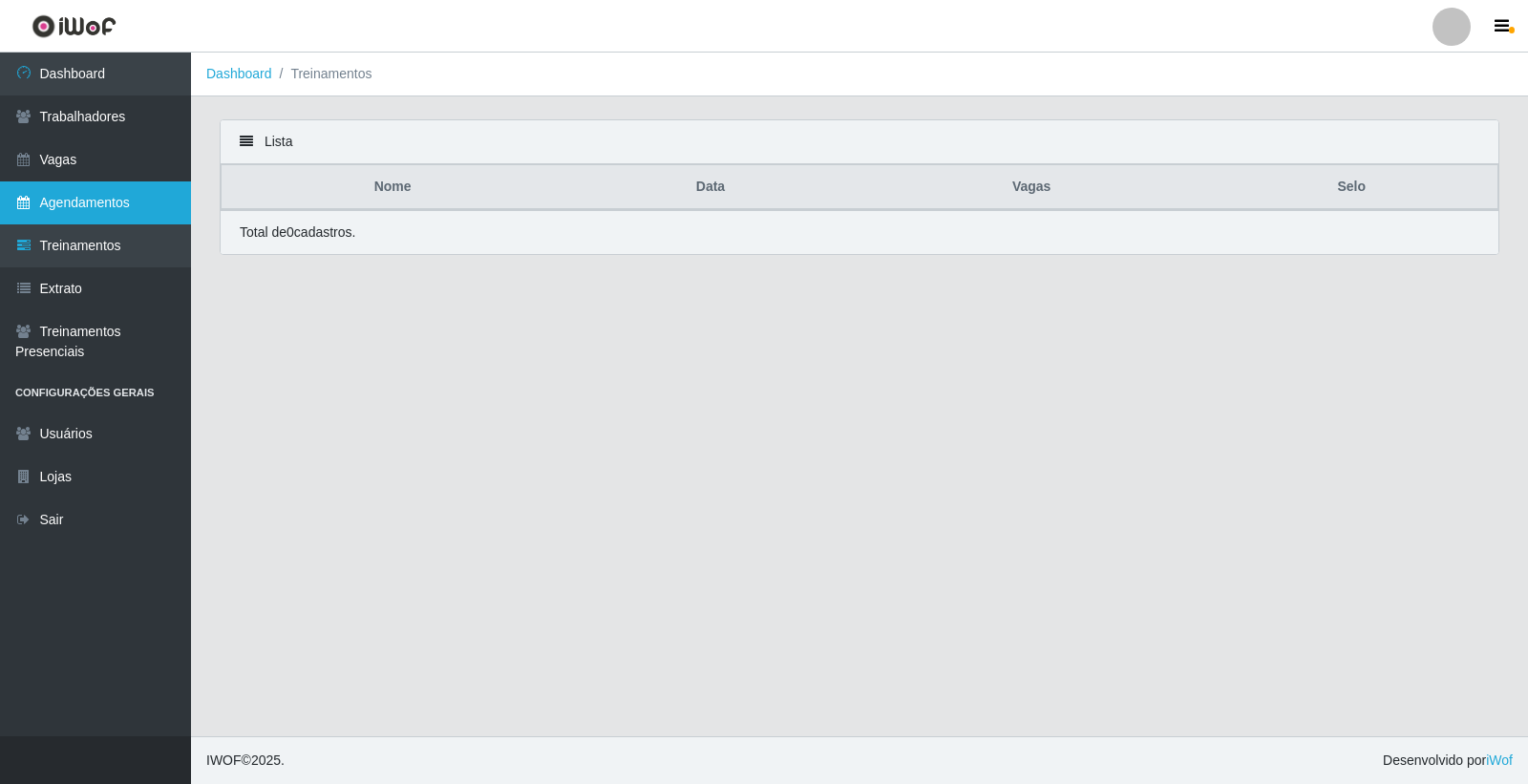 click on "Agendamentos" at bounding box center [96, 202] 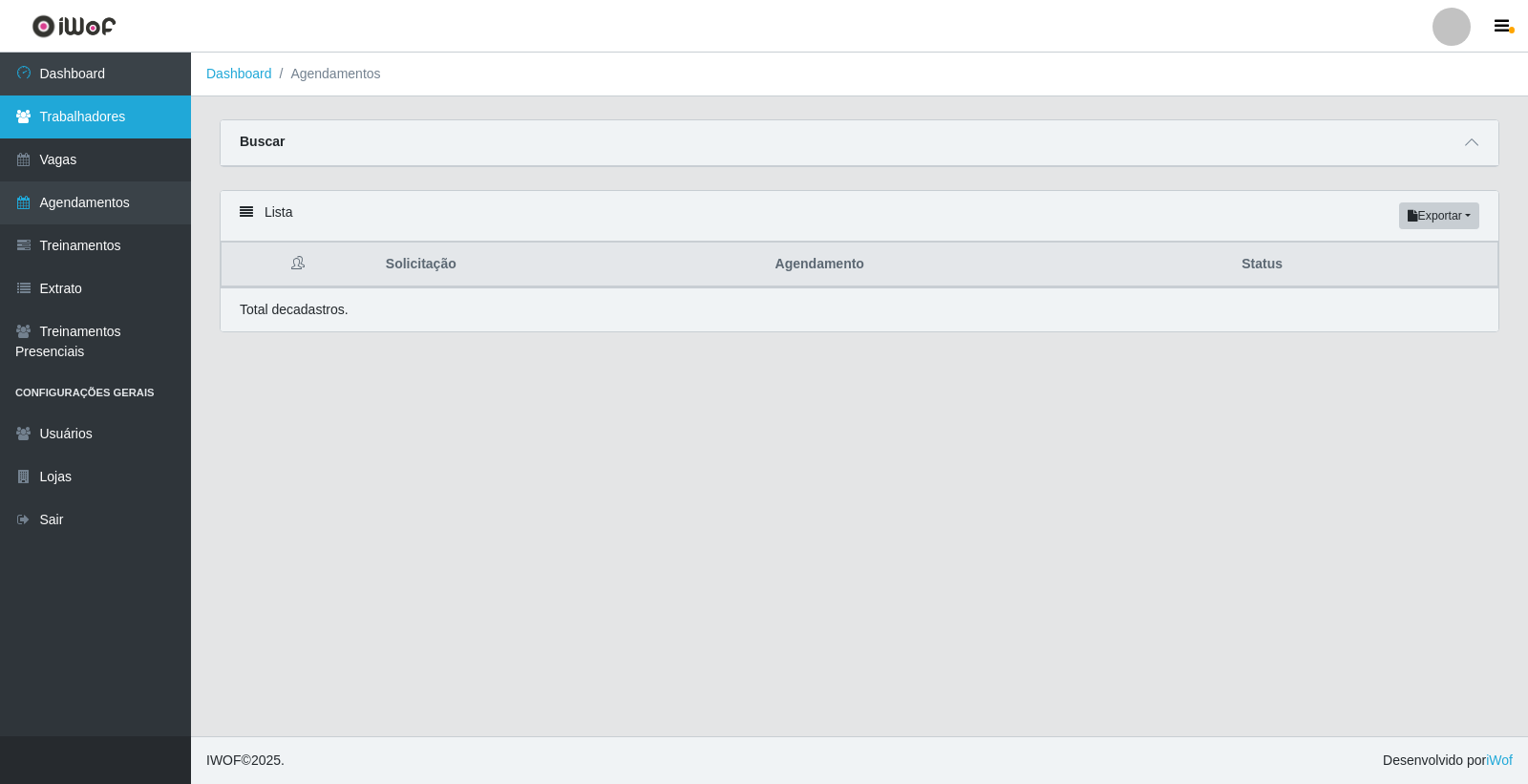 click on "Trabalhadores" at bounding box center [96, 117] 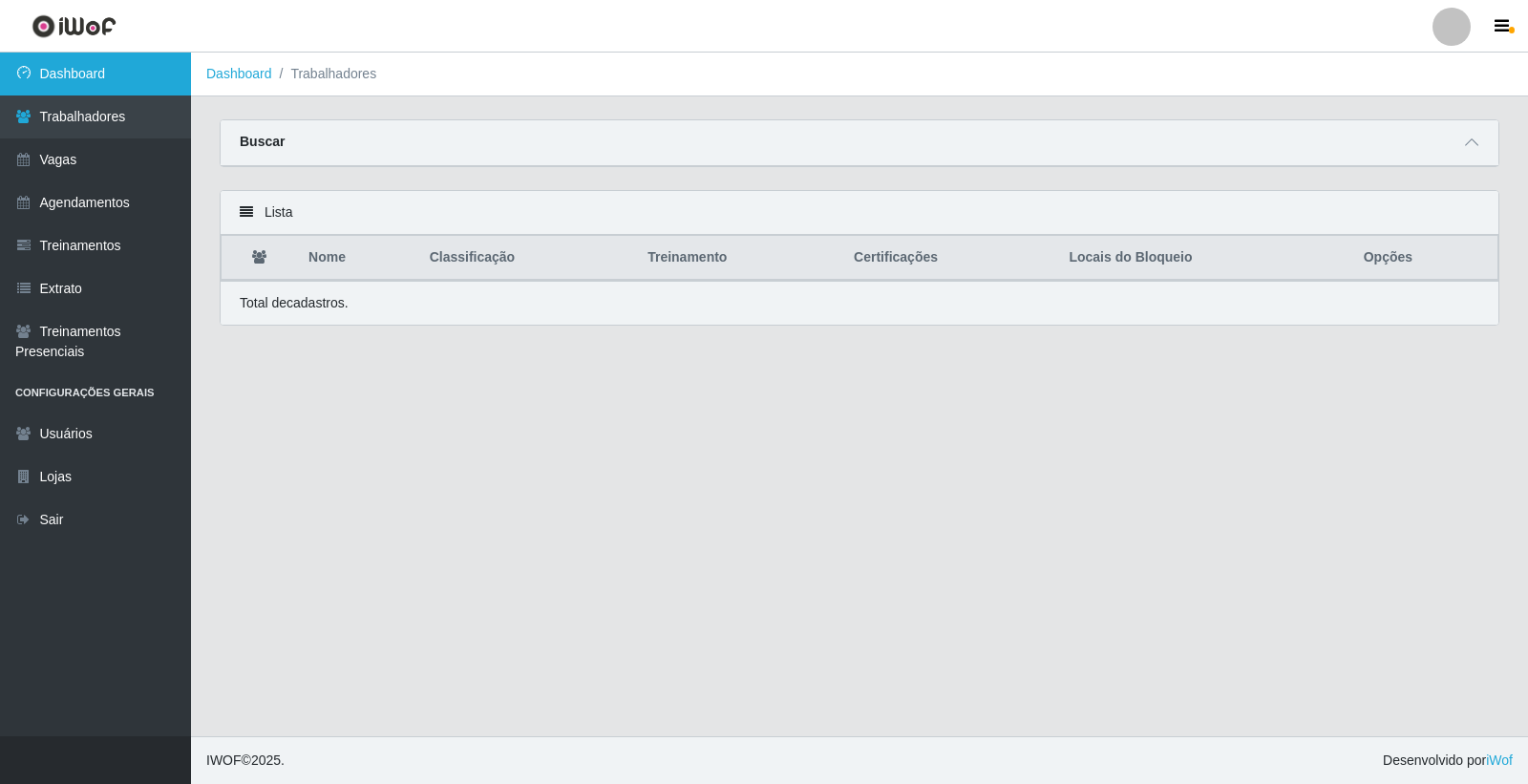 click on "Dashboard" at bounding box center (96, 74) 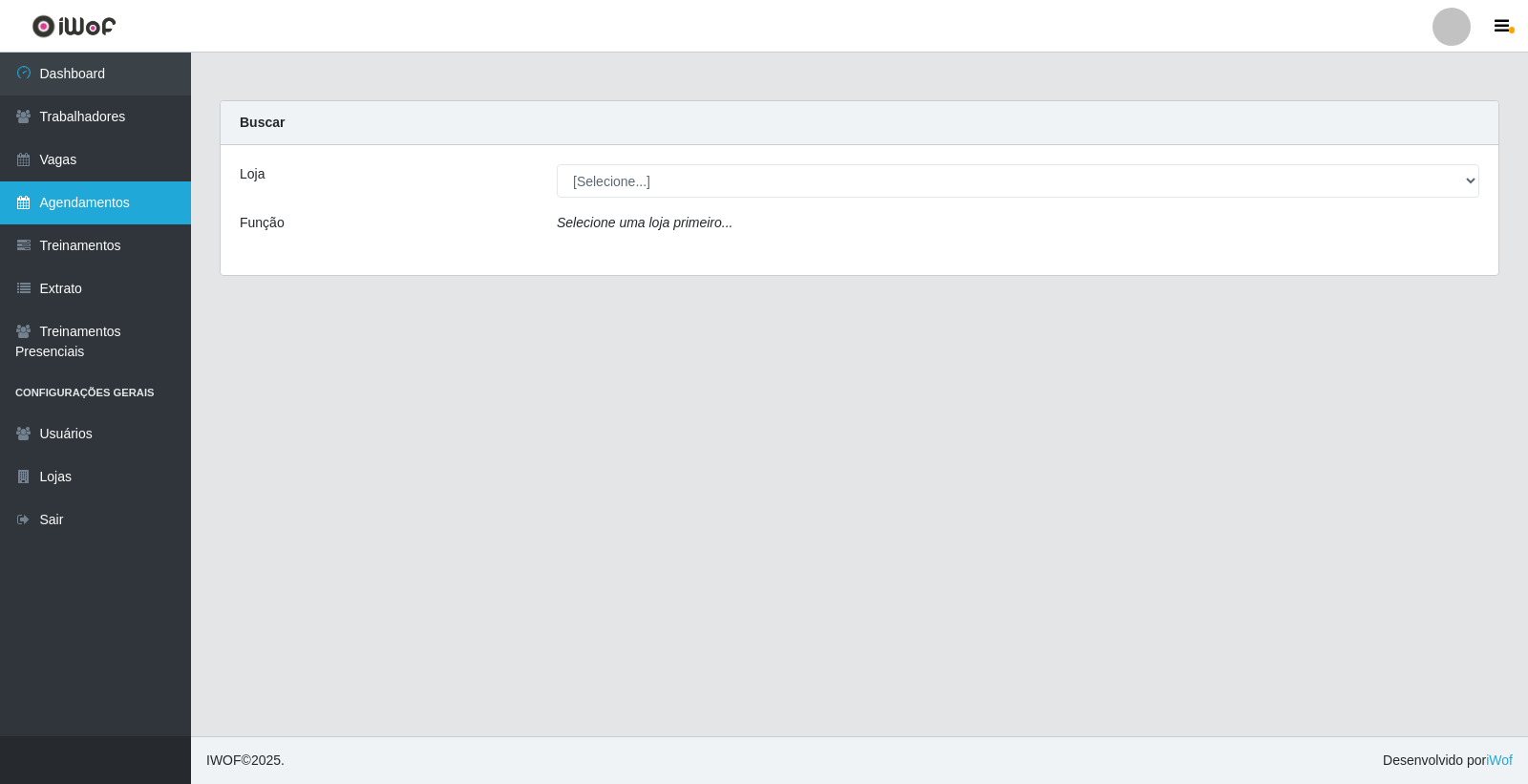 click on "Agendamentos" at bounding box center (96, 202) 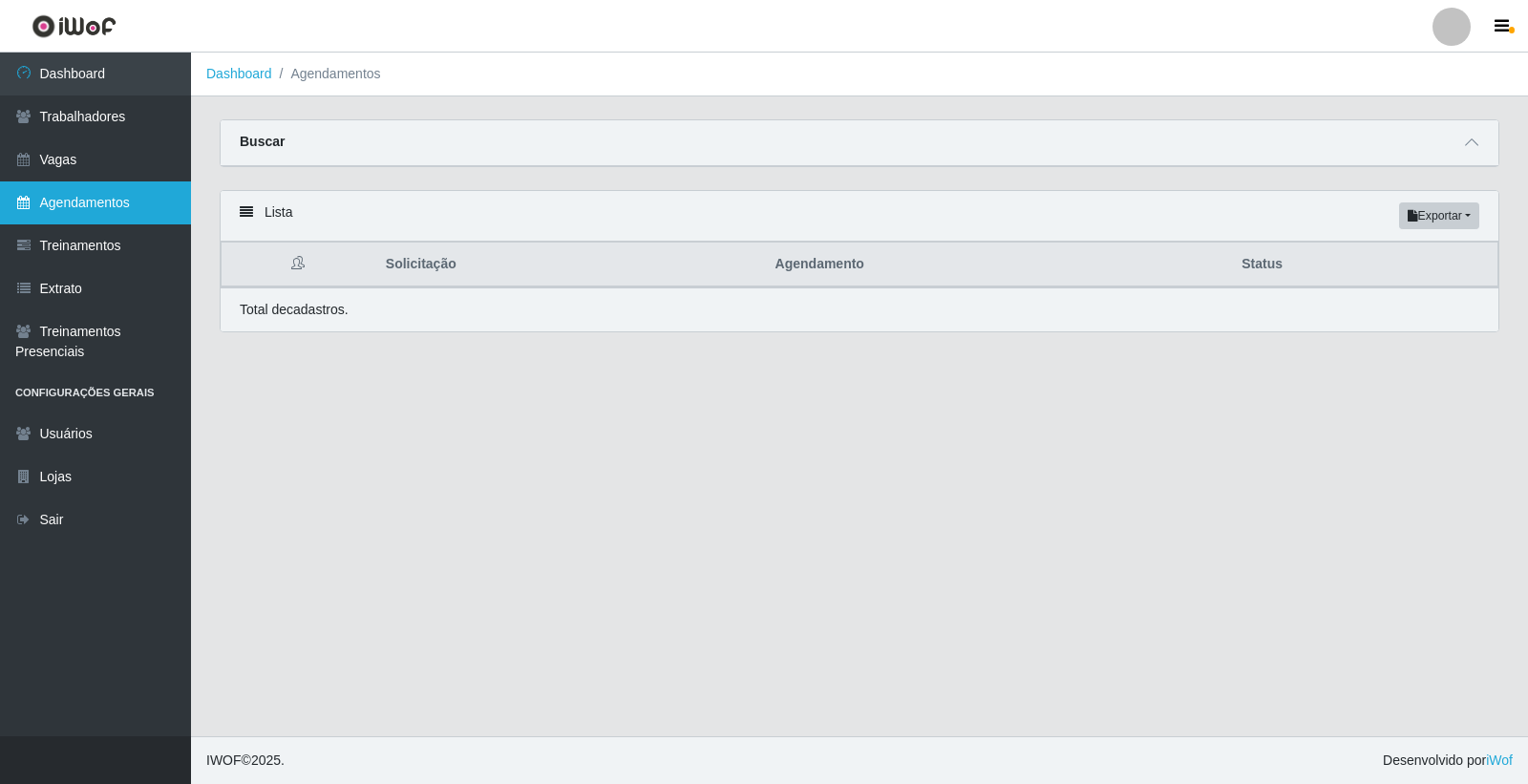 click on "Agendamentos" at bounding box center [96, 202] 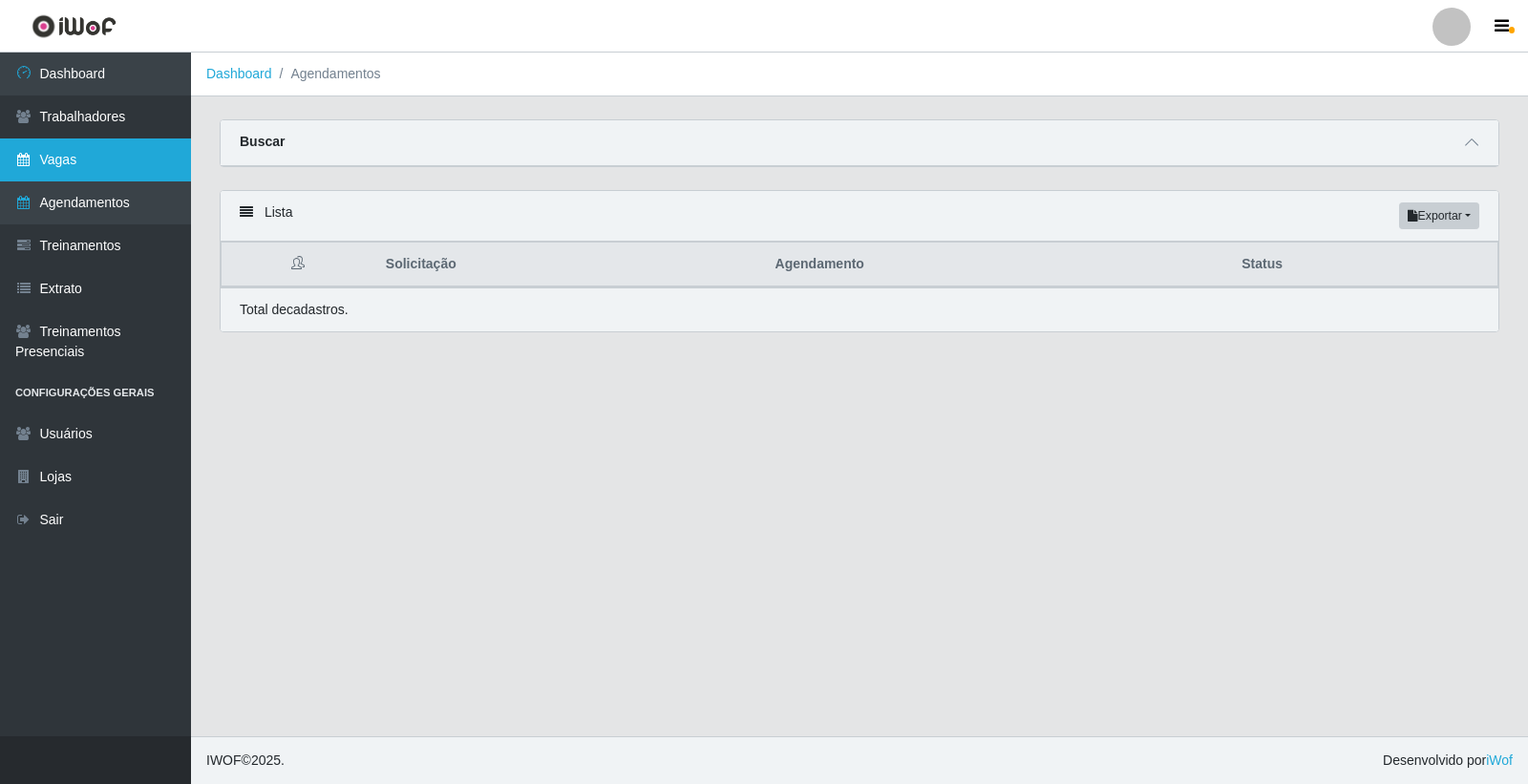 click on "Vagas" at bounding box center [96, 159] 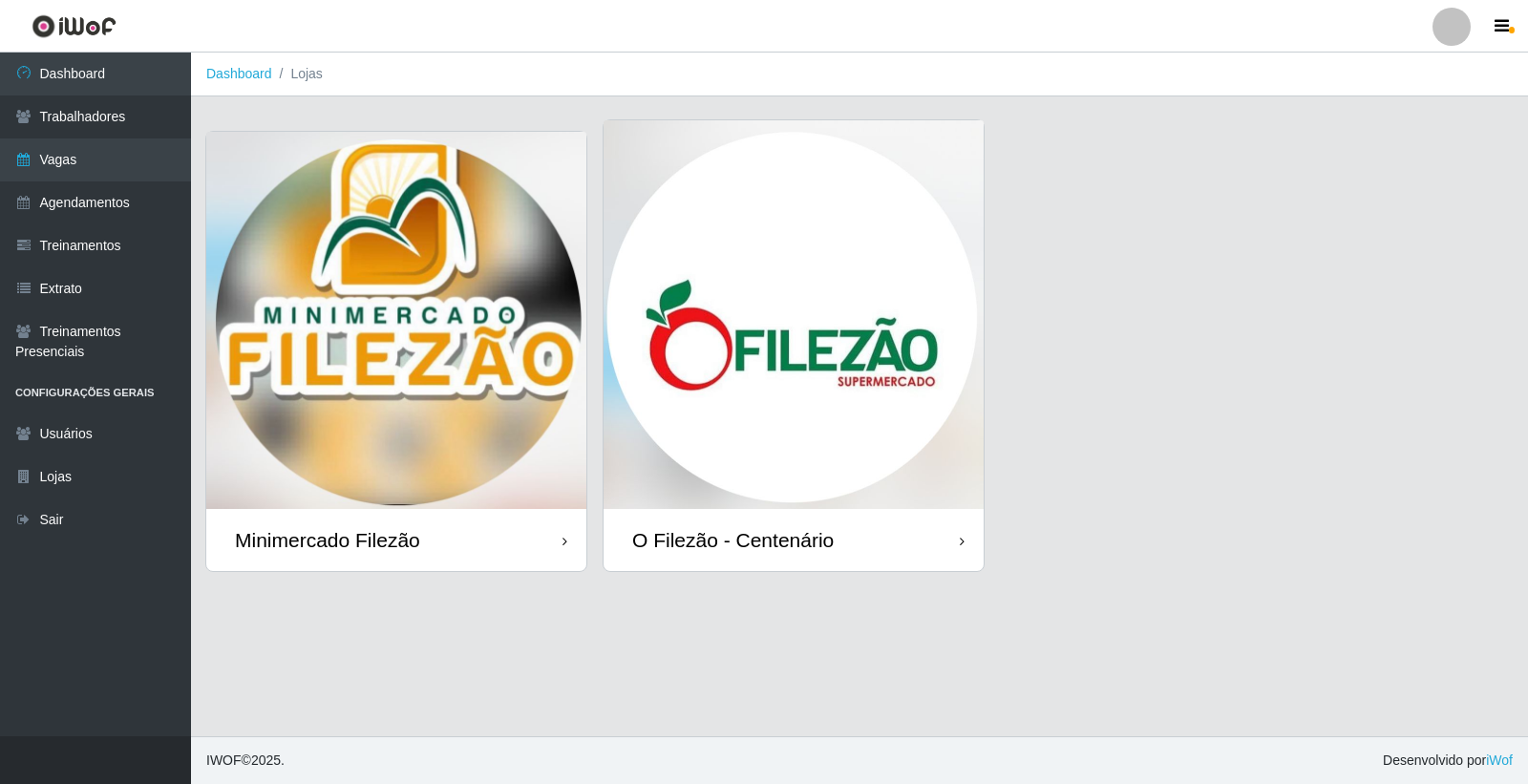 click at bounding box center [794, 314] 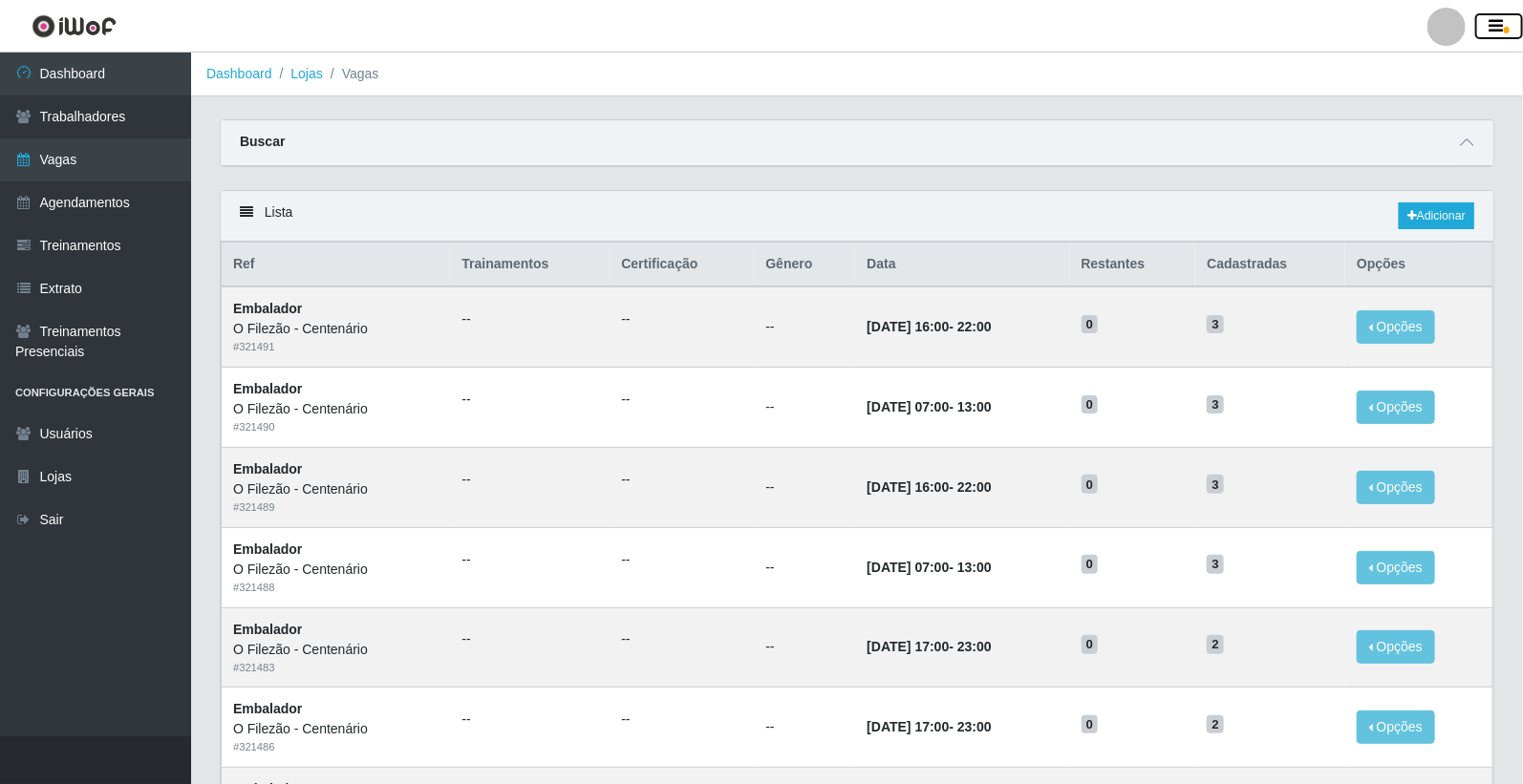 click at bounding box center [1499, 27] 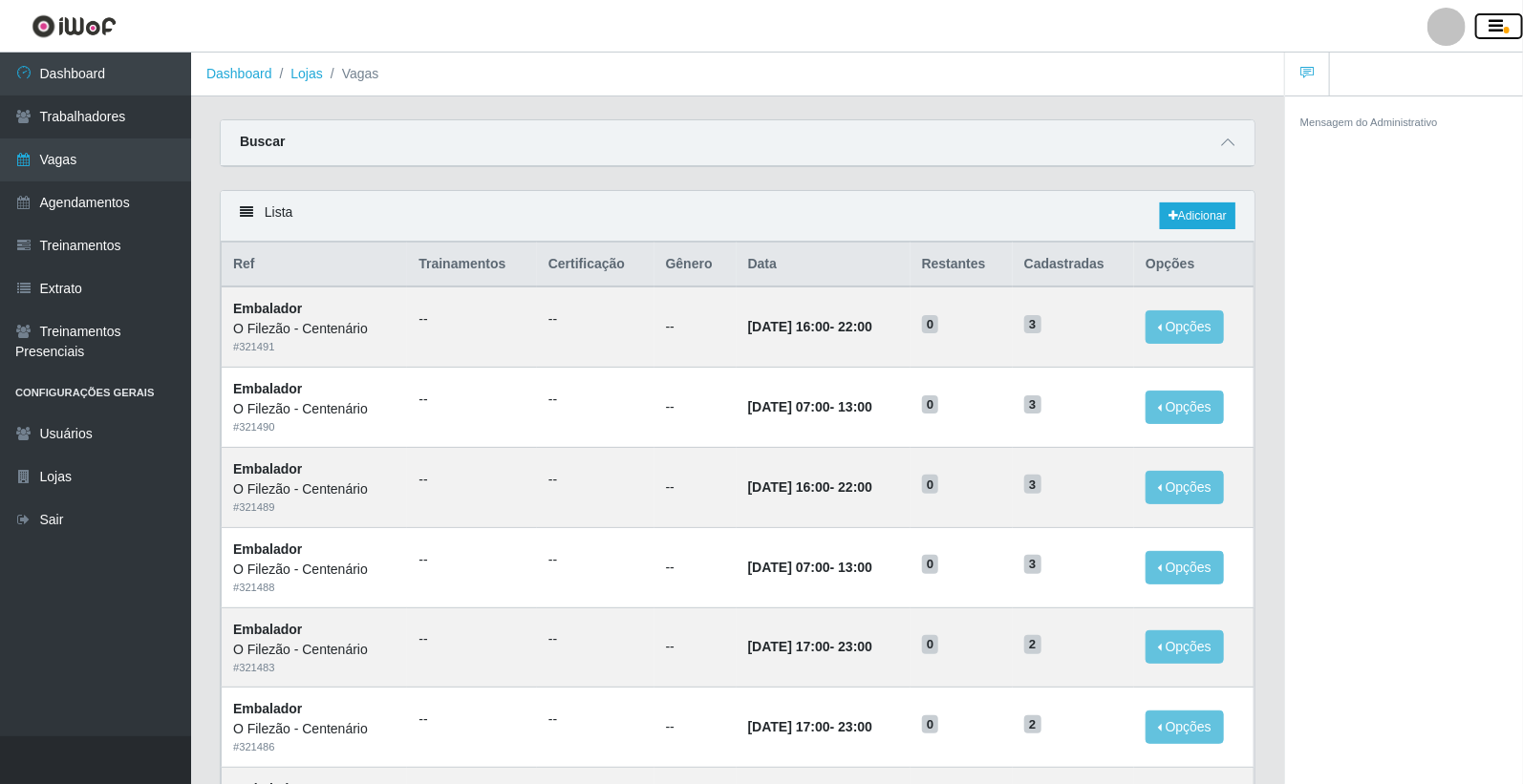 click at bounding box center (1499, 27) 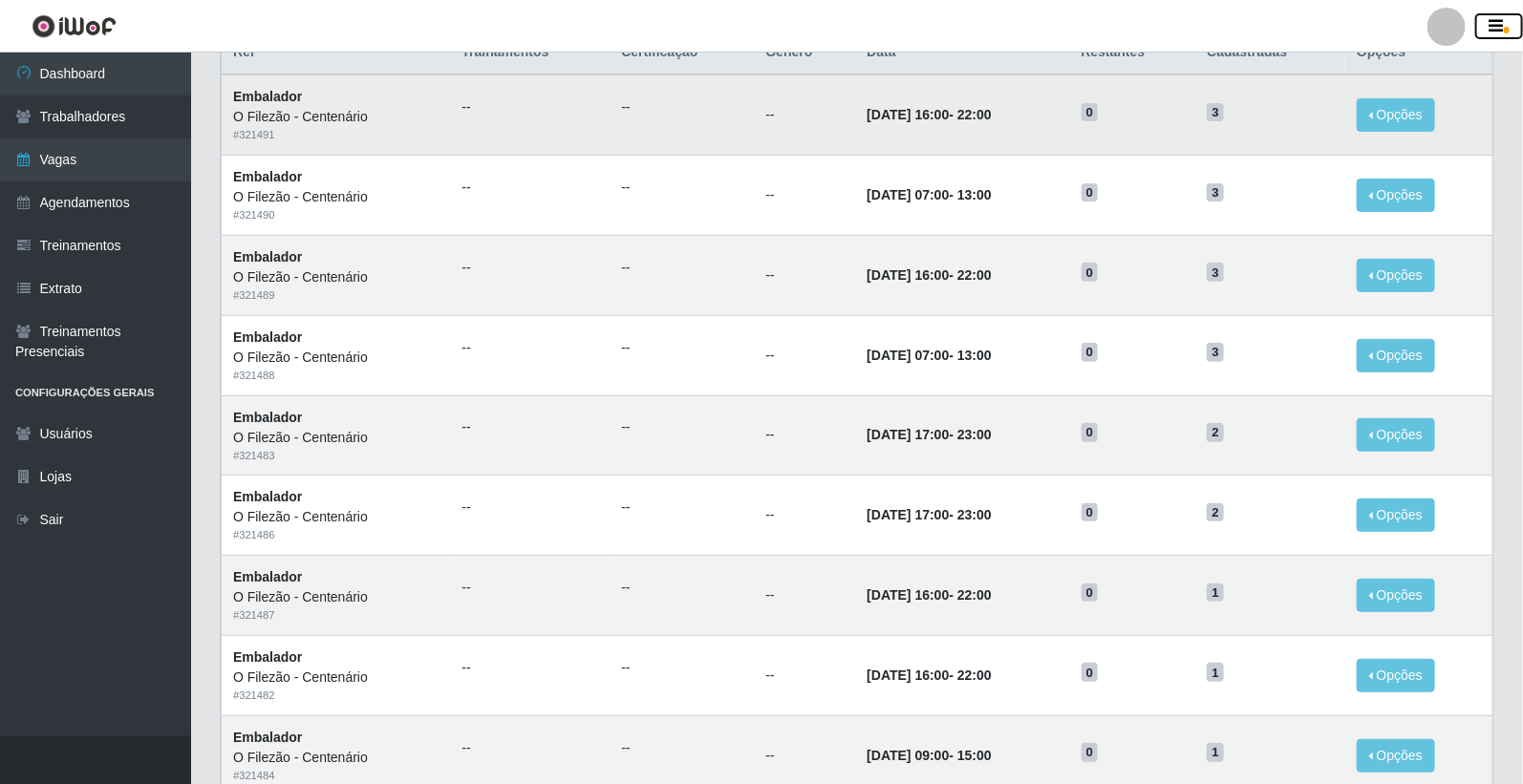 scroll, scrollTop: 424, scrollLeft: 0, axis: vertical 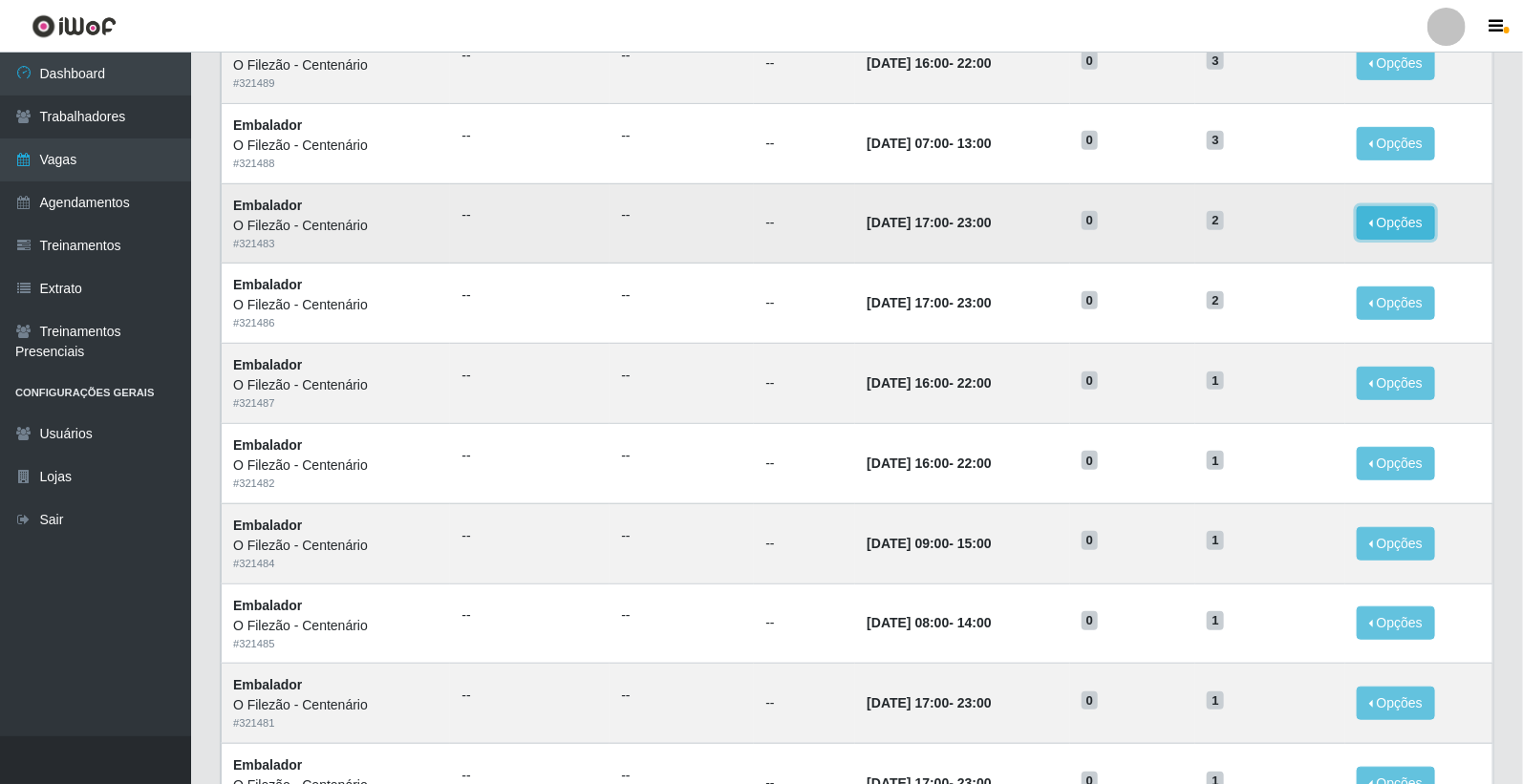 click on "Opções" at bounding box center [1396, 222] 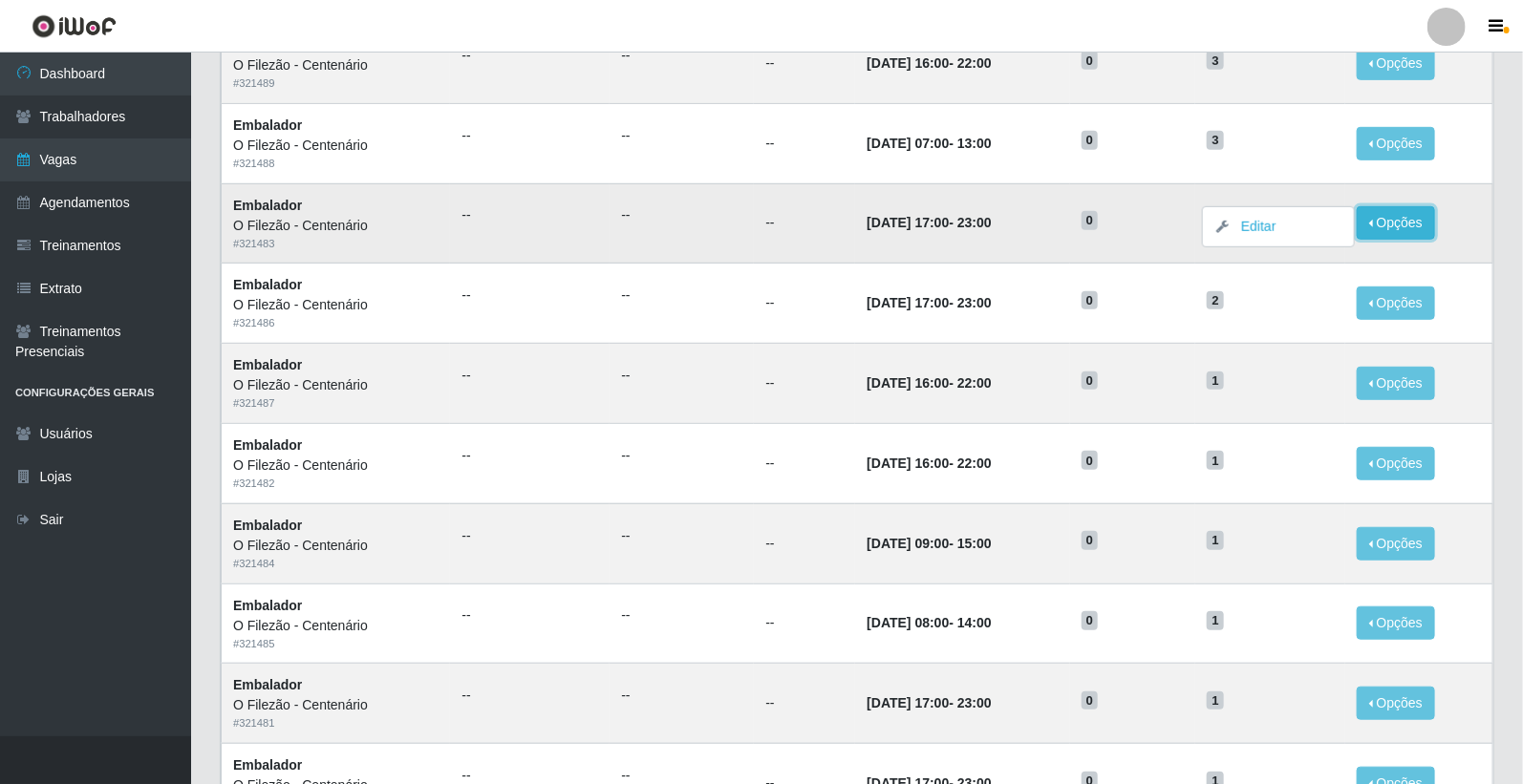 click on "Opções" at bounding box center [1396, 222] 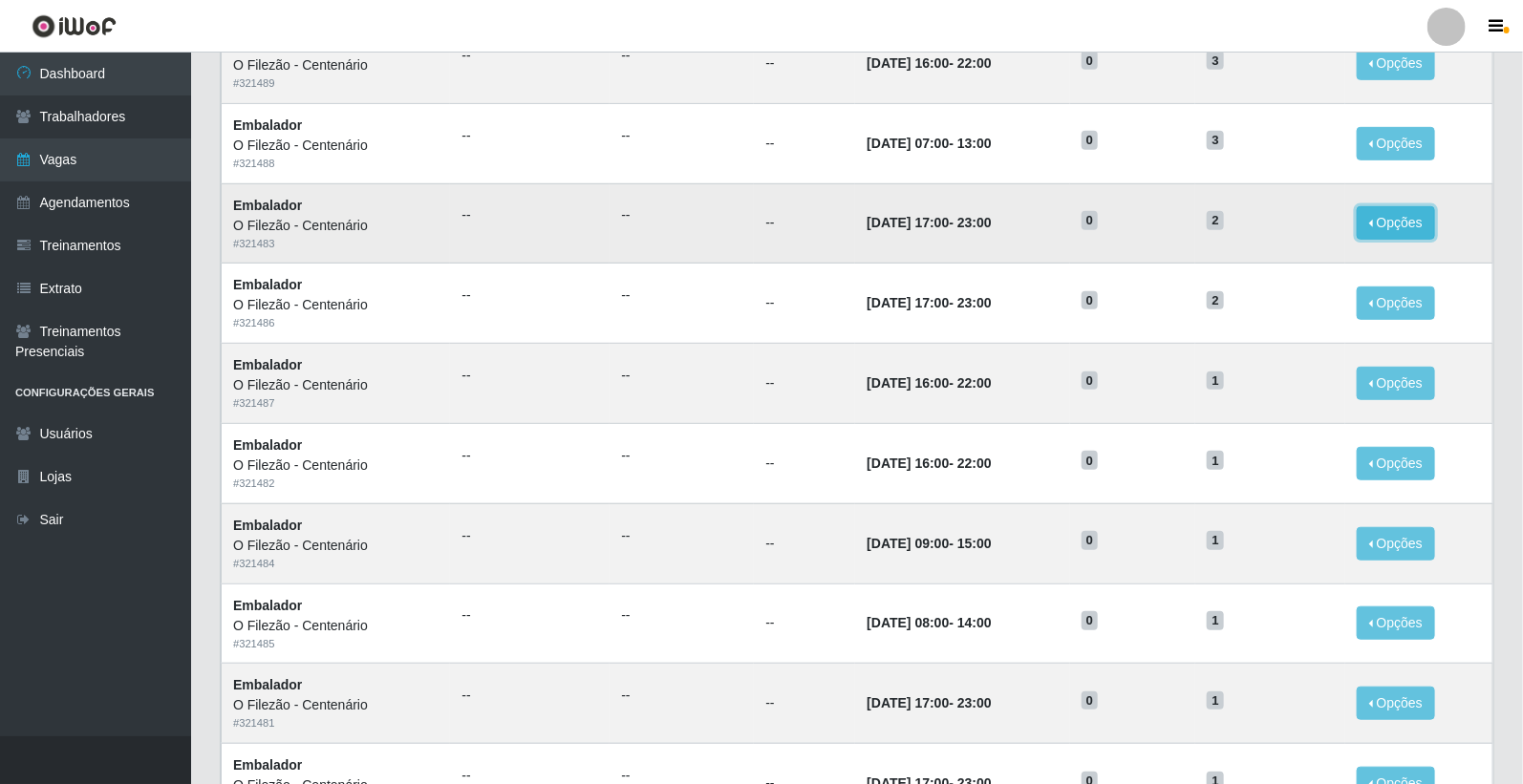 click on "Opções" at bounding box center (1396, 222) 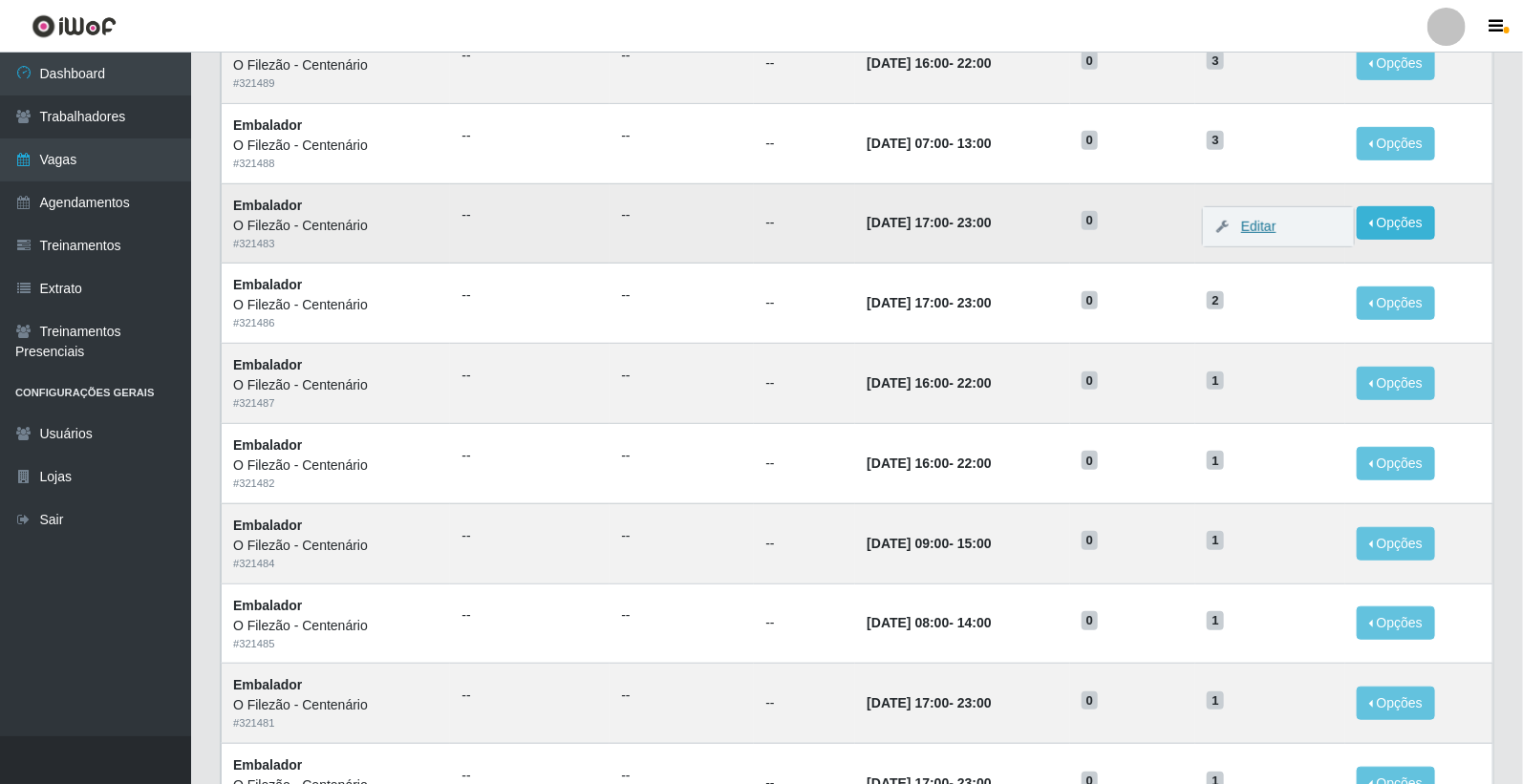 click on "Editar" at bounding box center [1249, 226] 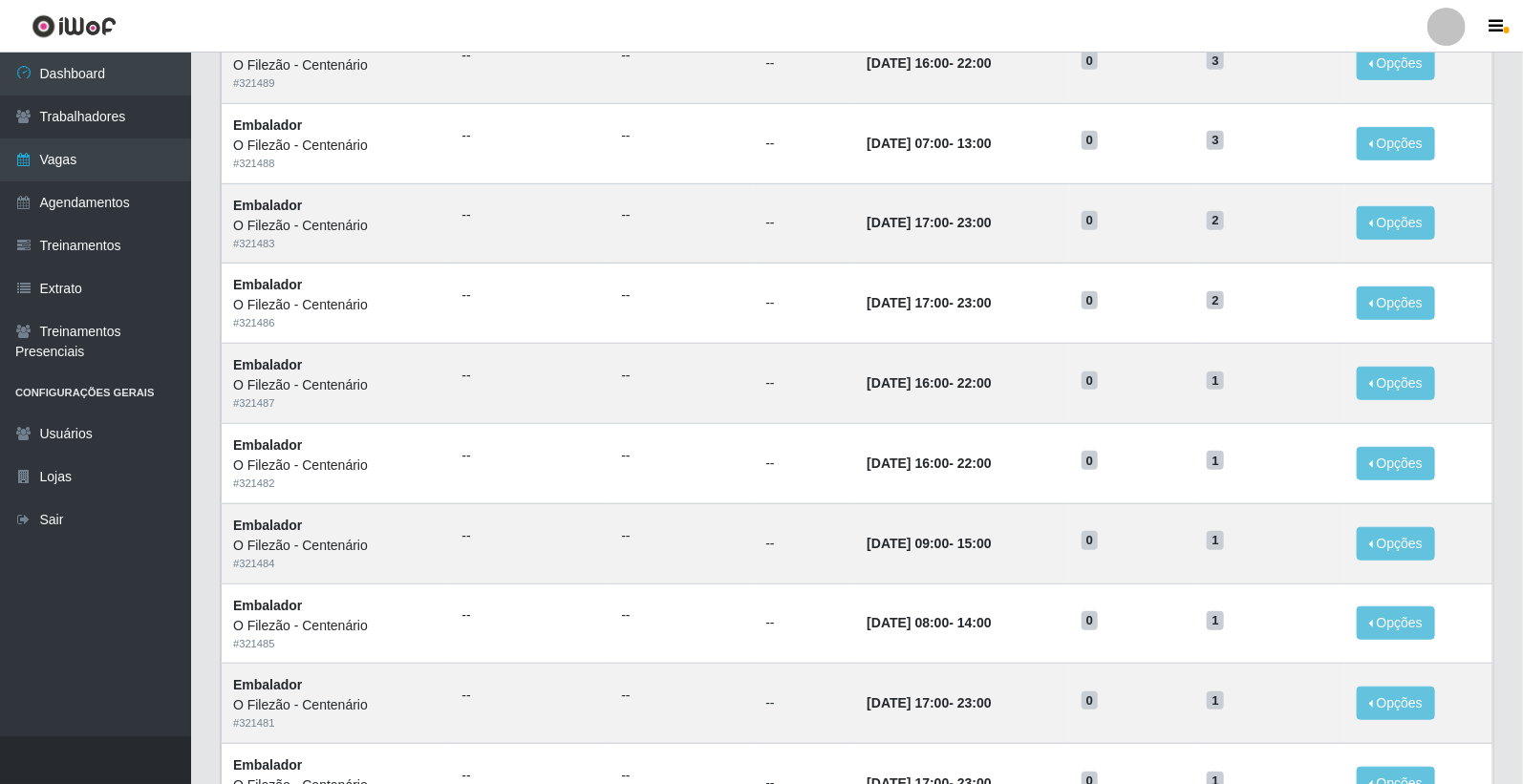scroll, scrollTop: 530, scrollLeft: 0, axis: vertical 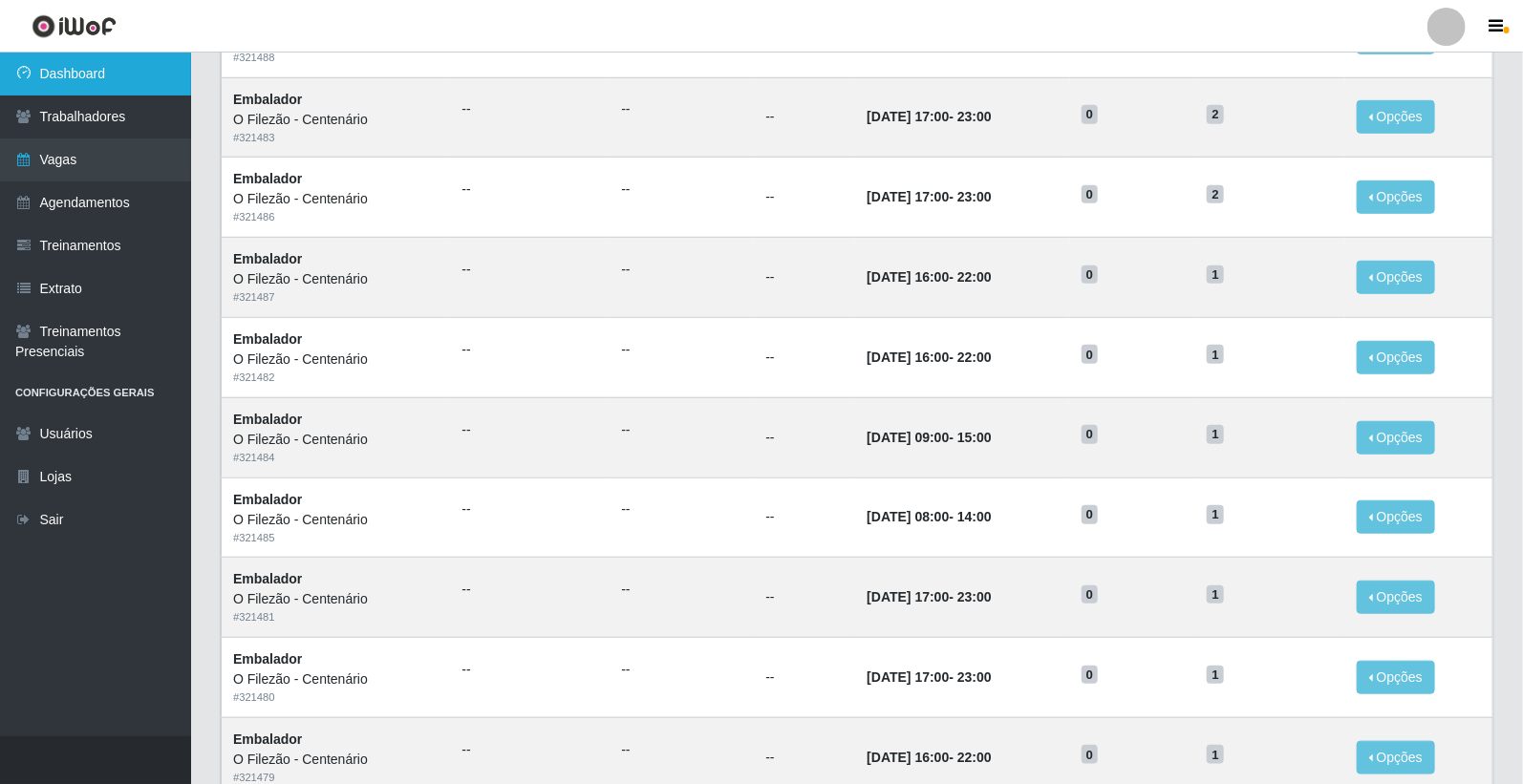 click on "Dashboard" at bounding box center (96, 74) 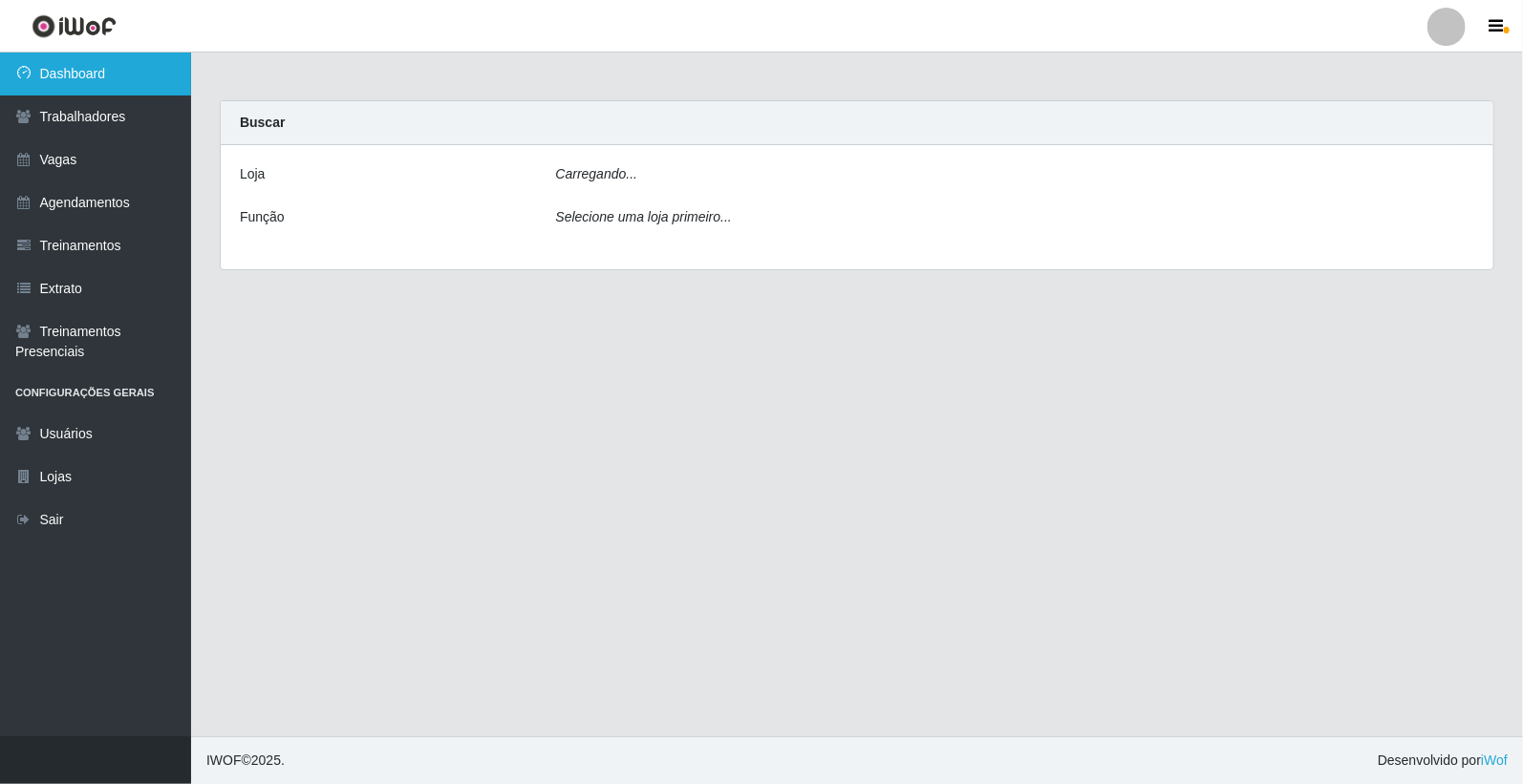 scroll, scrollTop: 0, scrollLeft: 0, axis: both 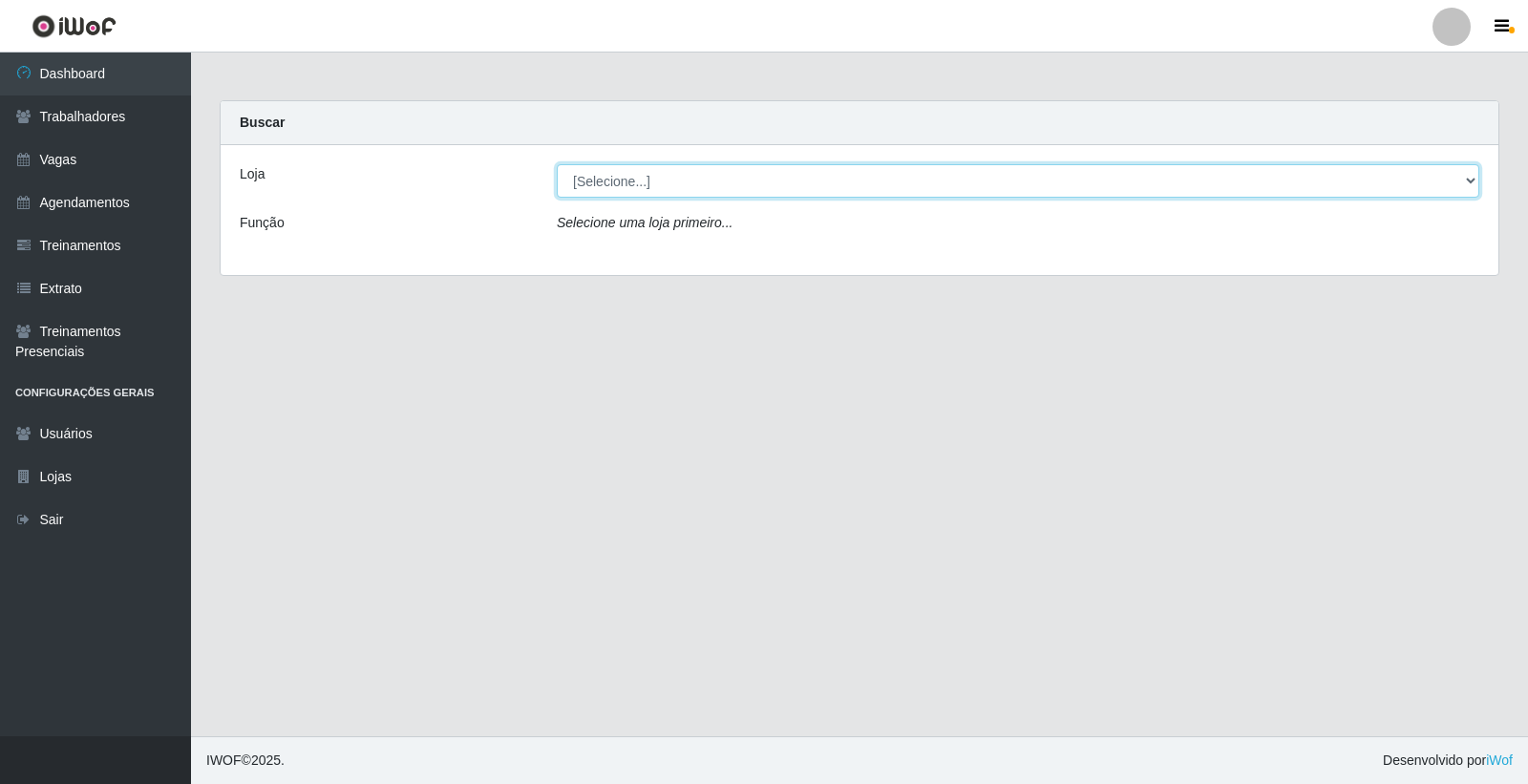click on "[Selecione...] Minimercado Filezão O Filezão - Centenário" at bounding box center (1018, 180) 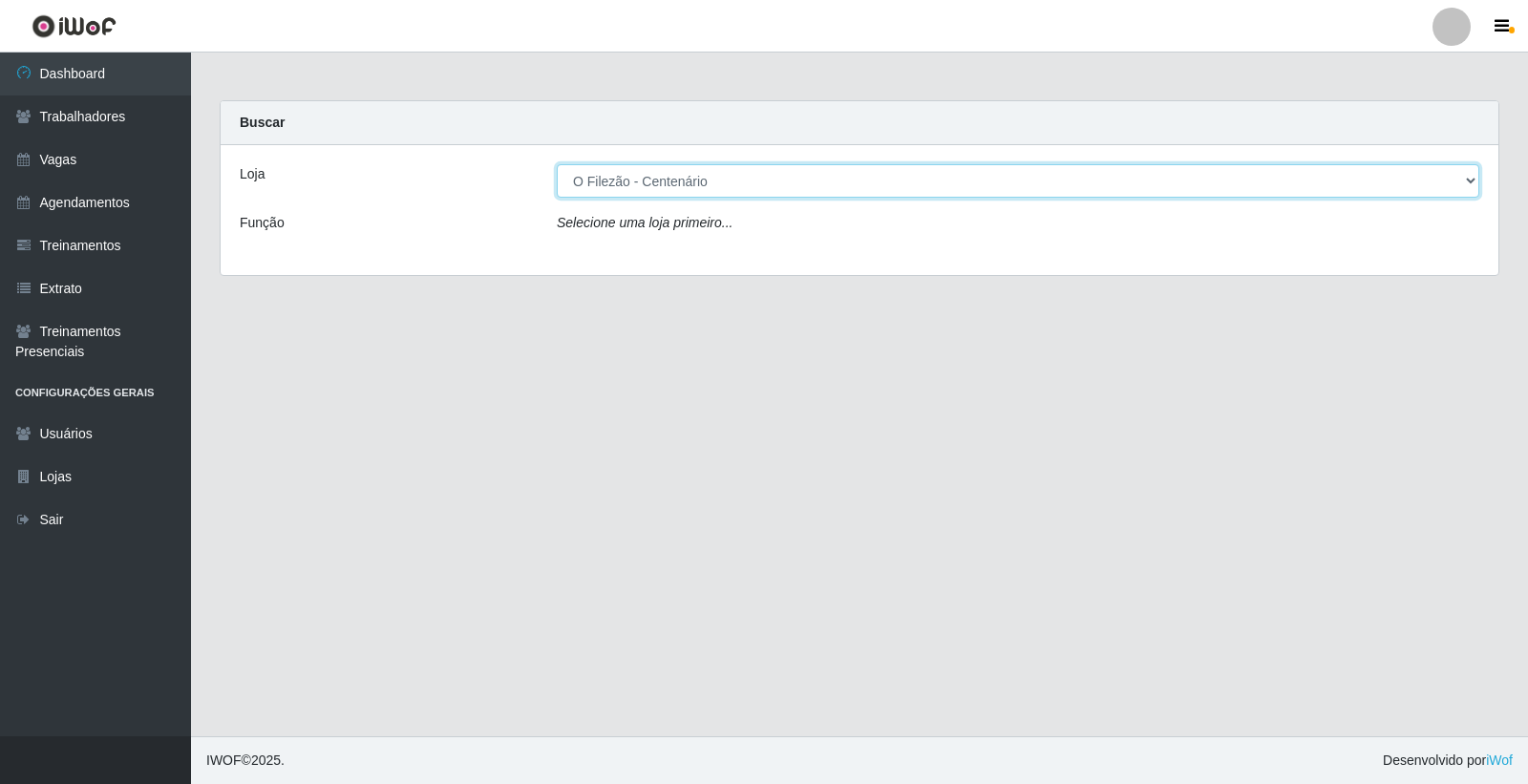 click on "[Selecione...] Minimercado Filezão O Filezão - Centenário" at bounding box center (1018, 180) 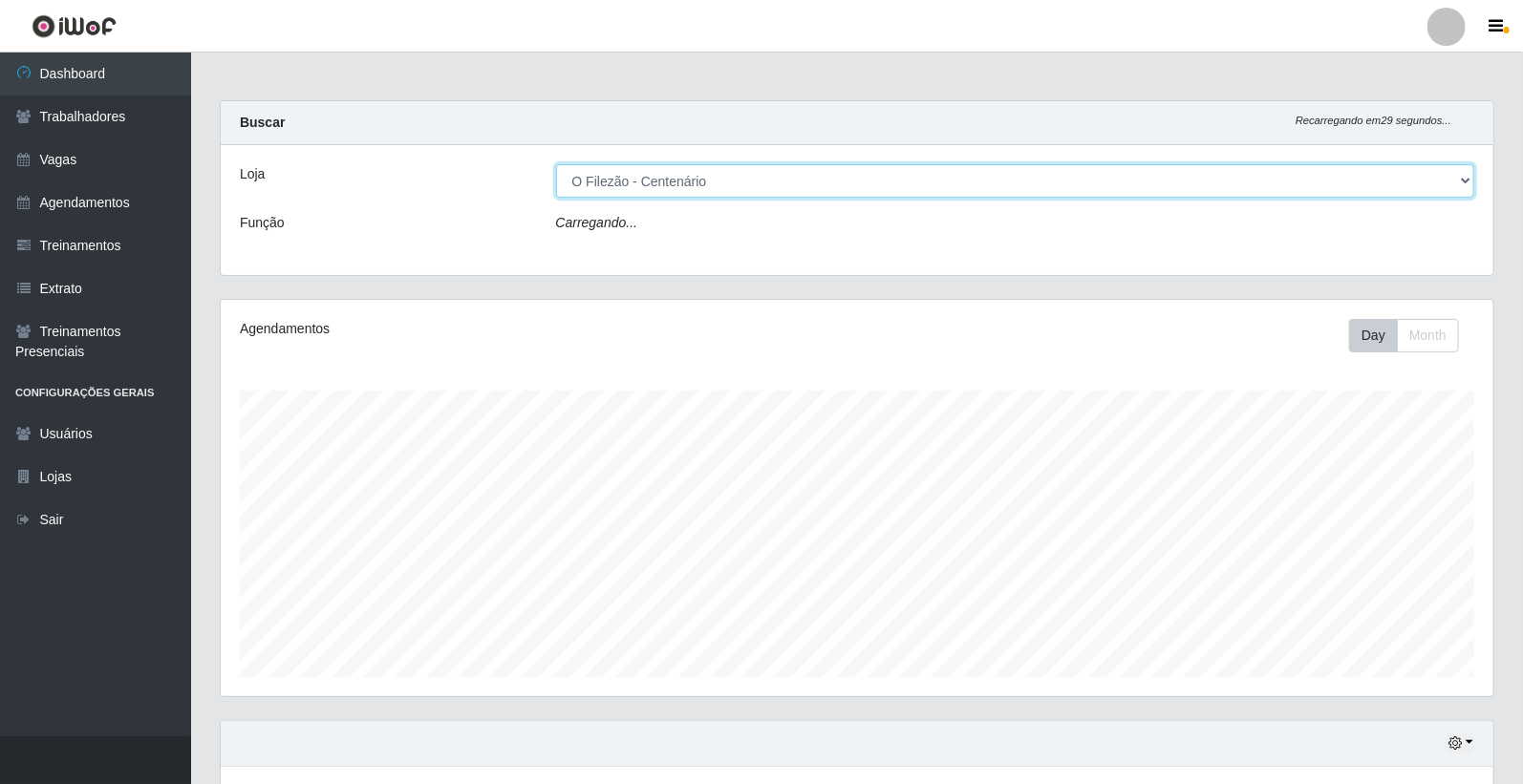 scroll, scrollTop: 954536, scrollLeft: 954184, axis: both 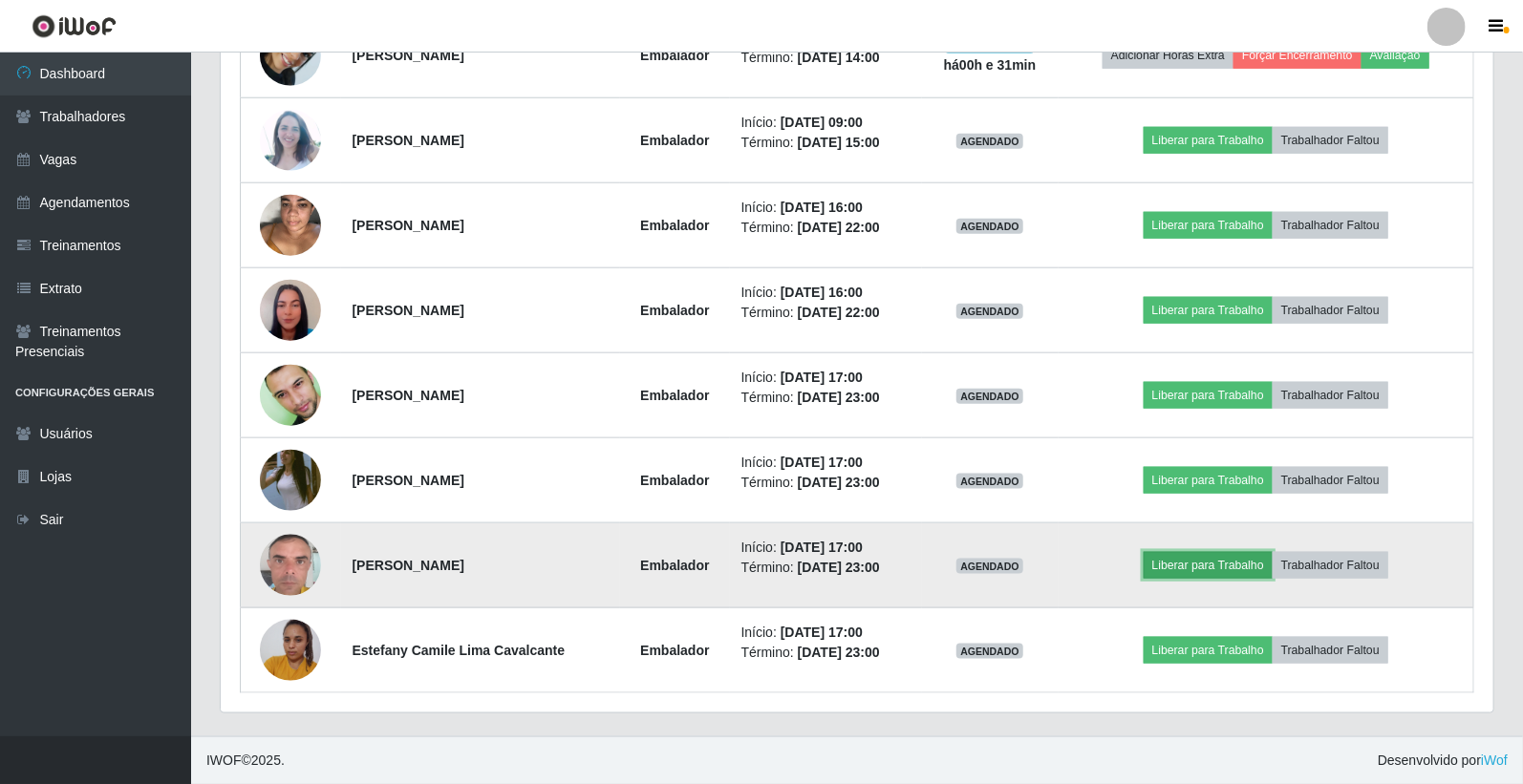 click on "Liberar para Trabalho" at bounding box center (1208, 565) 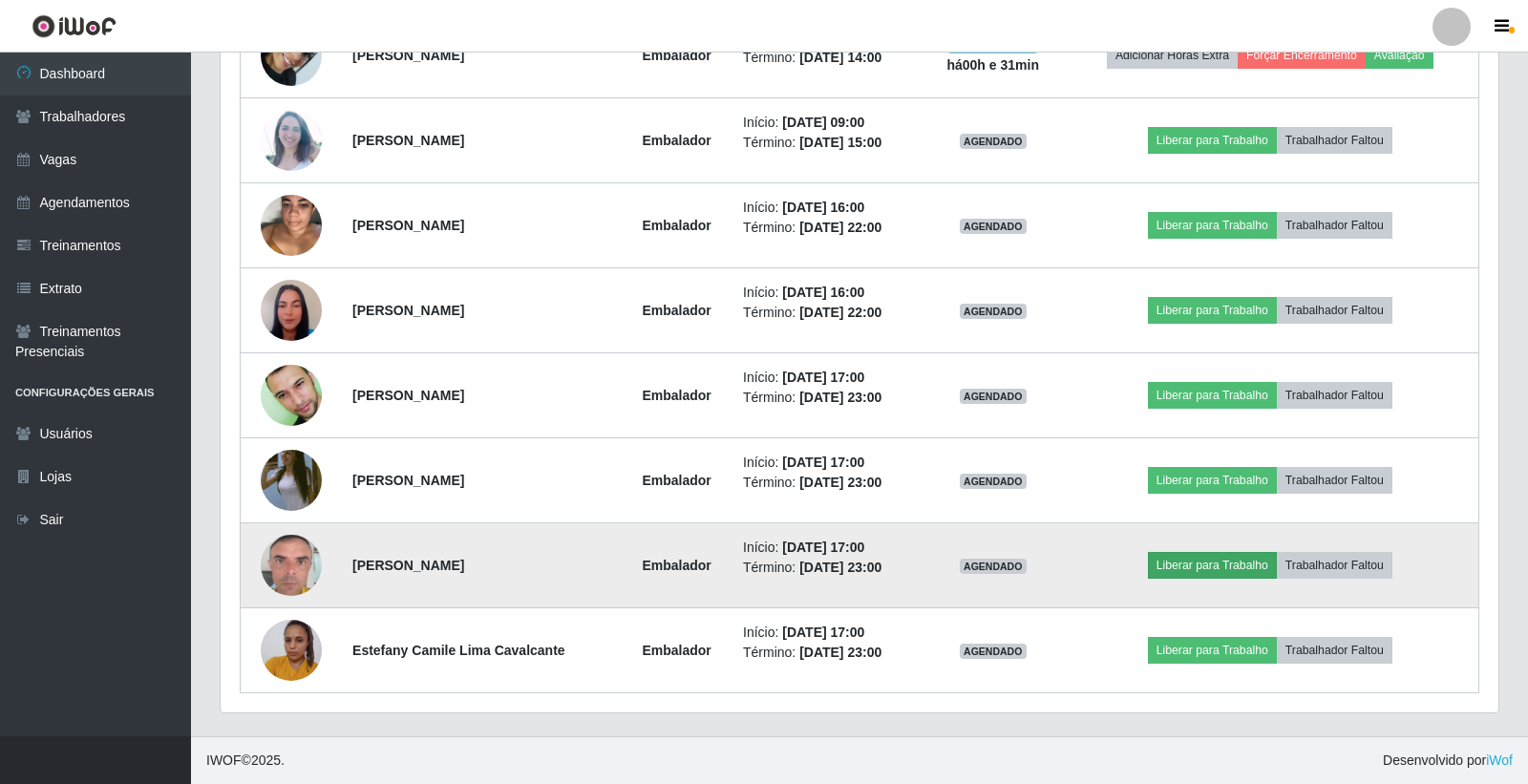 scroll, scrollTop: 954536, scrollLeft: 953737, axis: both 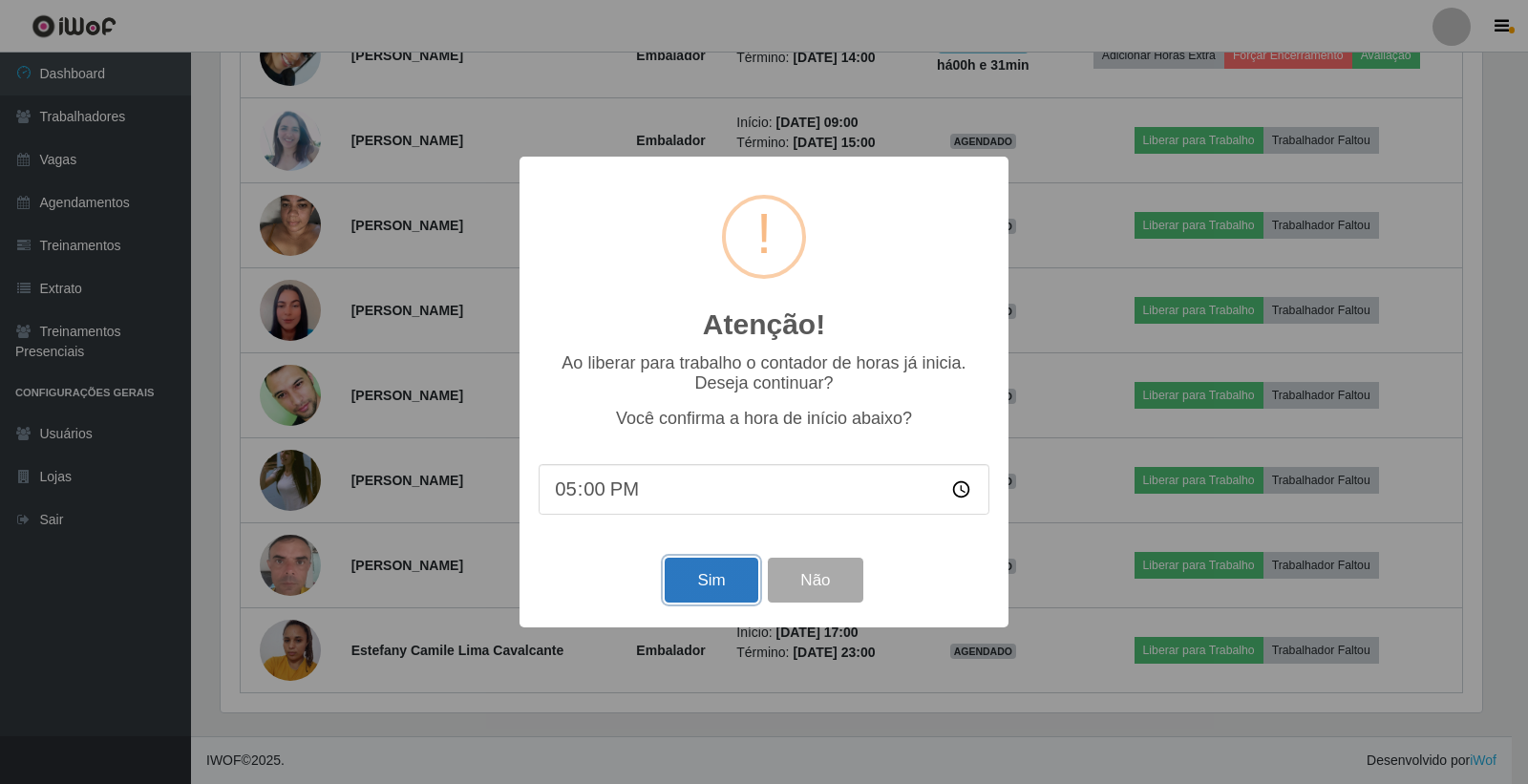 click on "Sim" at bounding box center (711, 580) 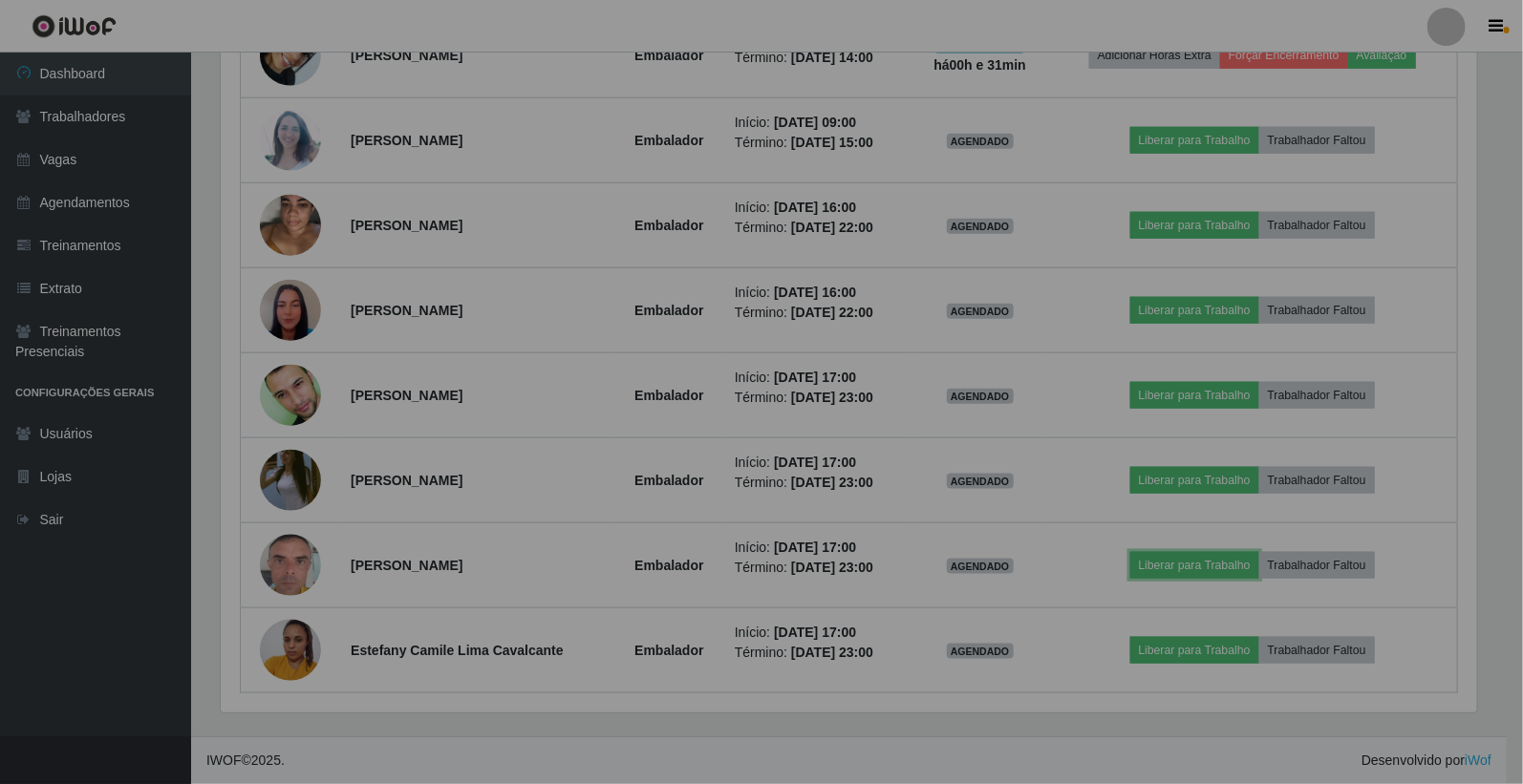 scroll, scrollTop: 954536, scrollLeft: 954184, axis: both 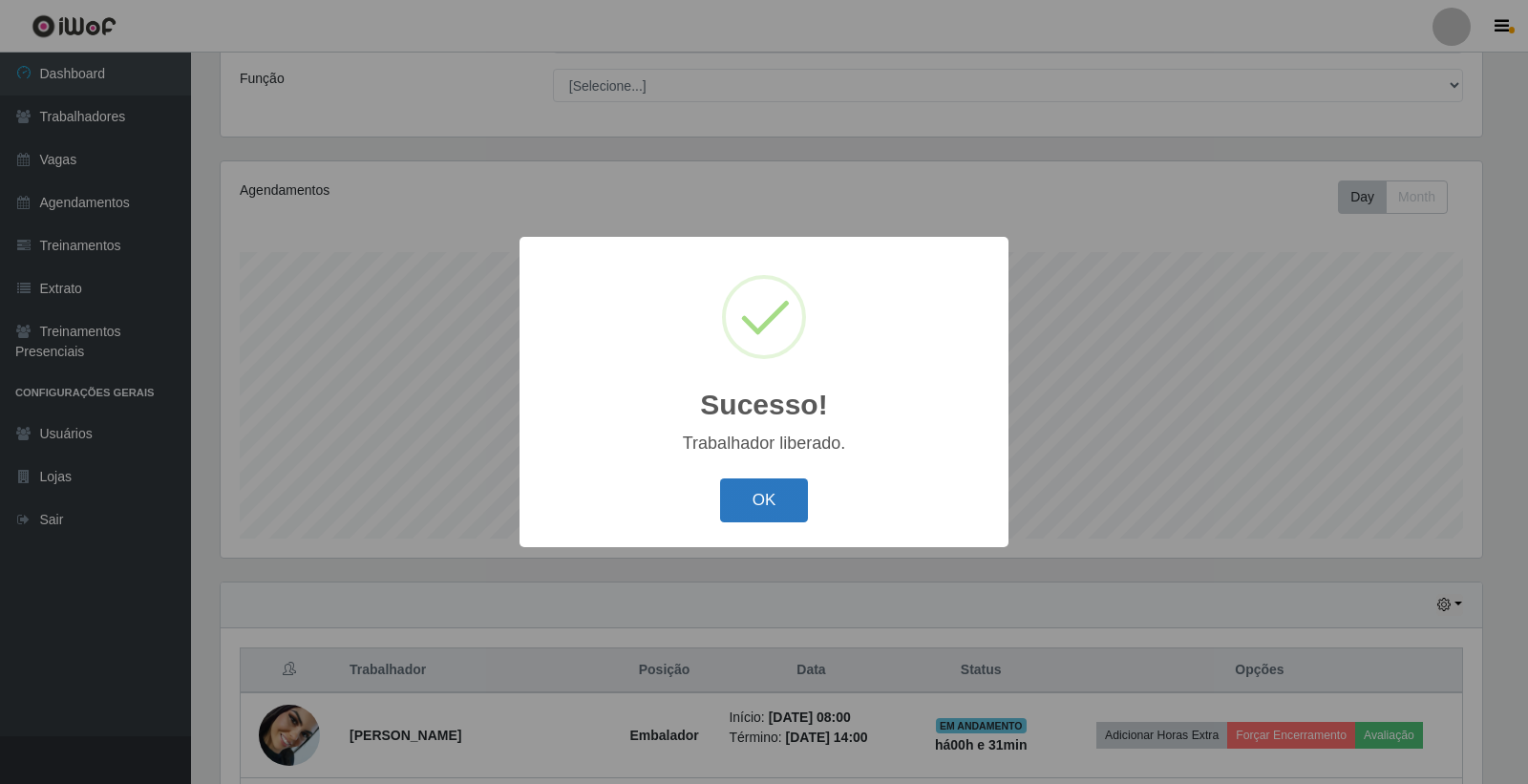 click on "OK" at bounding box center (764, 500) 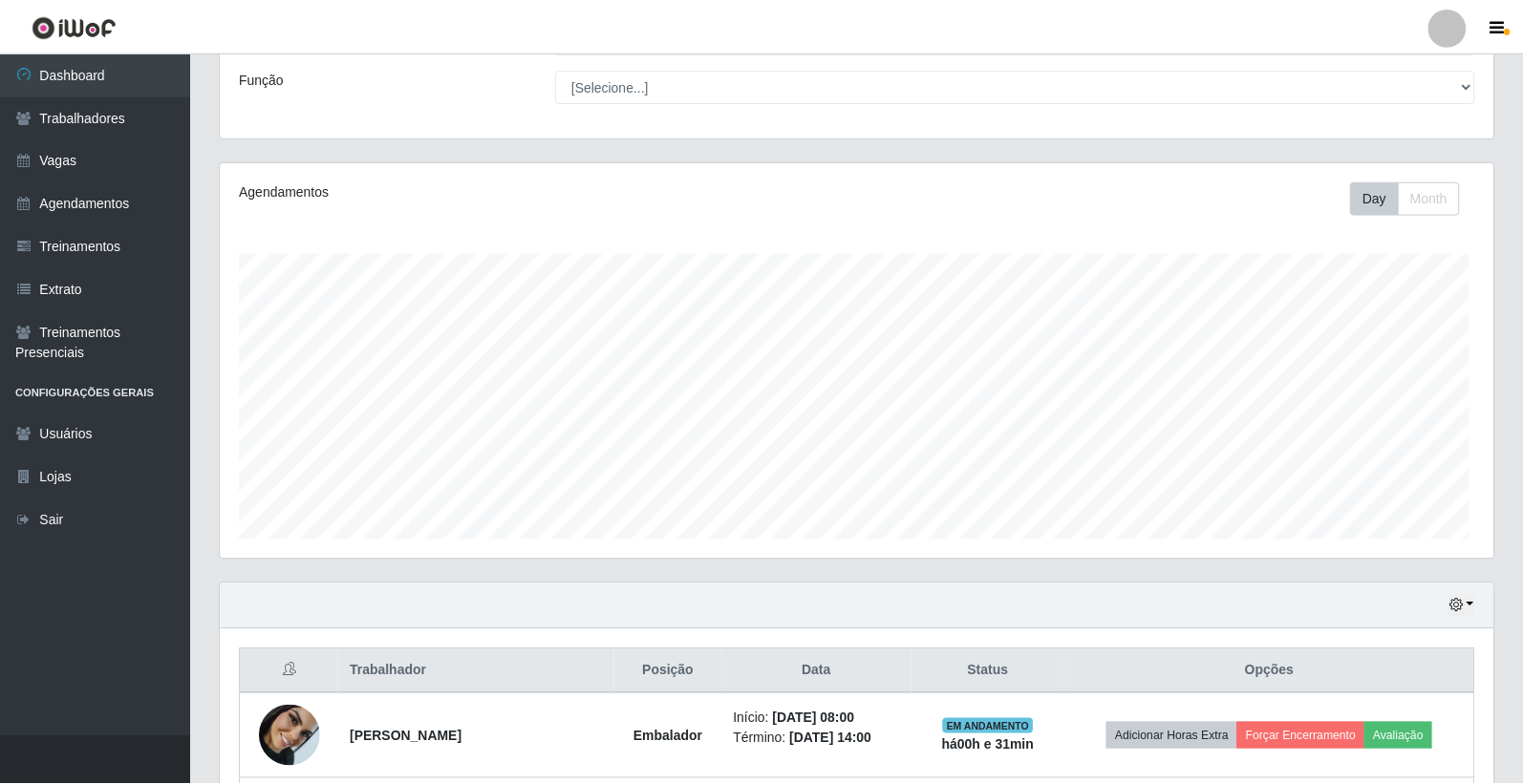 scroll, scrollTop: 954536, scrollLeft: 954184, axis: both 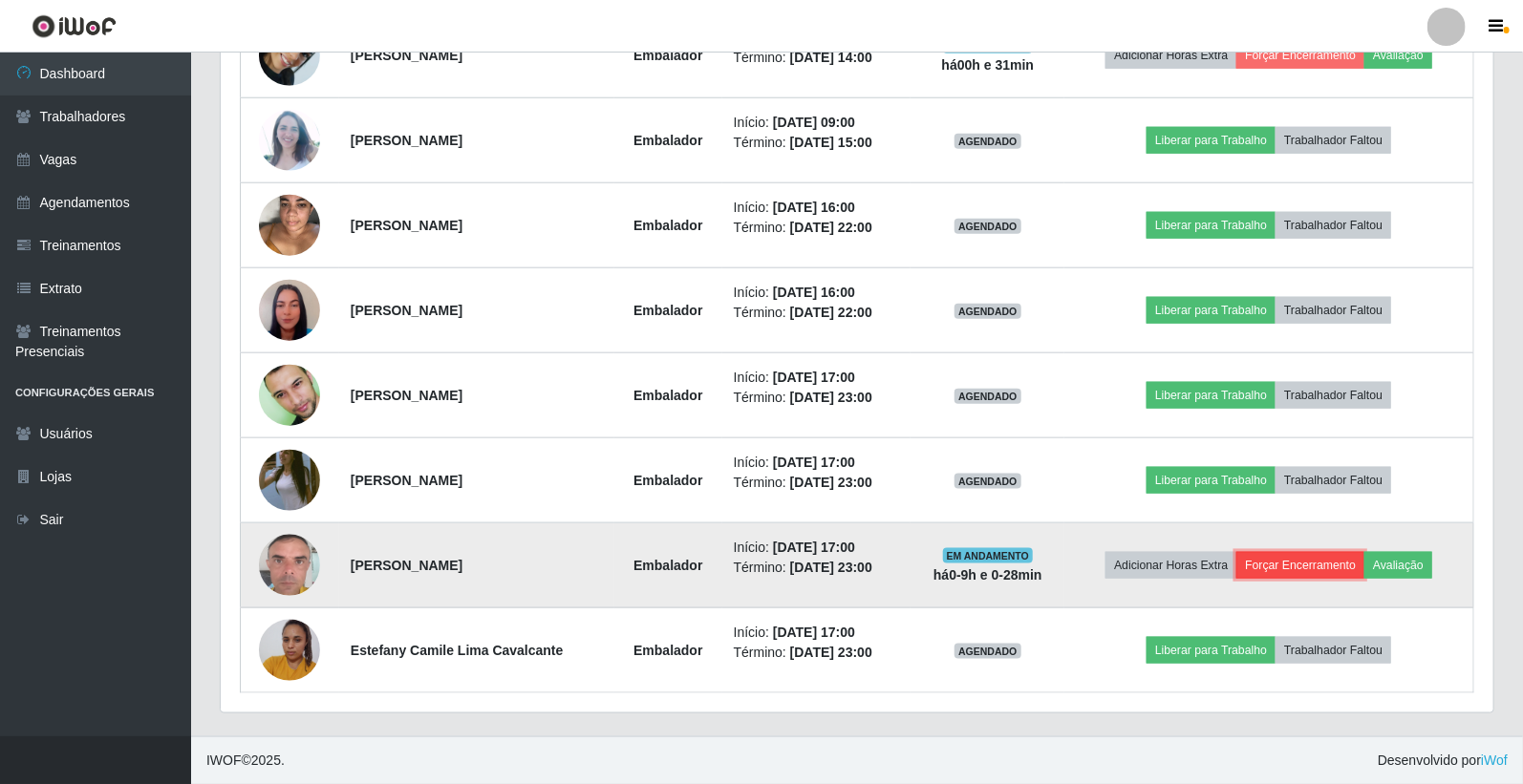 click on "Forçar Encerramento" at bounding box center (1300, 565) 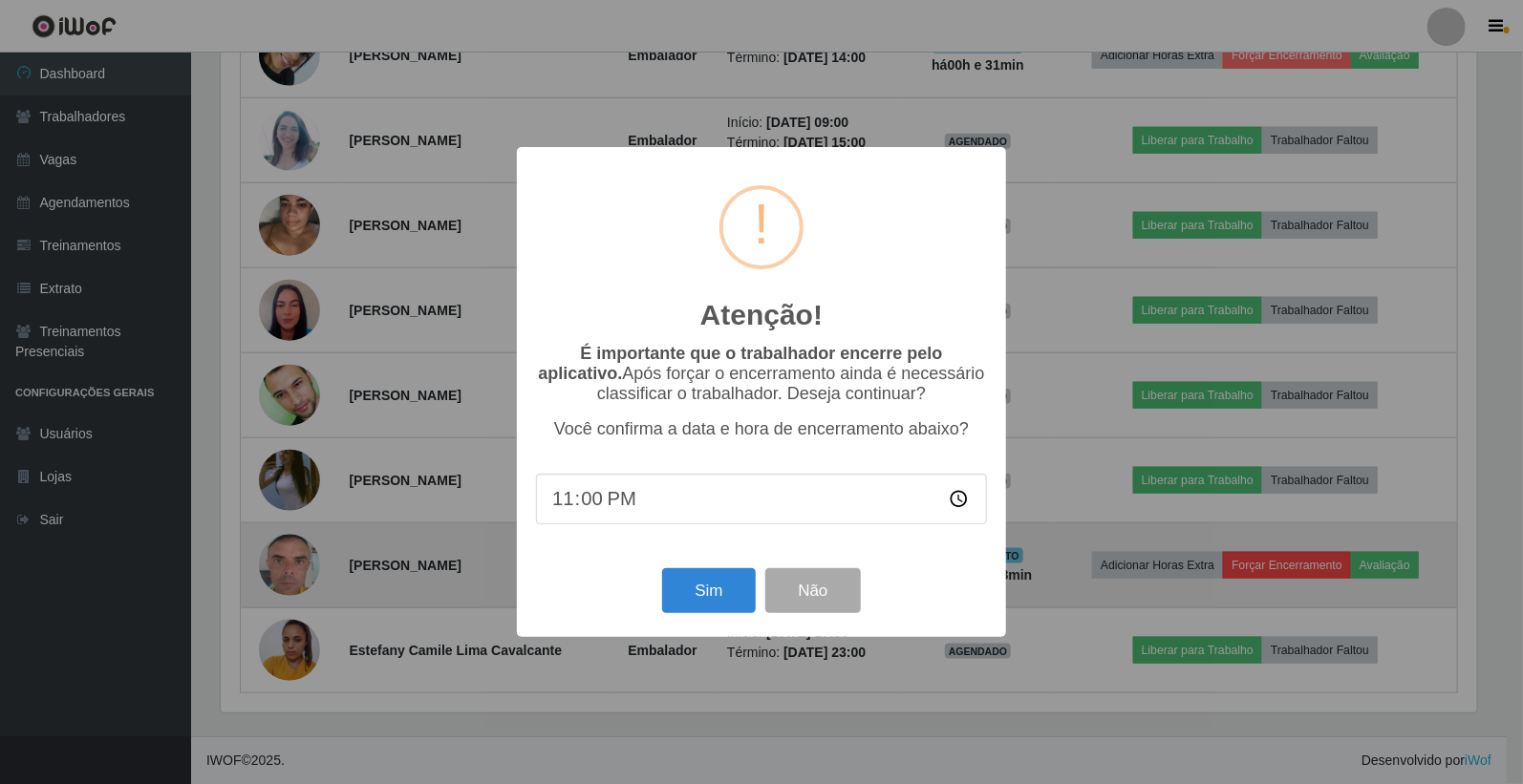 scroll, scrollTop: 954536, scrollLeft: 954195, axis: both 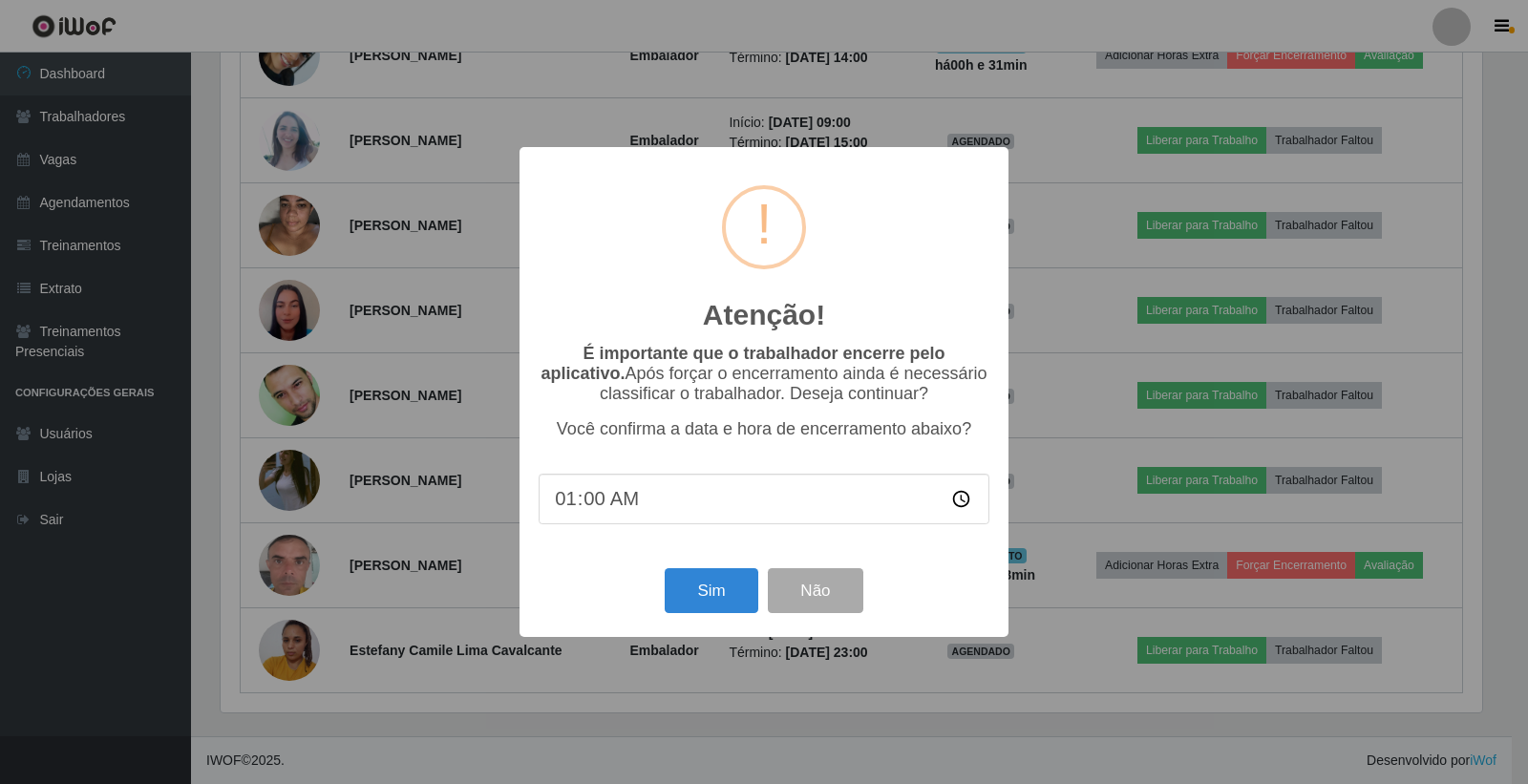 type on "17:00" 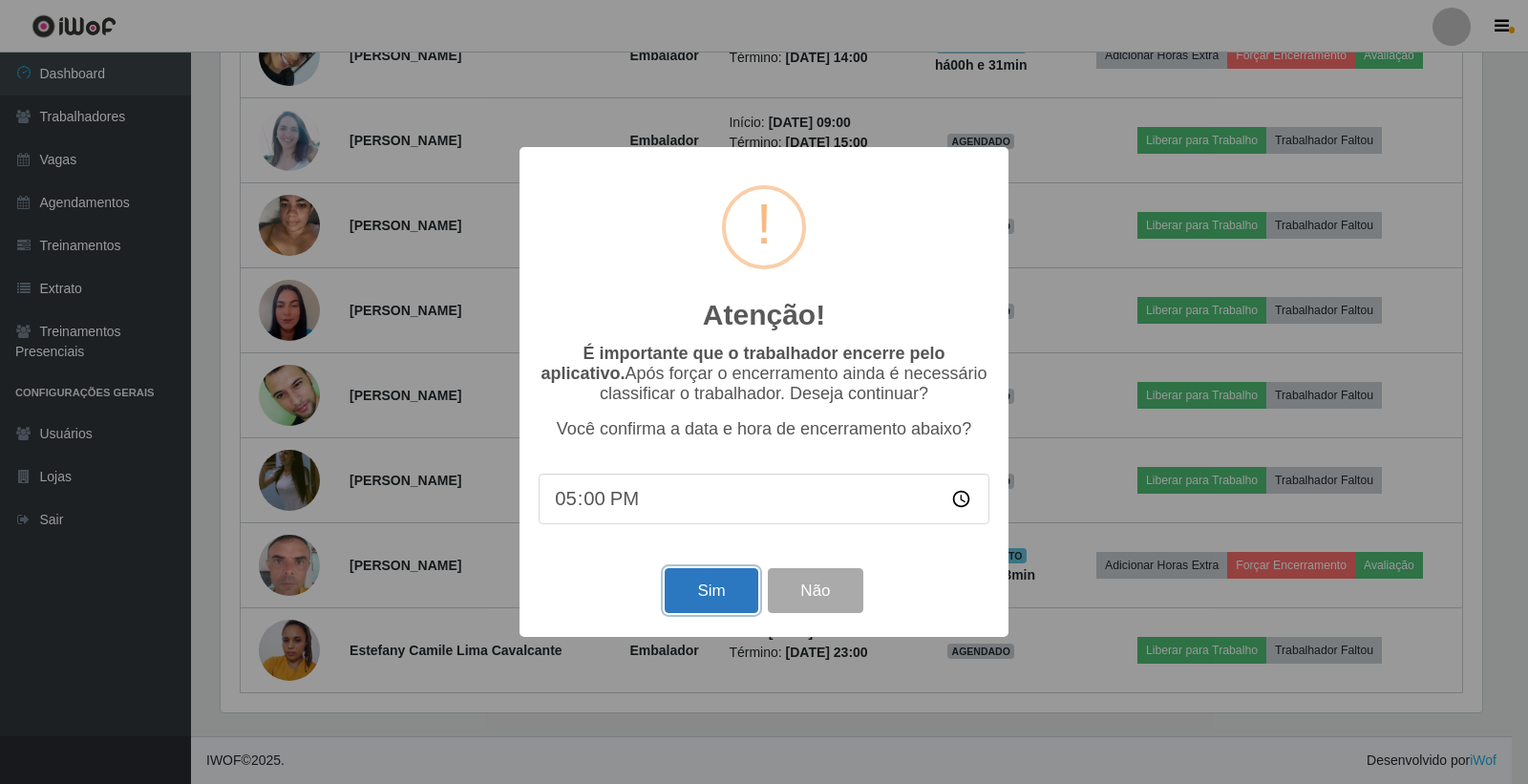 click on "Sim" at bounding box center [711, 590] 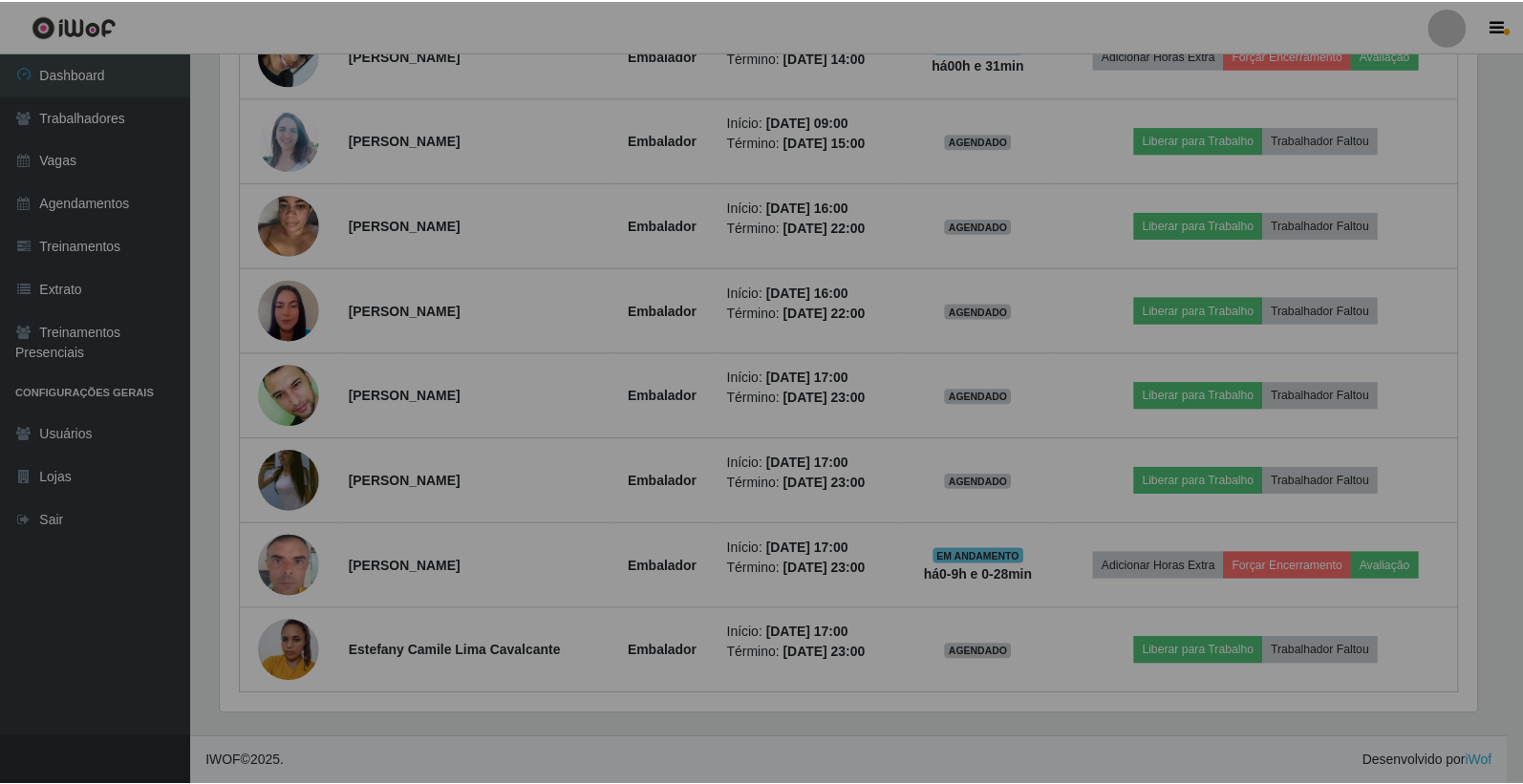 scroll, scrollTop: 954536, scrollLeft: 954184, axis: both 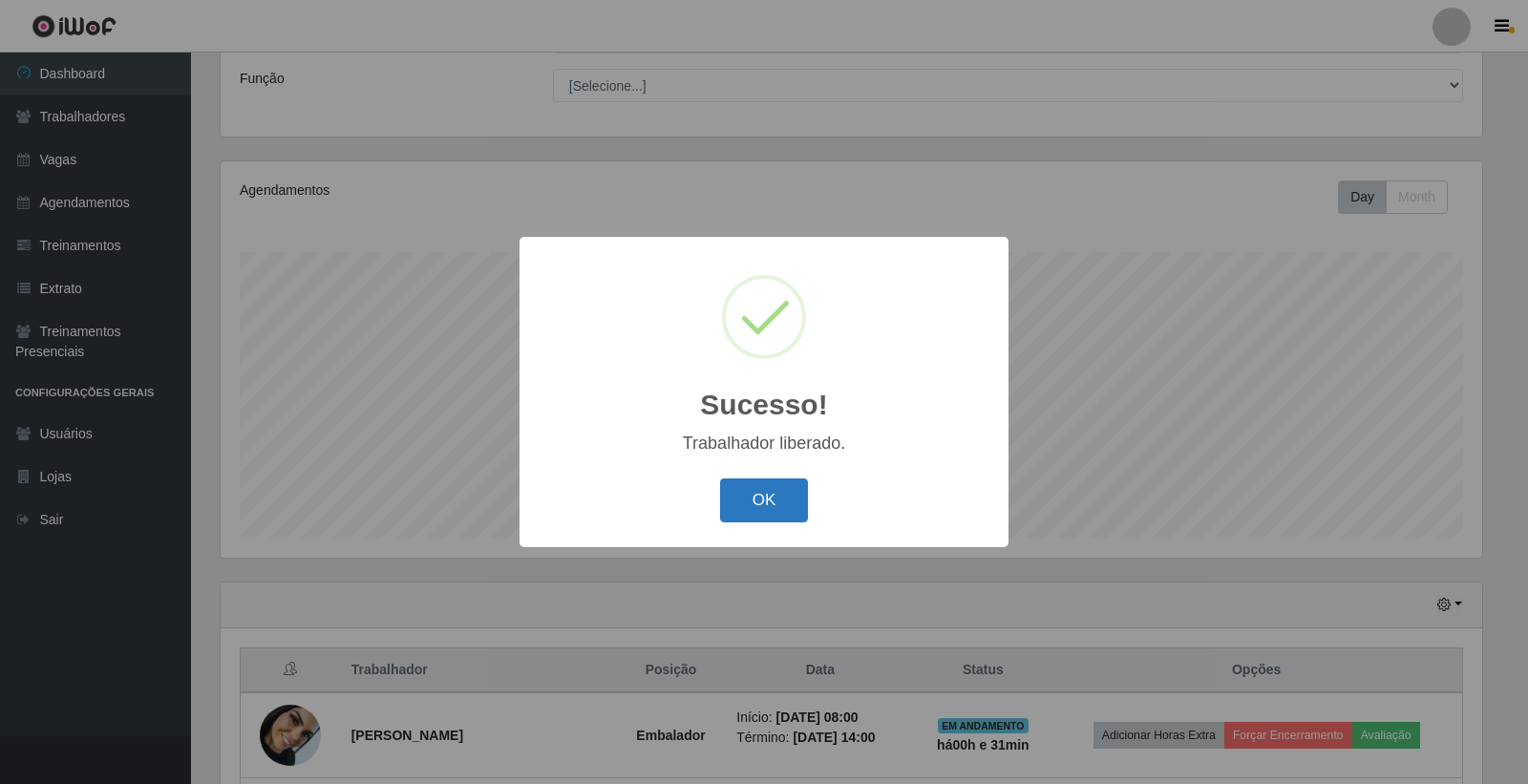 click on "OK" at bounding box center (764, 500) 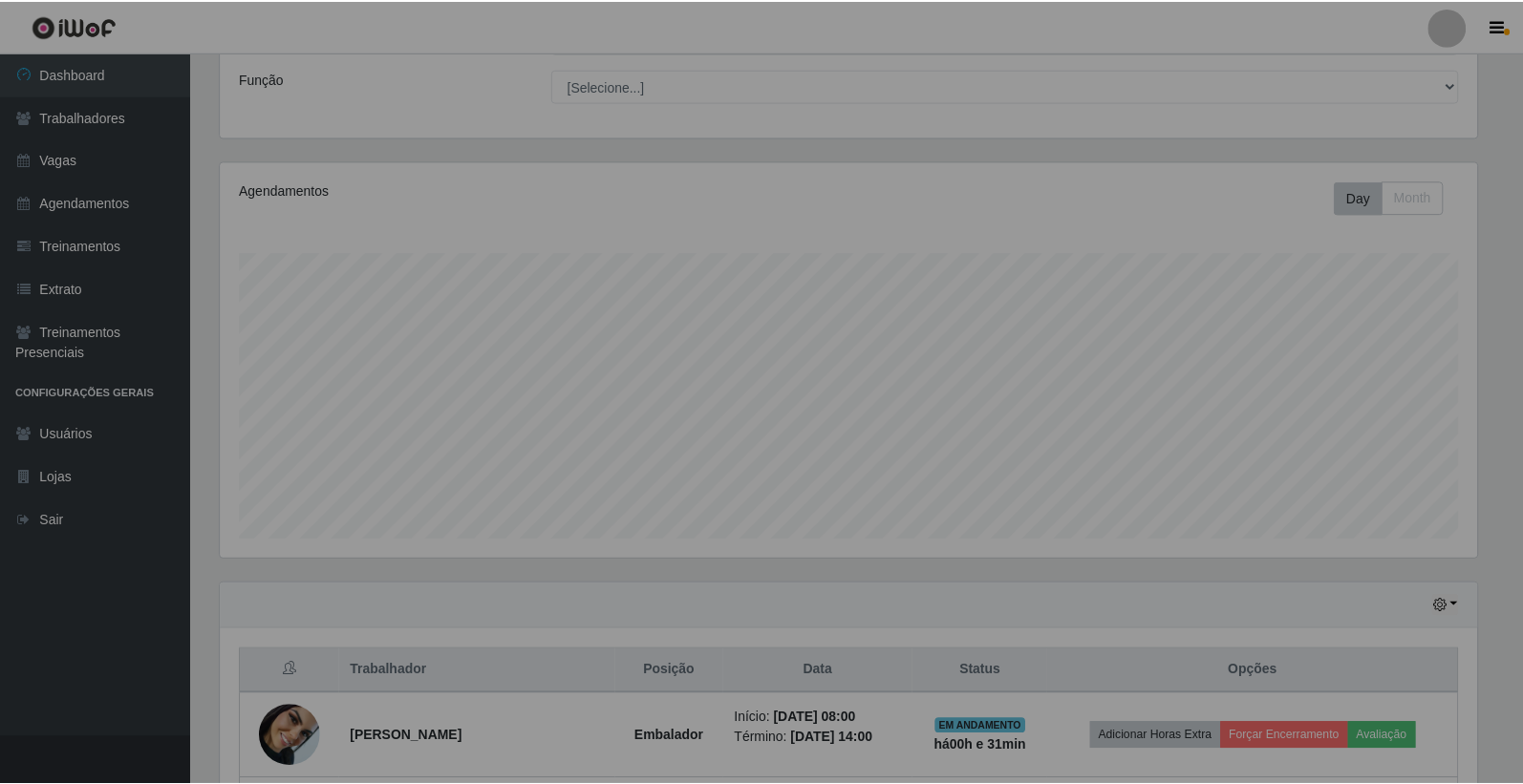 scroll, scrollTop: 954536, scrollLeft: 954184, axis: both 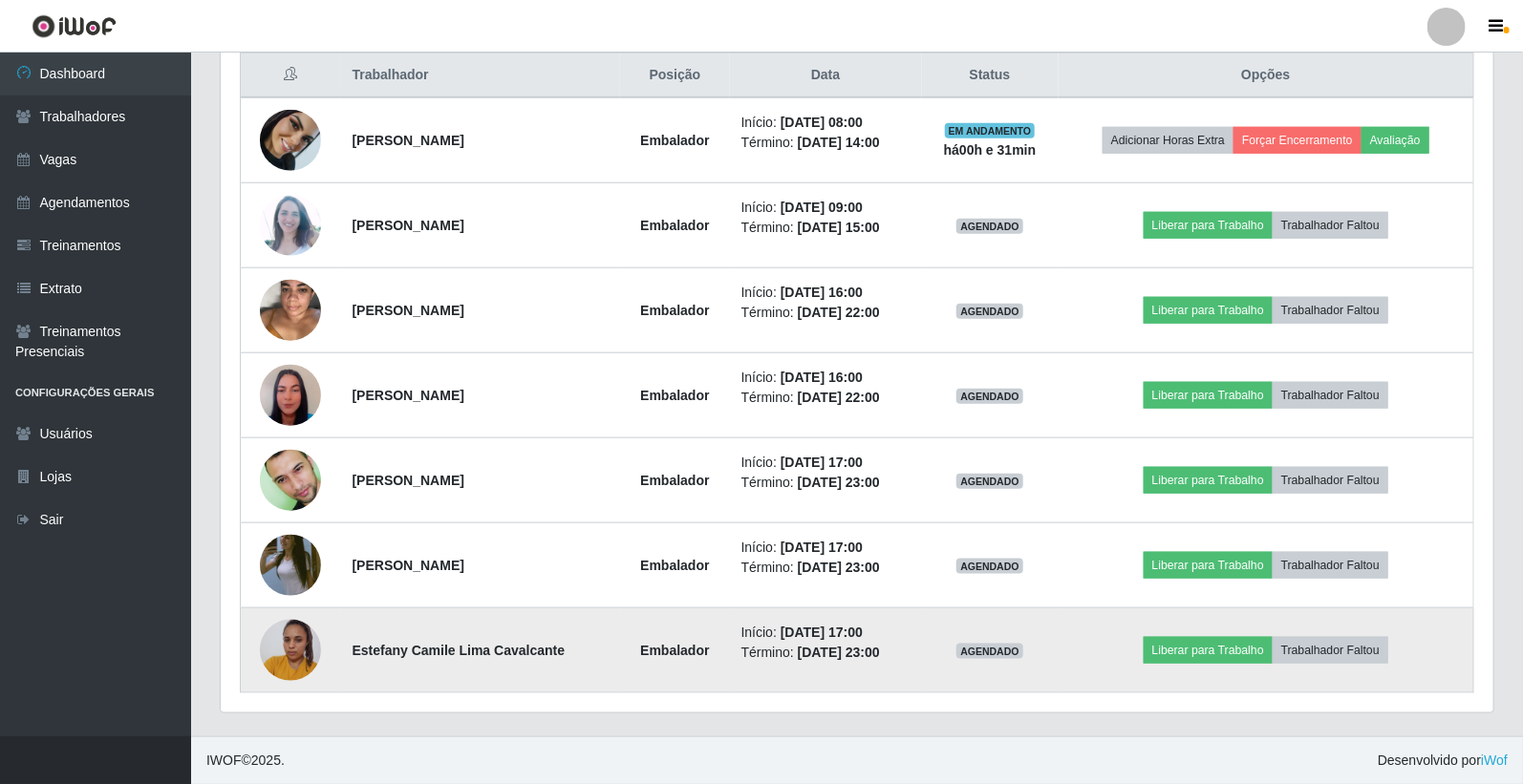 click at bounding box center (290, 649) 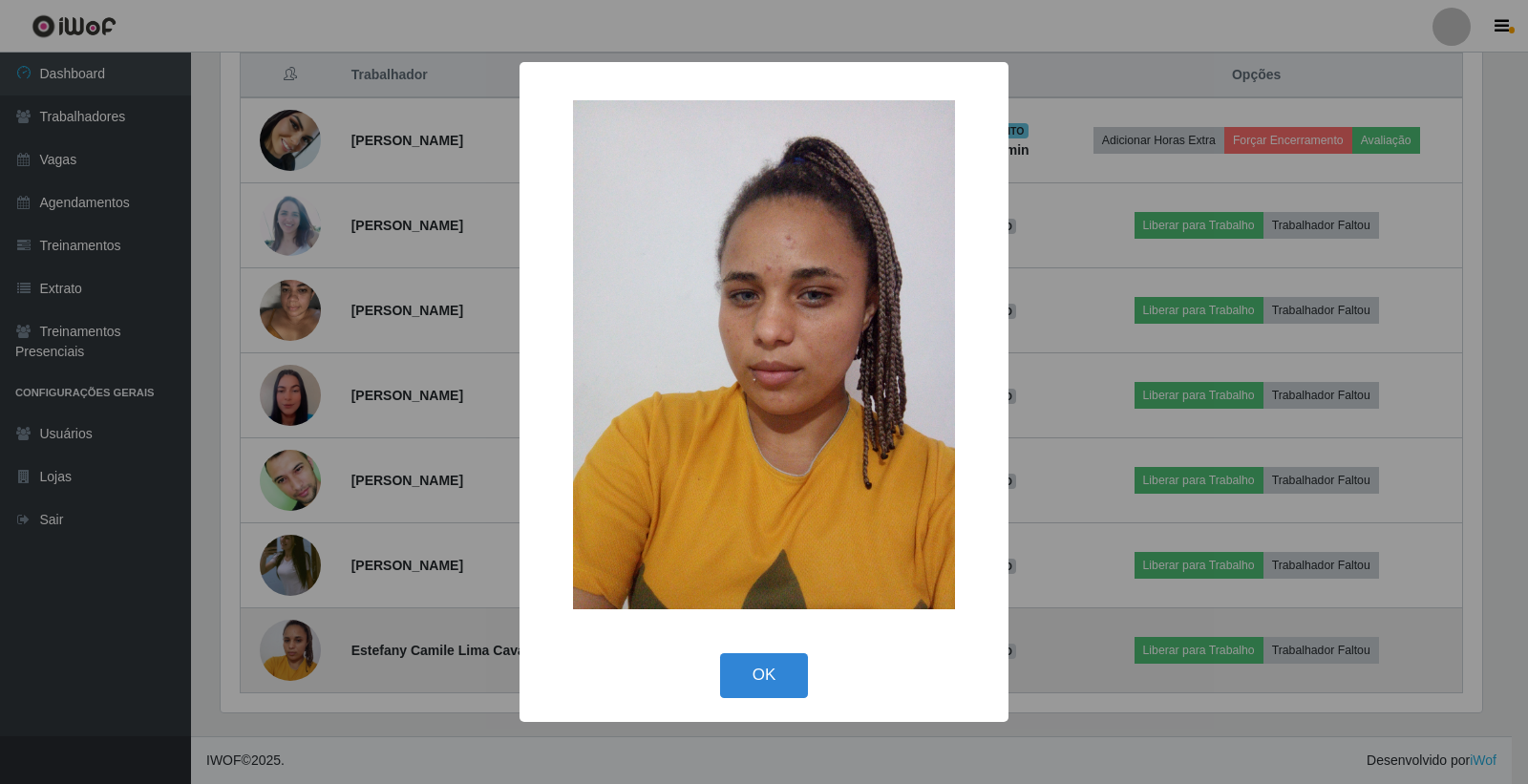 click on "× OK Cancel" at bounding box center [764, 392] 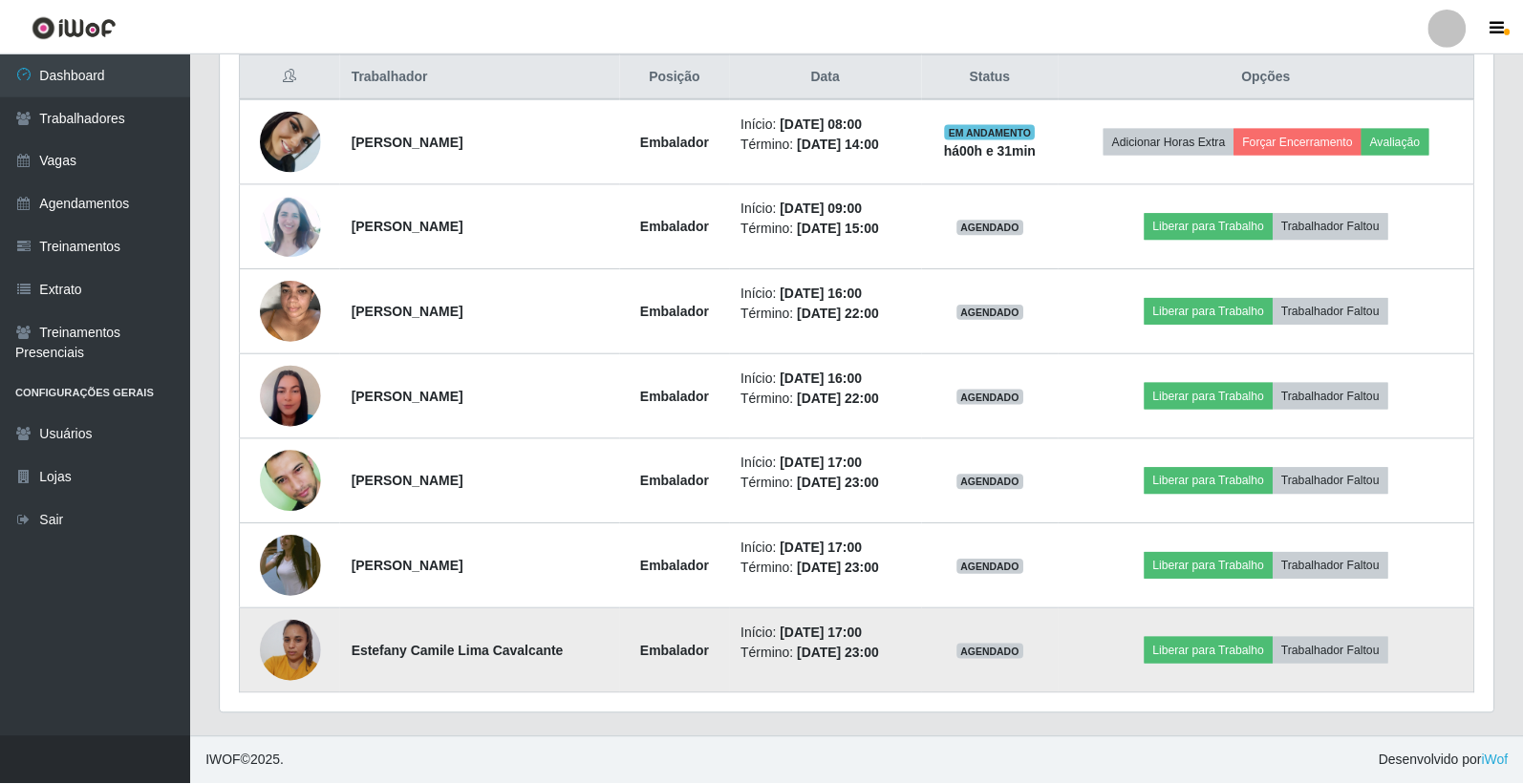 scroll, scrollTop: 954536, scrollLeft: 954184, axis: both 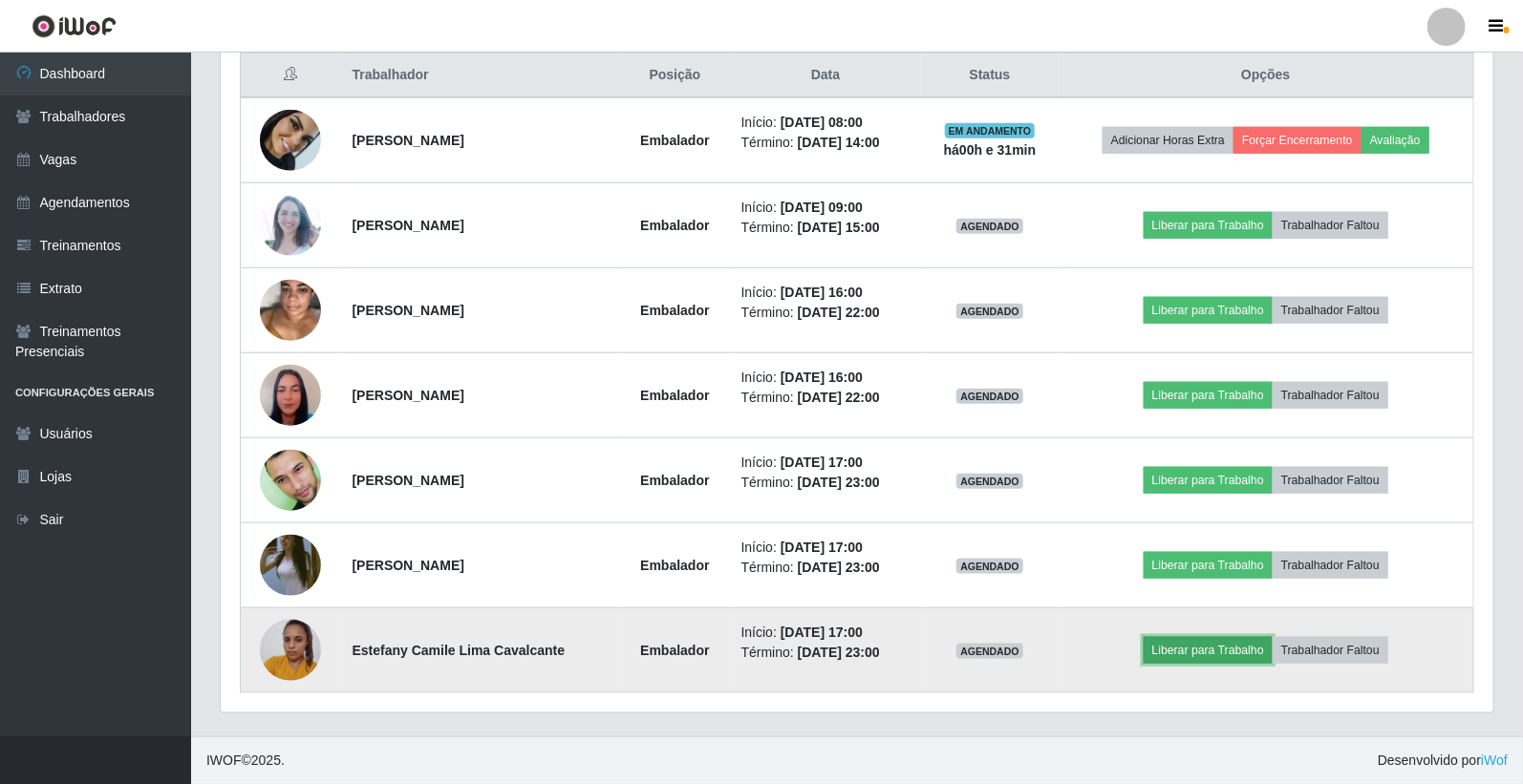 click on "Liberar para Trabalho" at bounding box center [1208, 650] 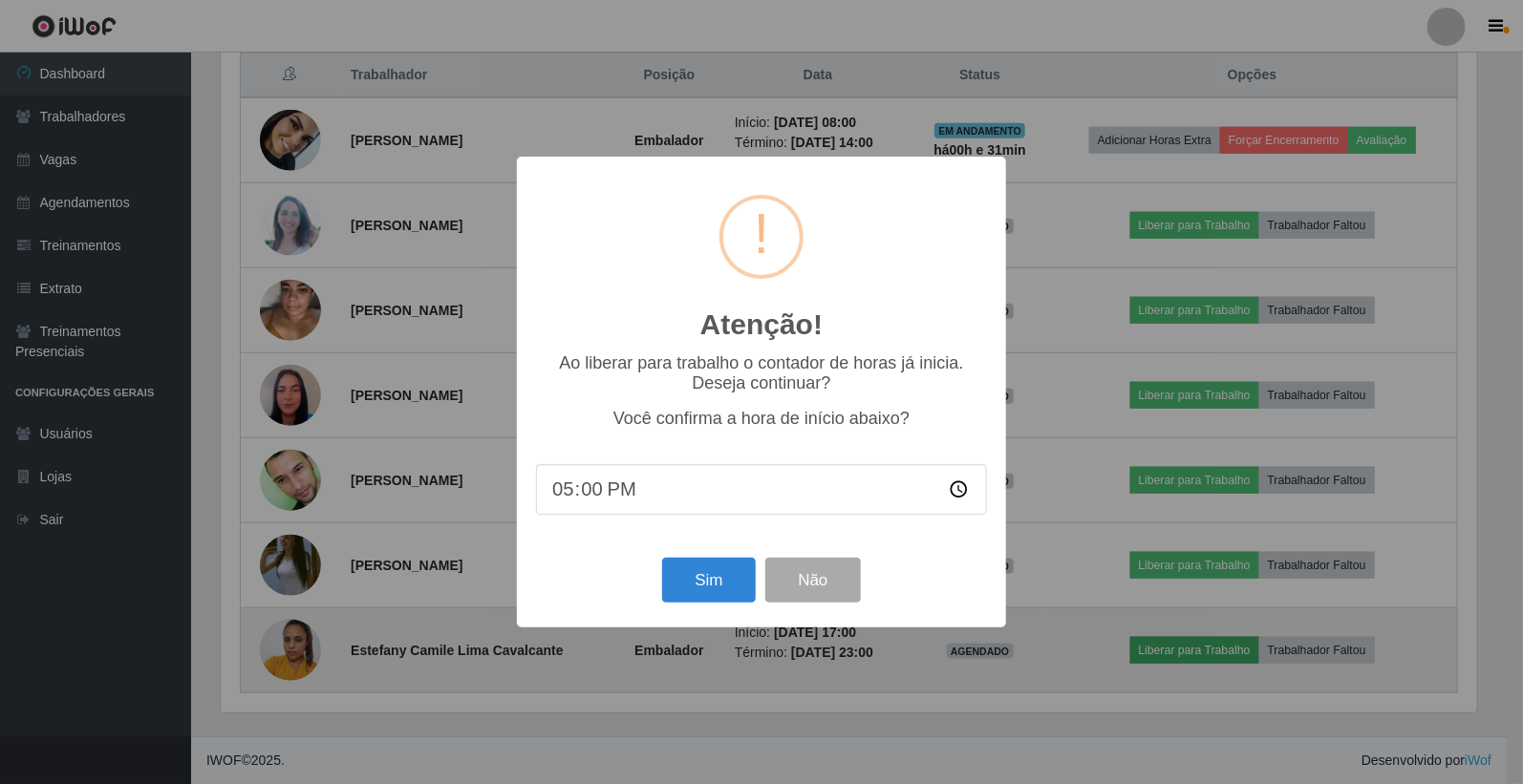 scroll, scrollTop: 954536, scrollLeft: 954195, axis: both 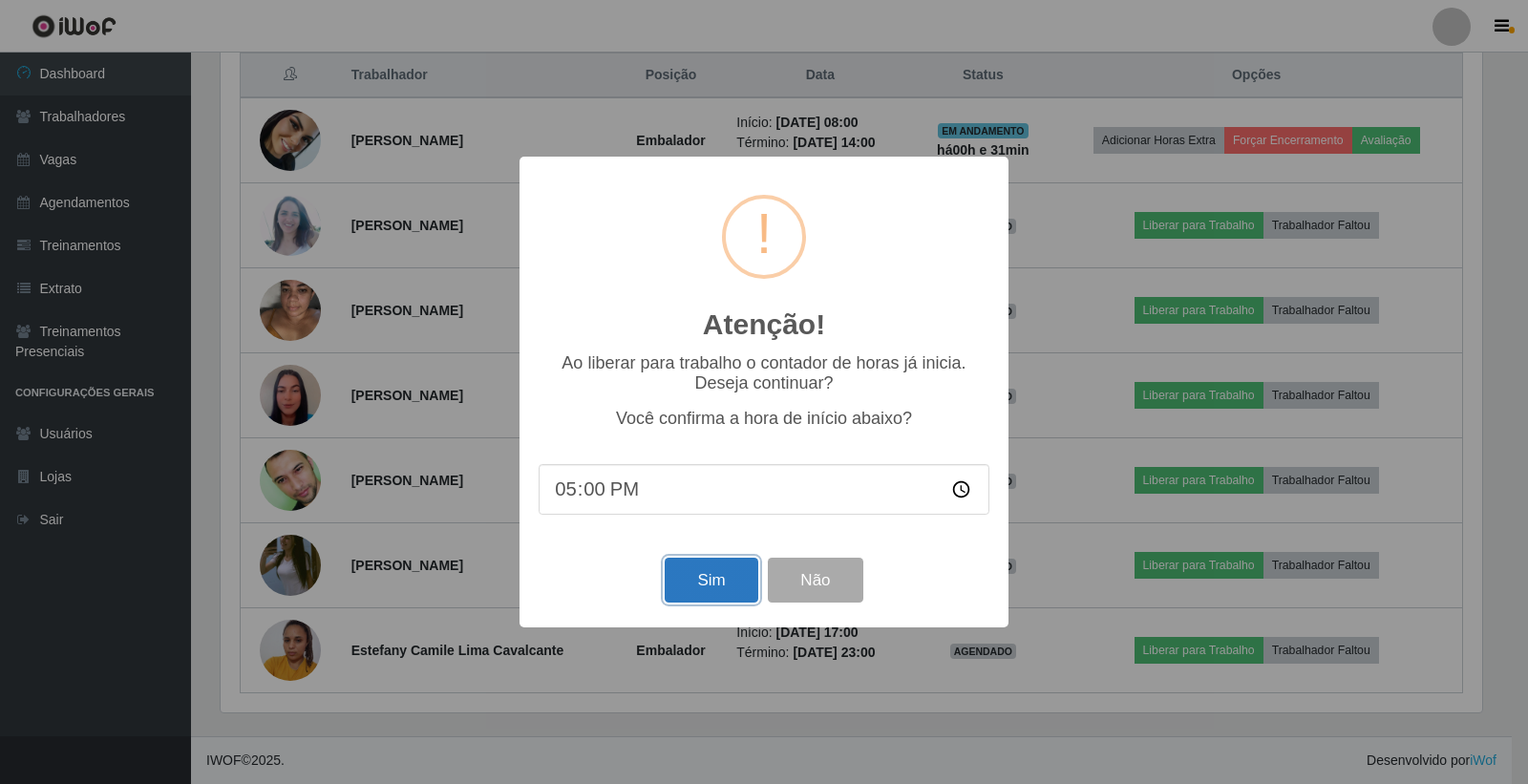click on "Sim" at bounding box center (711, 580) 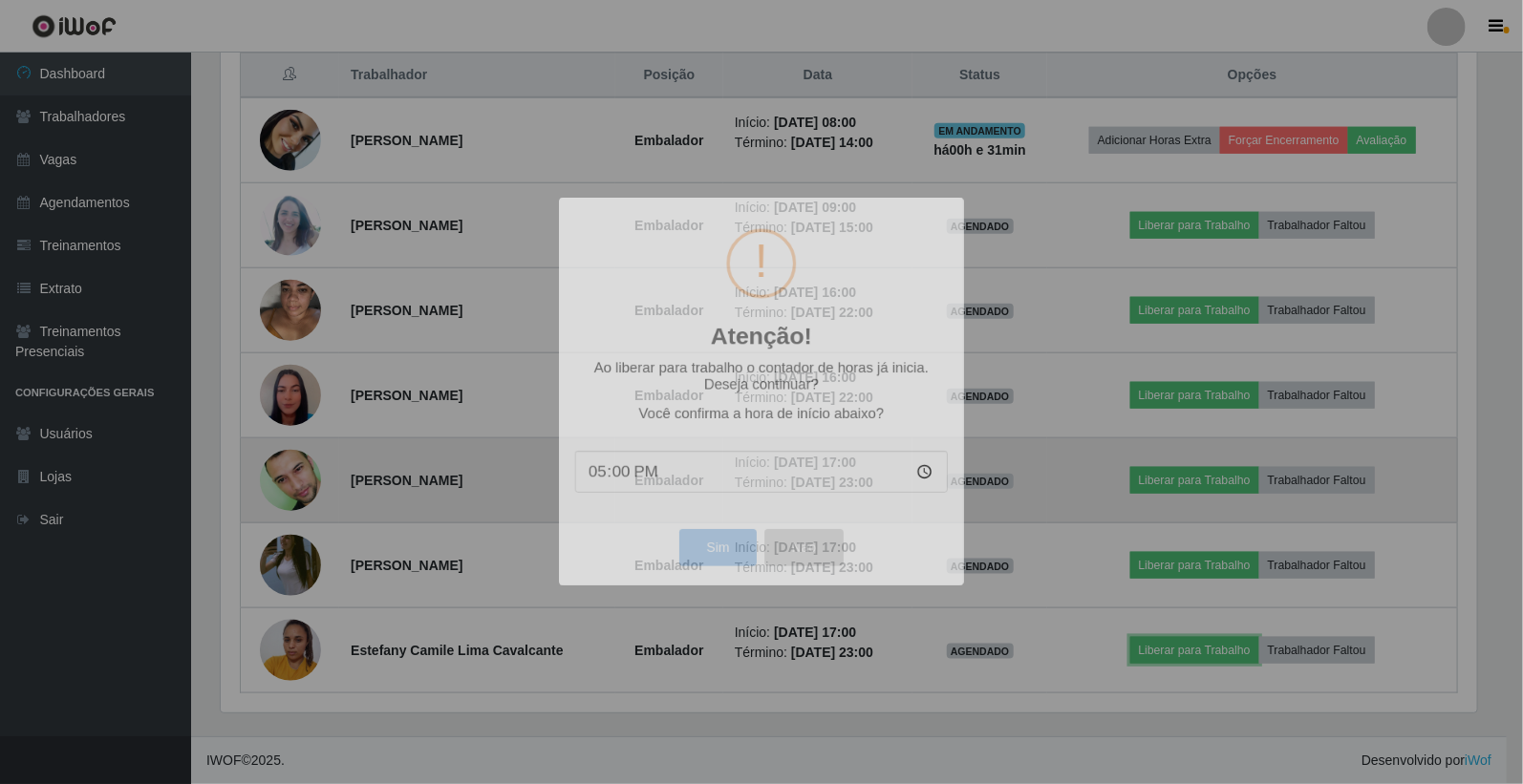 scroll, scrollTop: 954536, scrollLeft: 954184, axis: both 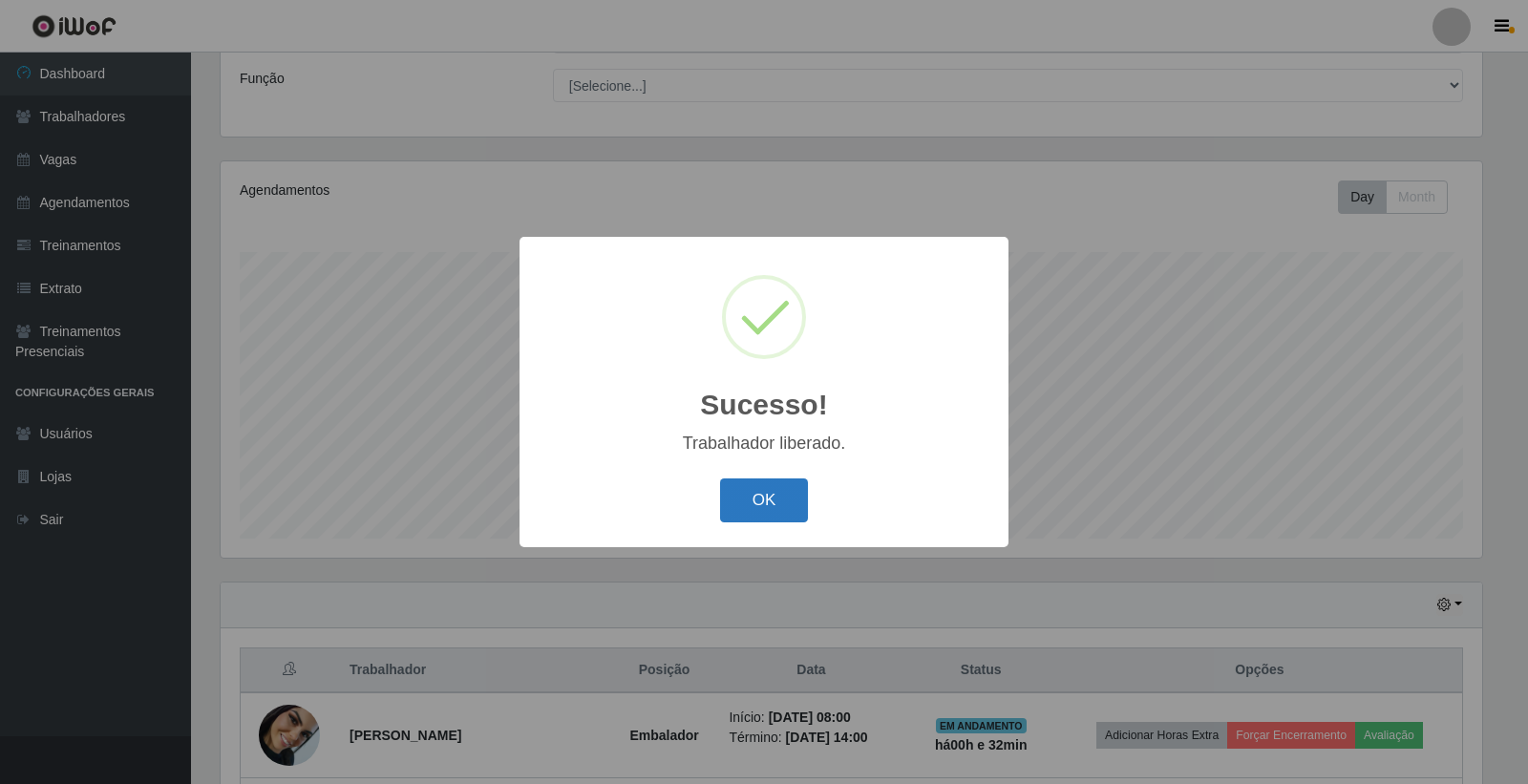 click on "OK" at bounding box center (764, 500) 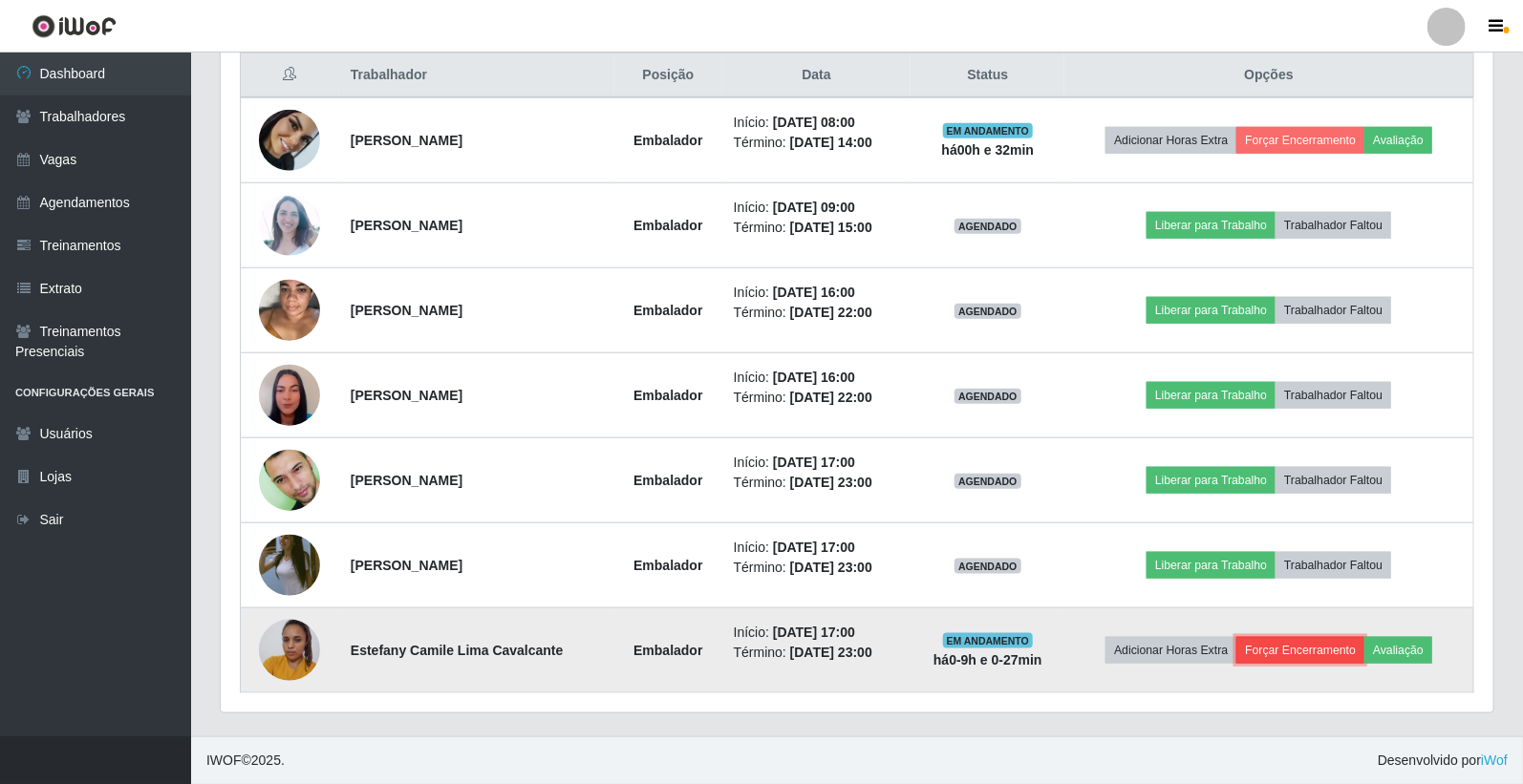 click on "Forçar Encerramento" at bounding box center (1300, 650) 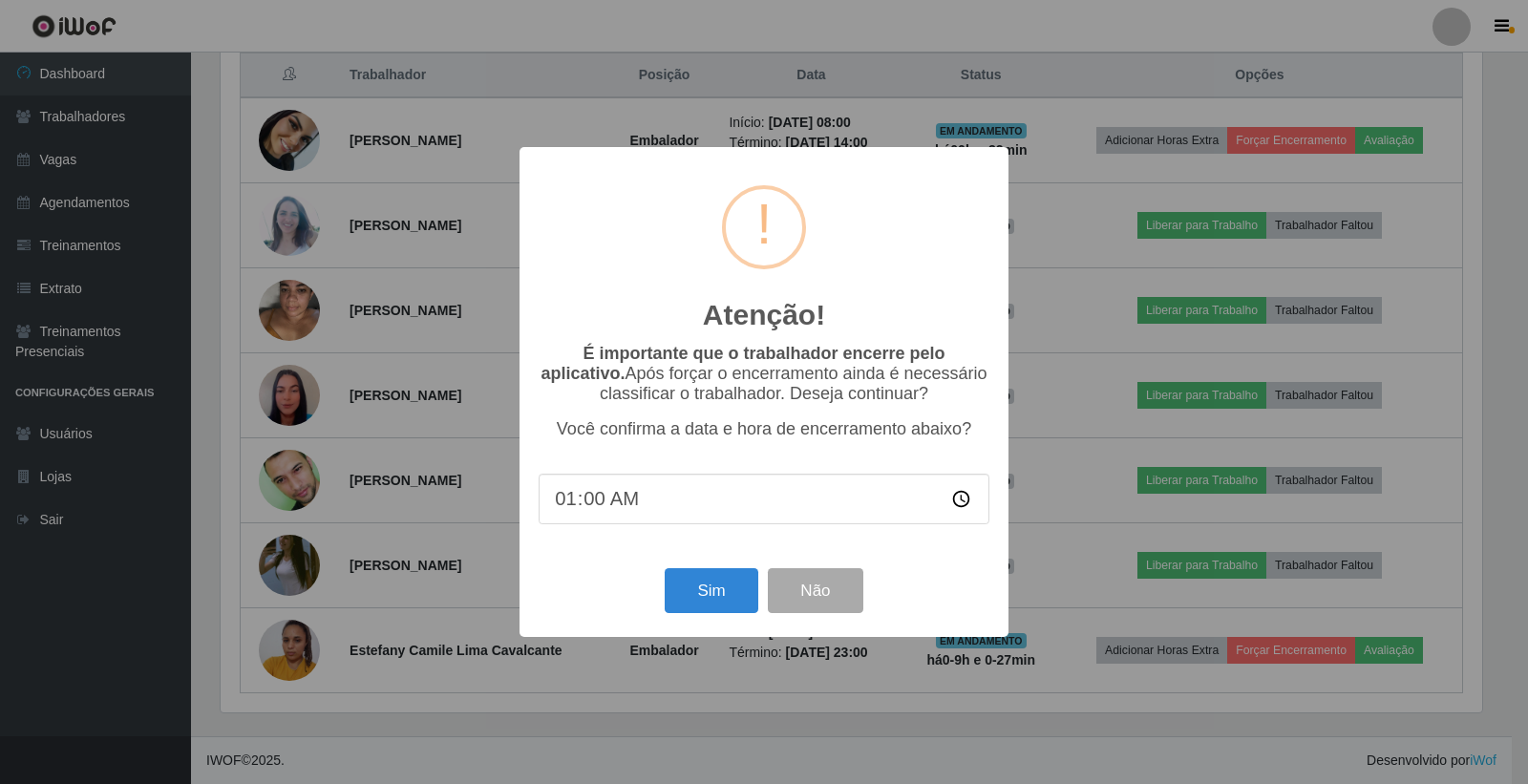 type on "17:00" 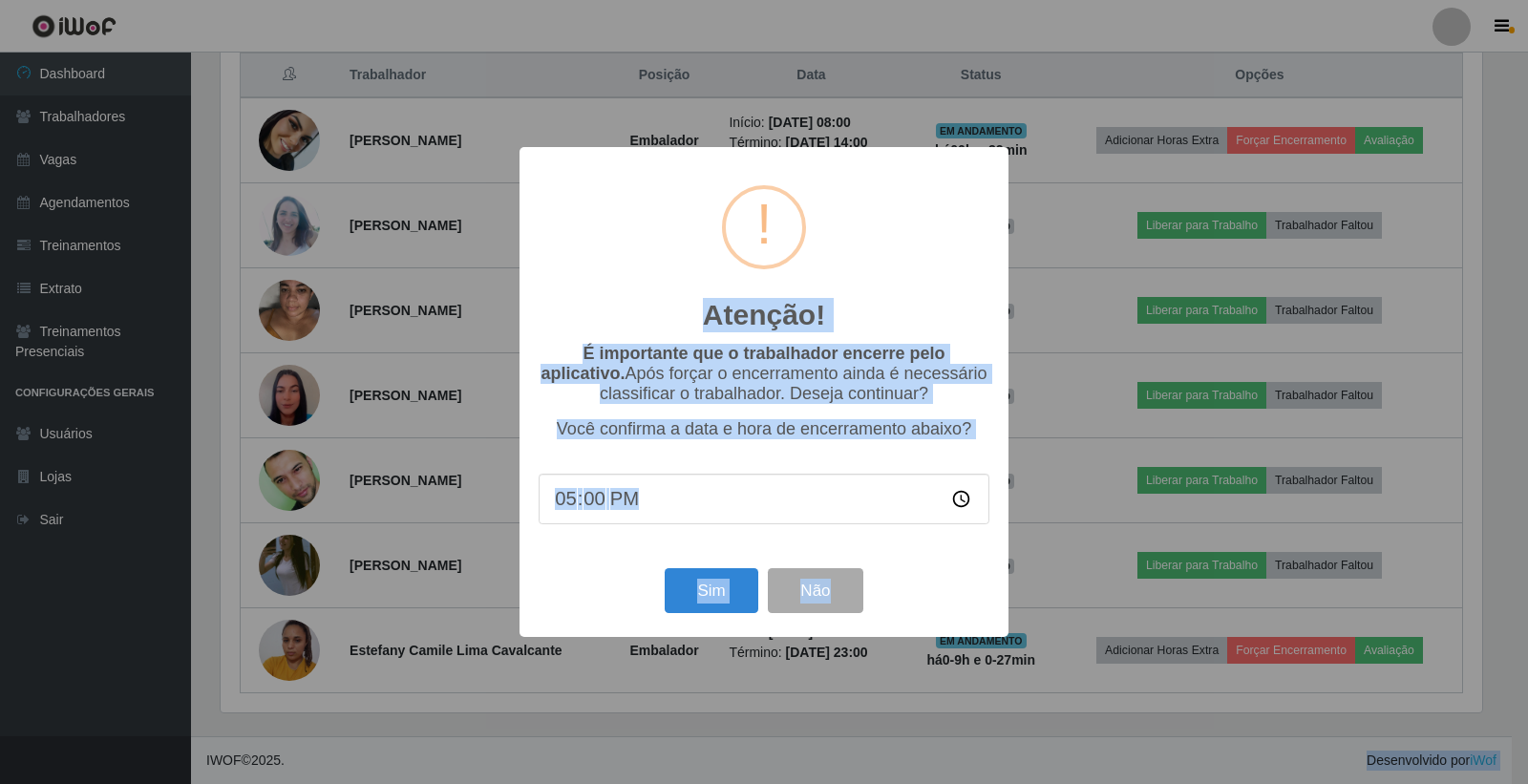 click on "Perfil  Alterar Senha  Sair Dashboard Trabalhadores Vagas Agendamentos Treinamentos Extrato Treinamentos Presenciais Configurações Gerais   Usuários Lojas Sair  Carregando...  Buscar Recarregando em  26   segundos... Loja [Selecione...] Minimercado Filezão O Filezão - Centenário Função [Selecione...] Auxiliar de Estacionamento Auxiliar de Estacionamento + Auxiliar de Estacionamento ++ Balconista Balconista + Balconista ++ Embalador Embalador + Embalador ++ Operador de Caixa Operador de Caixa + Operador de Caixa ++ Repositor  Repositor + Repositor ++ Agendamentos Day Month   Hoje 1 dia 3 dias 1 Semana Não encerrados Trabalhador Posição Data Status Opções [PERSON_NAME] Embalador   Início:   [DATE] 08:00 Término:   [DATE] 14:00 EM ANDAMENTO há  00 h e   32  min   Adicionar Horas Extra Forçar Encerramento Avaliação Erinalva Araújo dos Santos Embalador   Início:   [DATE] 09:00 Término:   [DATE] 15:00 AGENDADO Liberar para Trabalho Trabalhador Faltou Embalador" at bounding box center [764, 22] 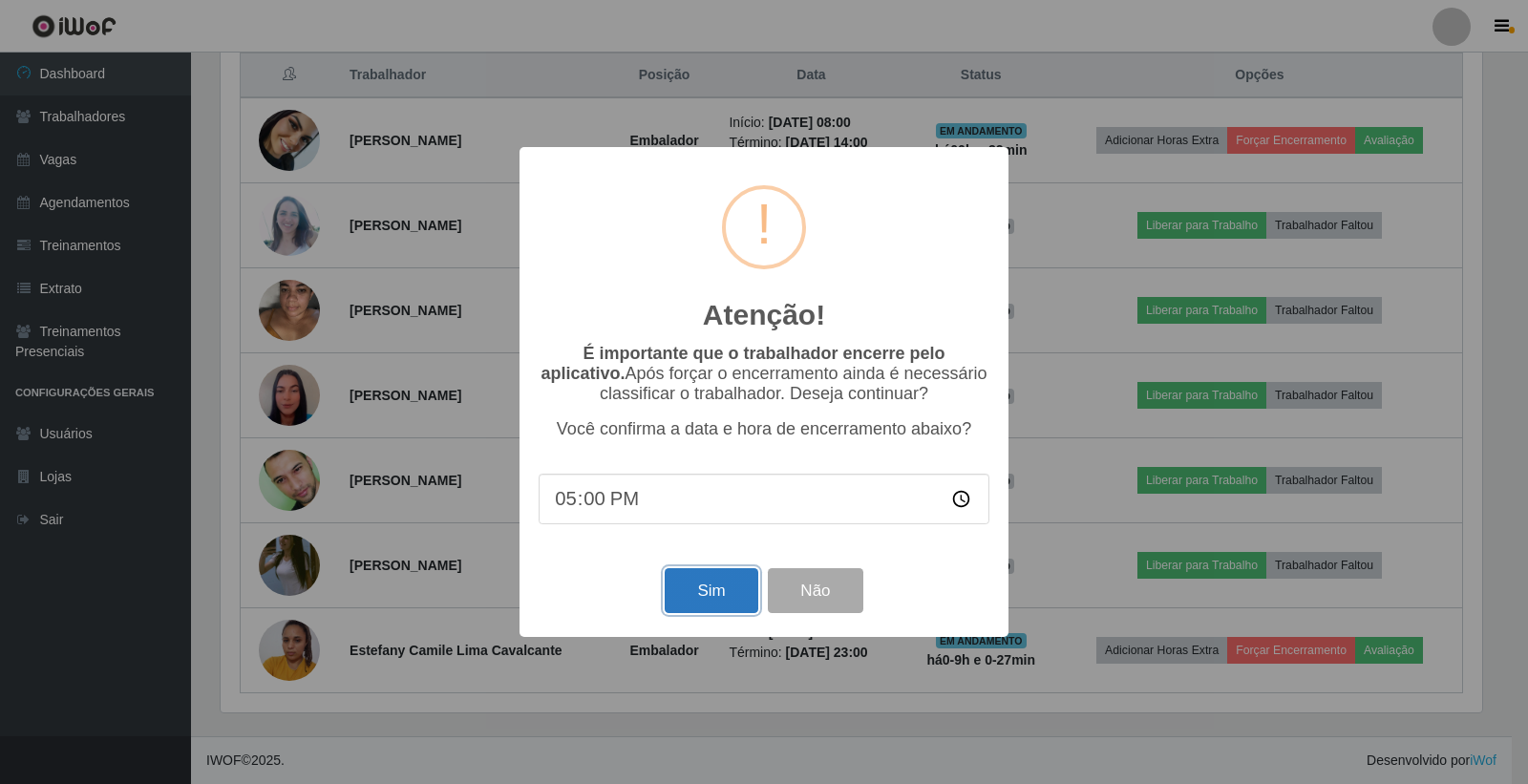 click on "Sim" at bounding box center (711, 590) 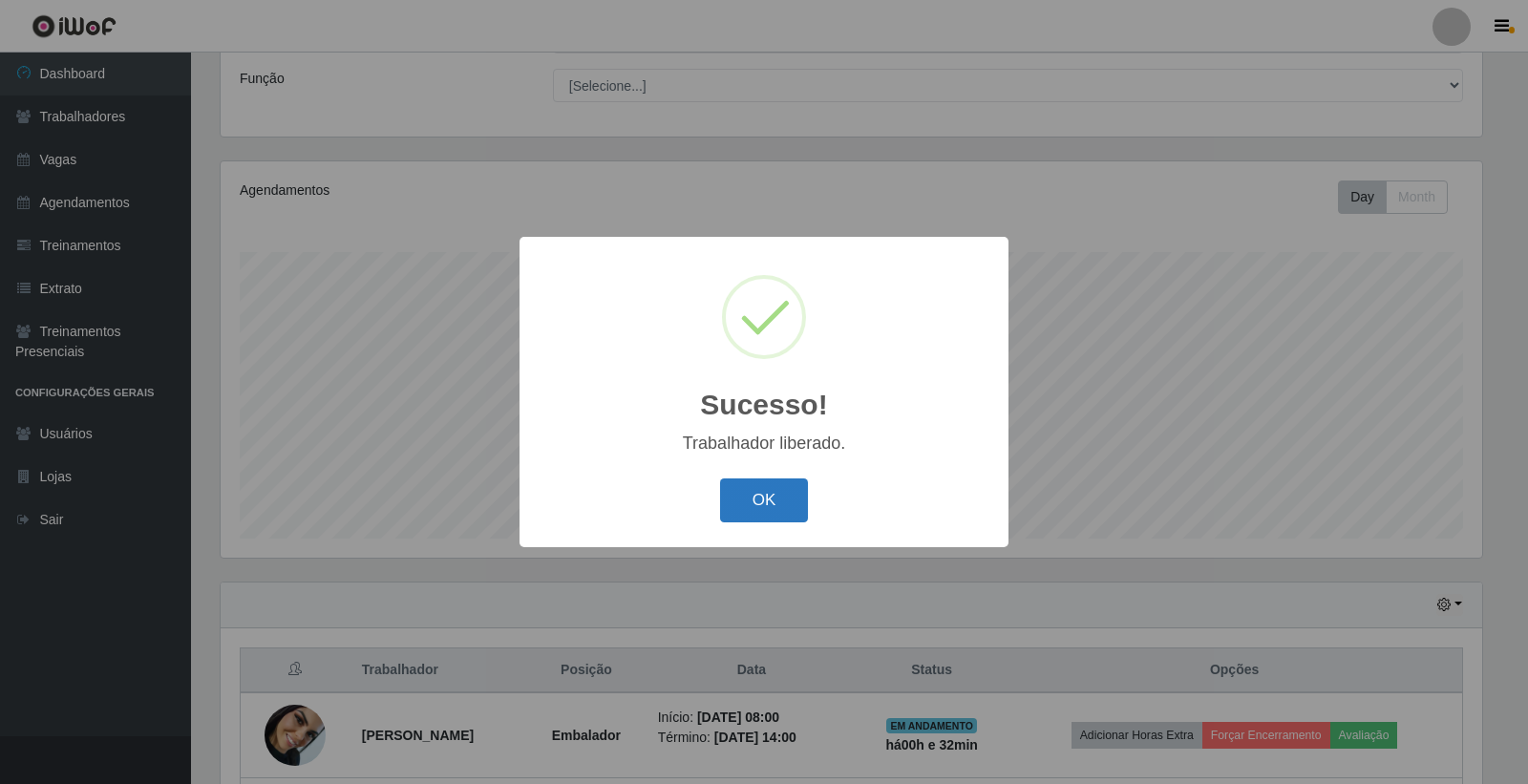 click on "OK" at bounding box center (764, 500) 